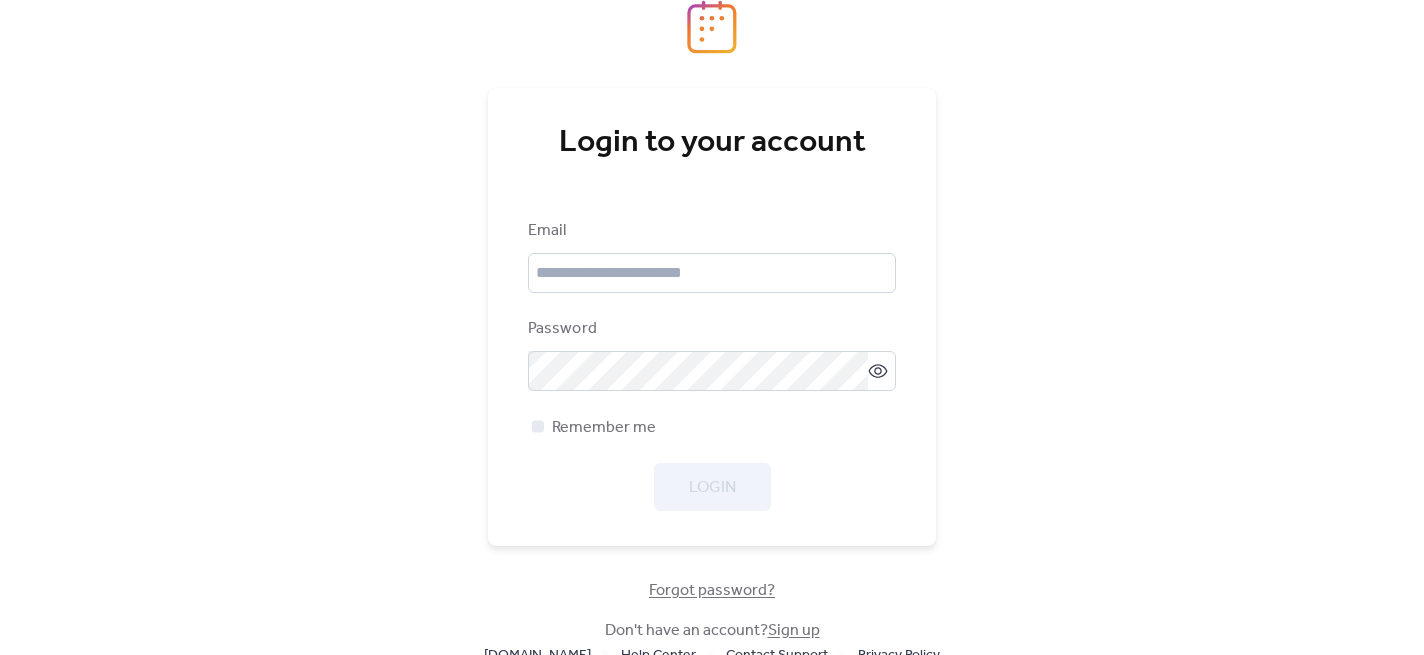 scroll, scrollTop: 0, scrollLeft: 0, axis: both 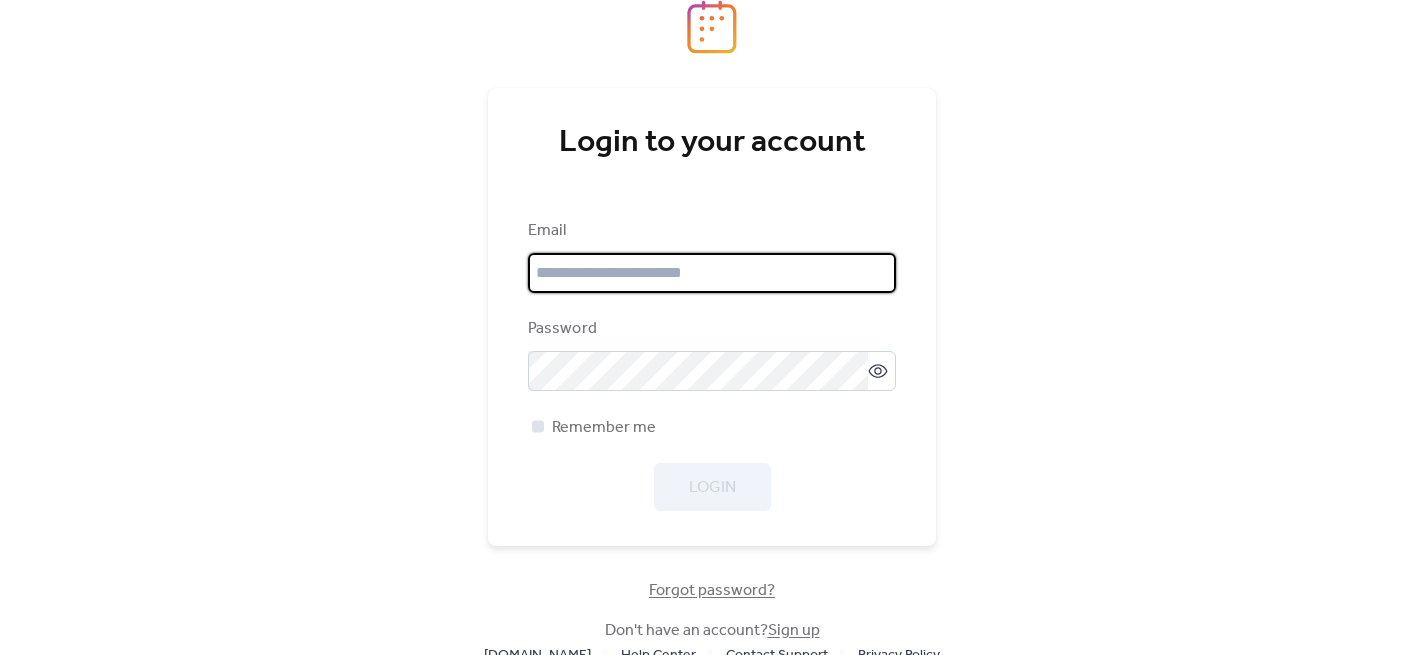 type on "**********" 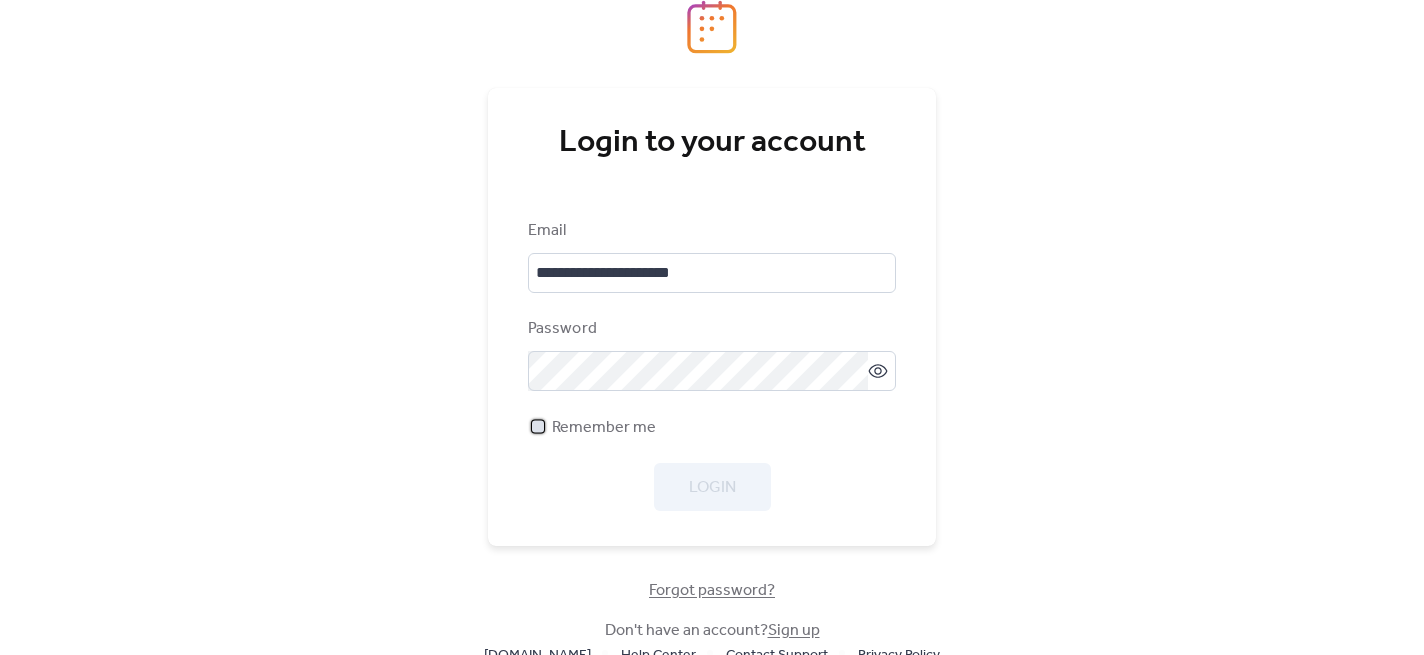 click at bounding box center (538, 426) 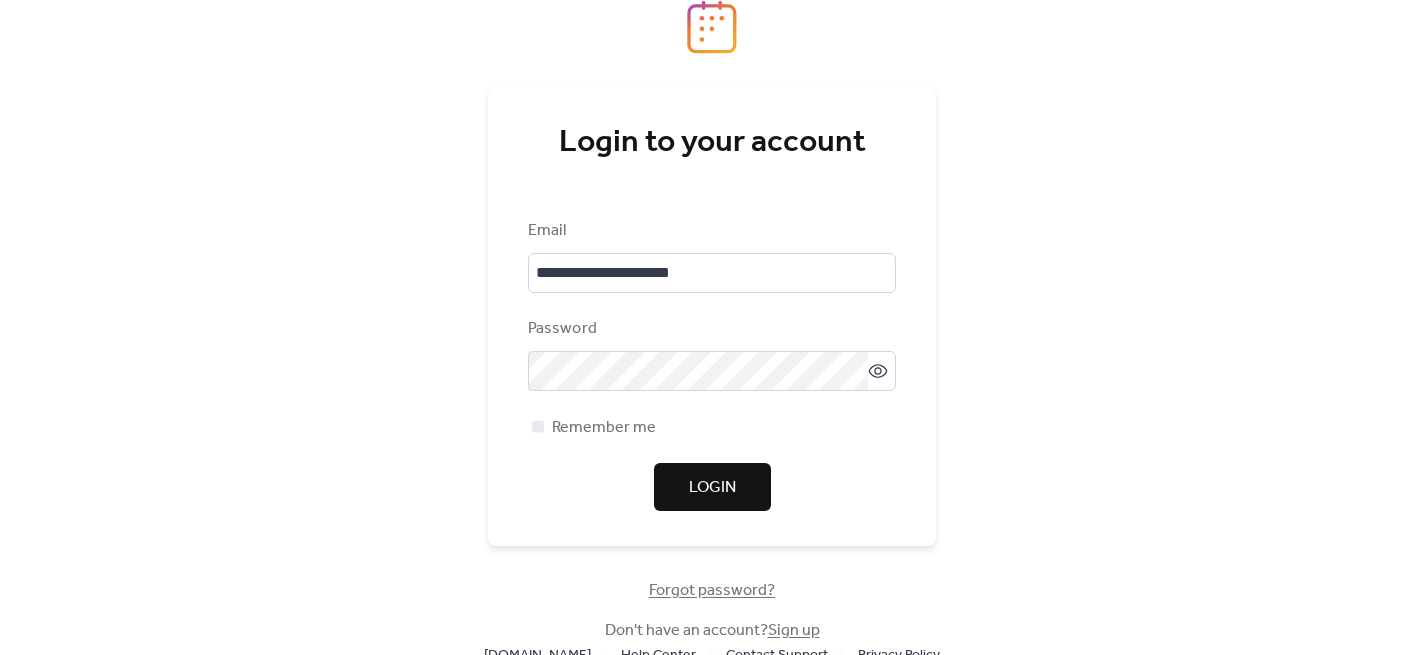 click on "Login" at bounding box center (712, 488) 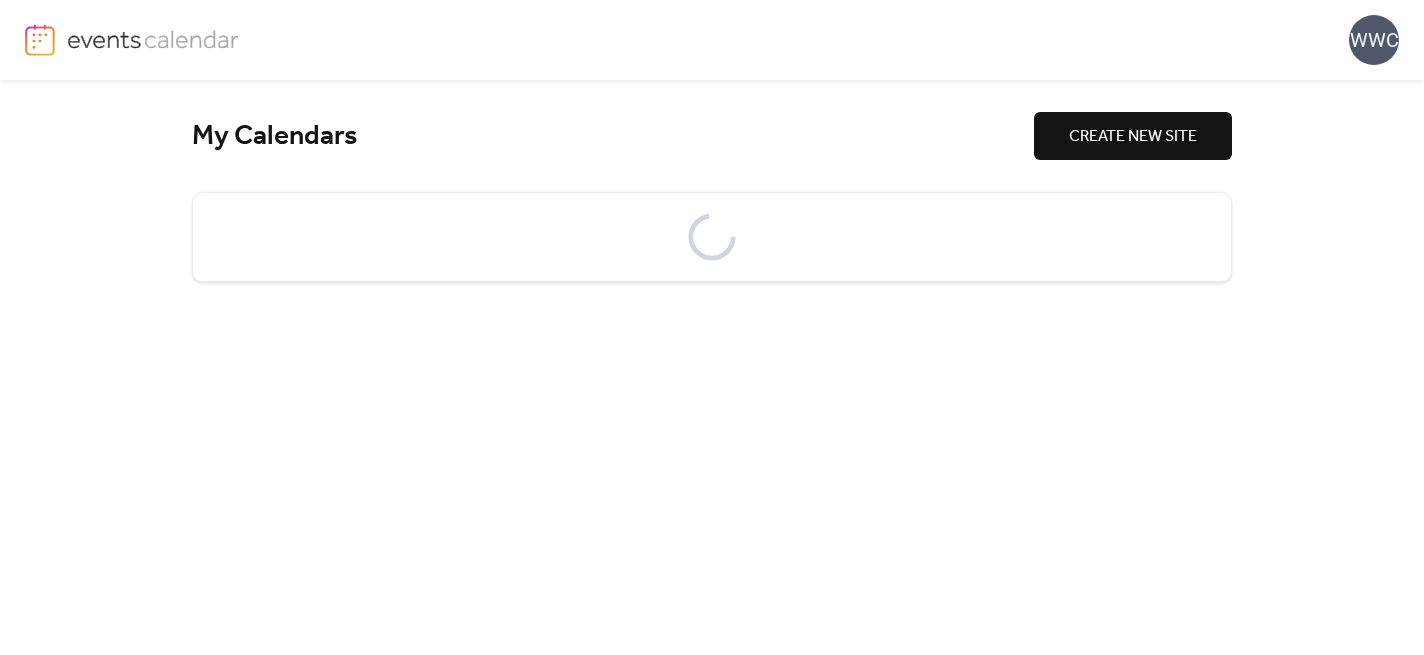 scroll, scrollTop: 0, scrollLeft: 0, axis: both 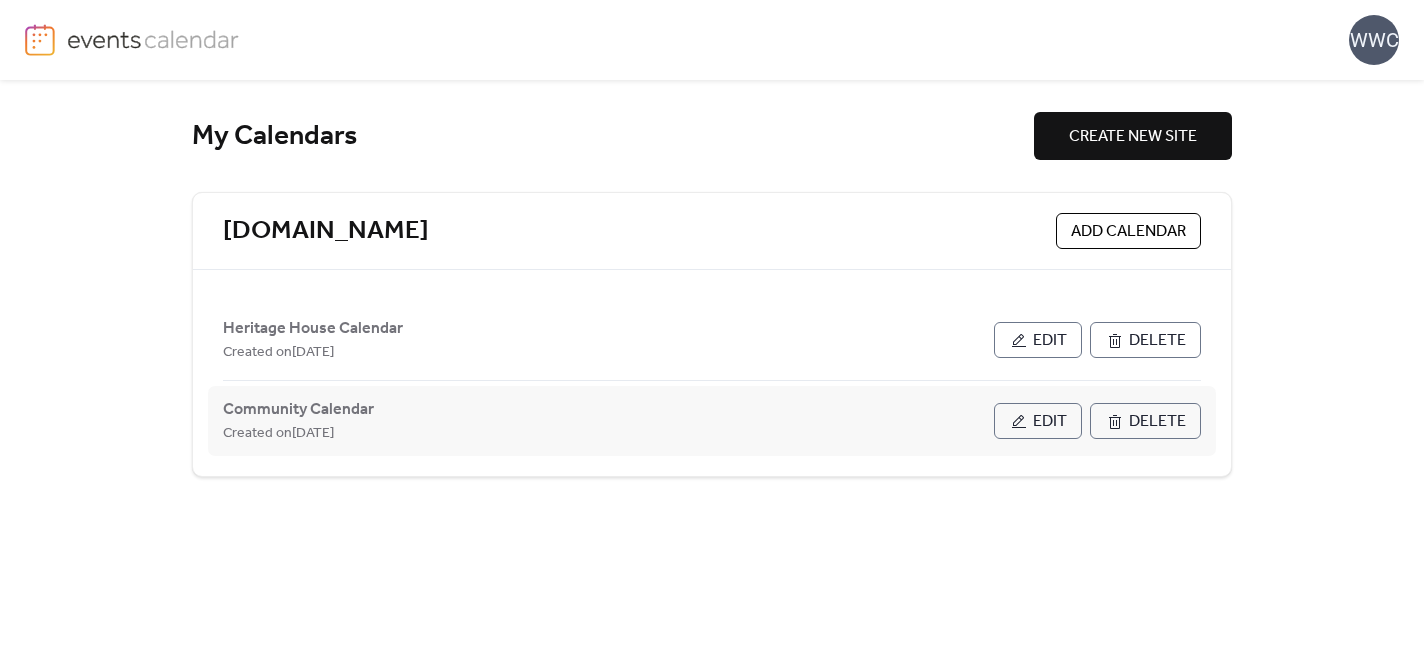 click on "Edit" at bounding box center [1050, 422] 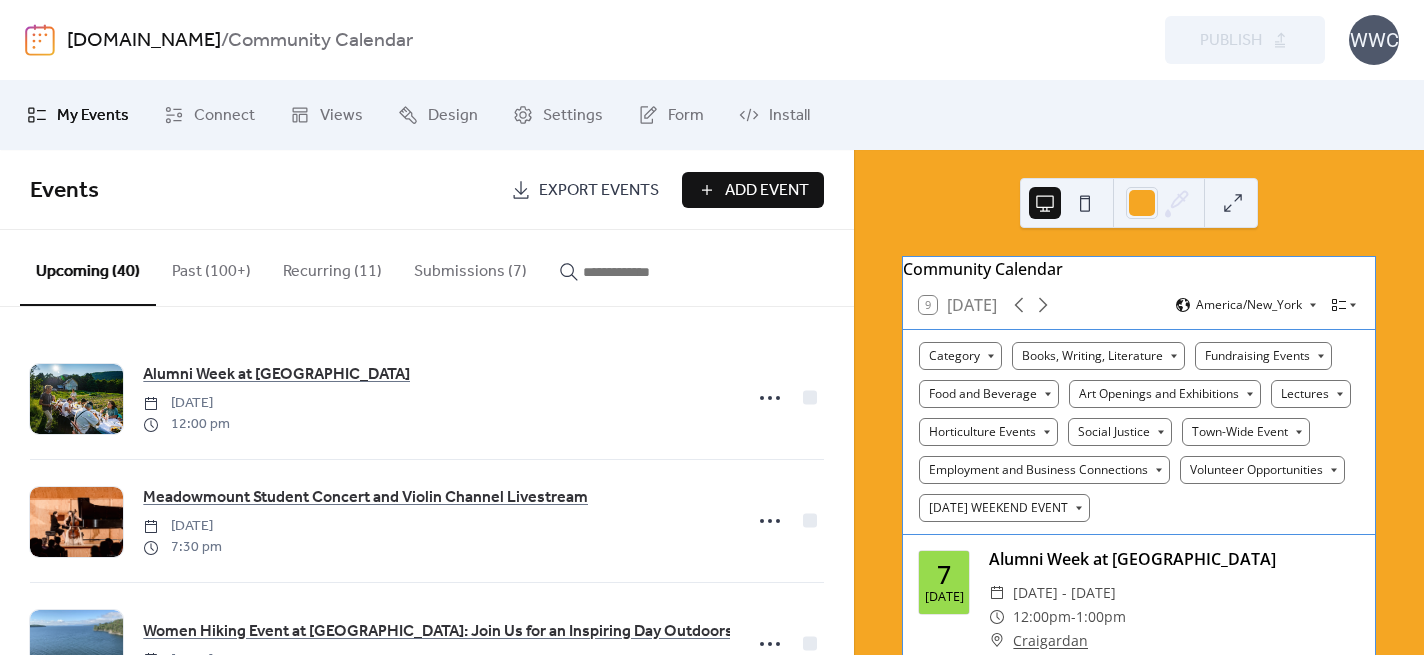 click on "Submissions  (7)" at bounding box center (470, 267) 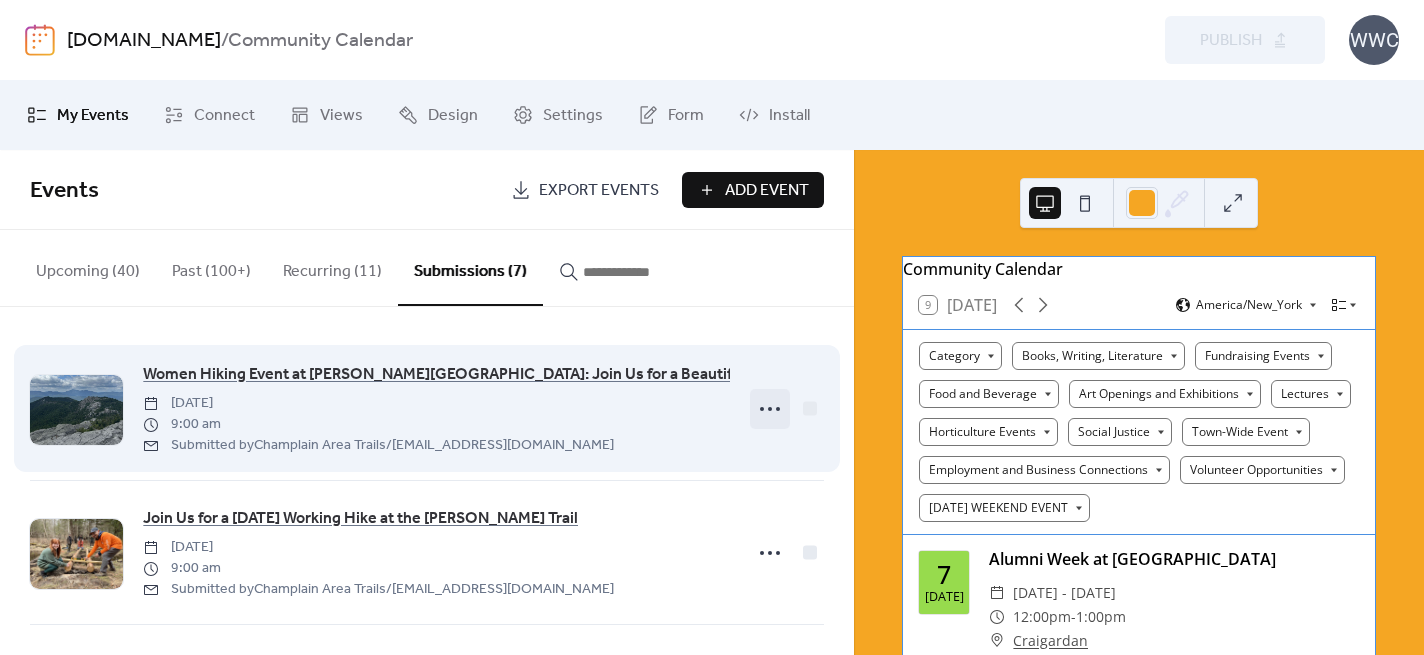 click 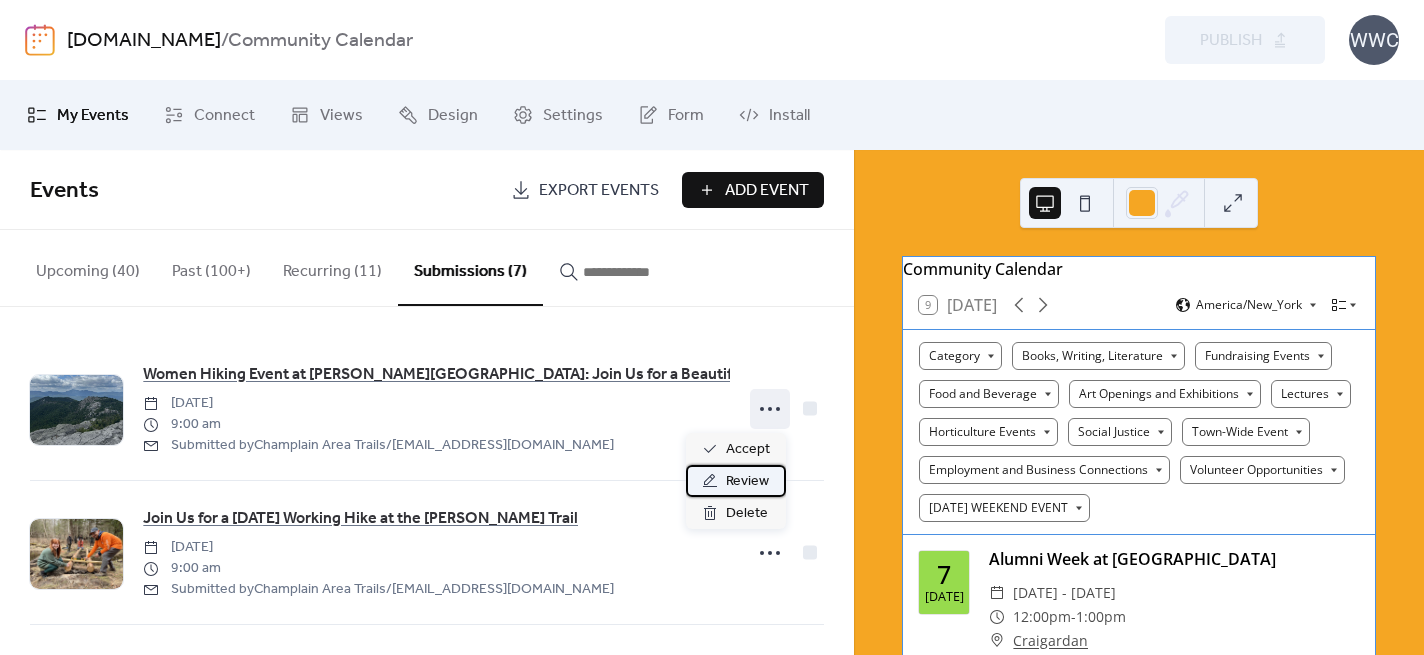 click on "Review" at bounding box center [747, 482] 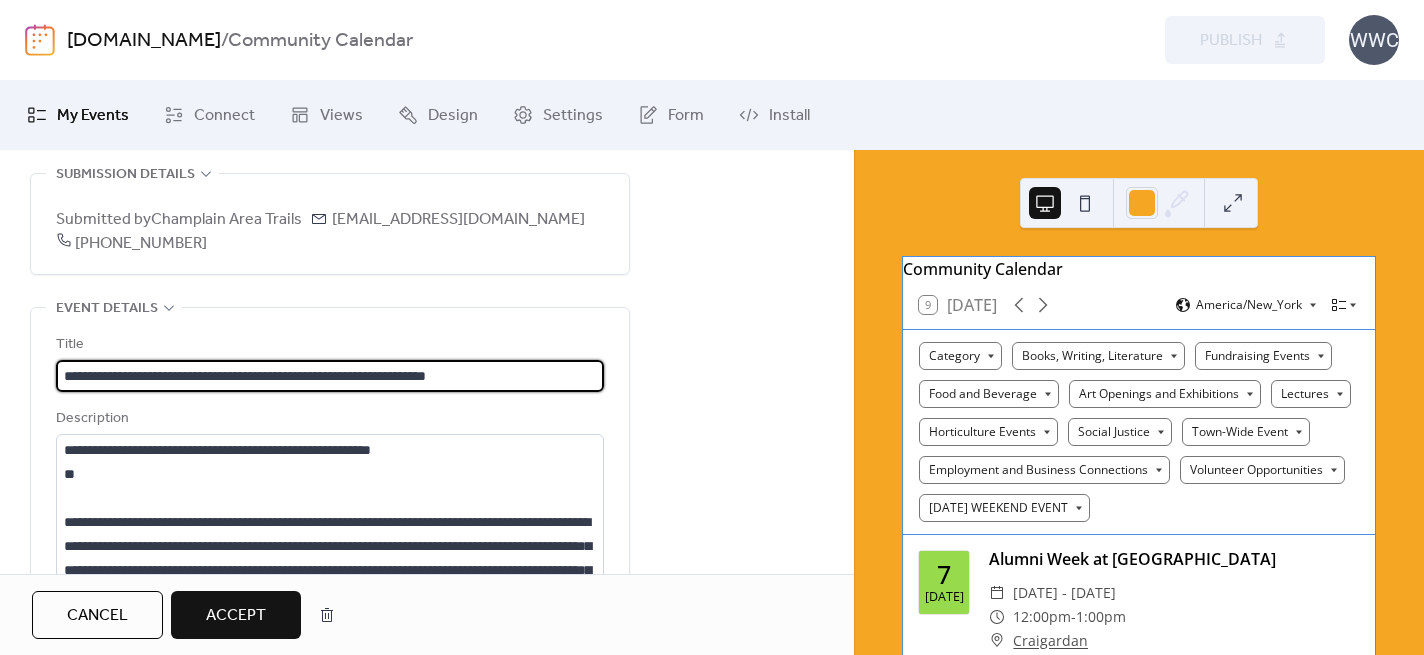 scroll, scrollTop: 152, scrollLeft: 0, axis: vertical 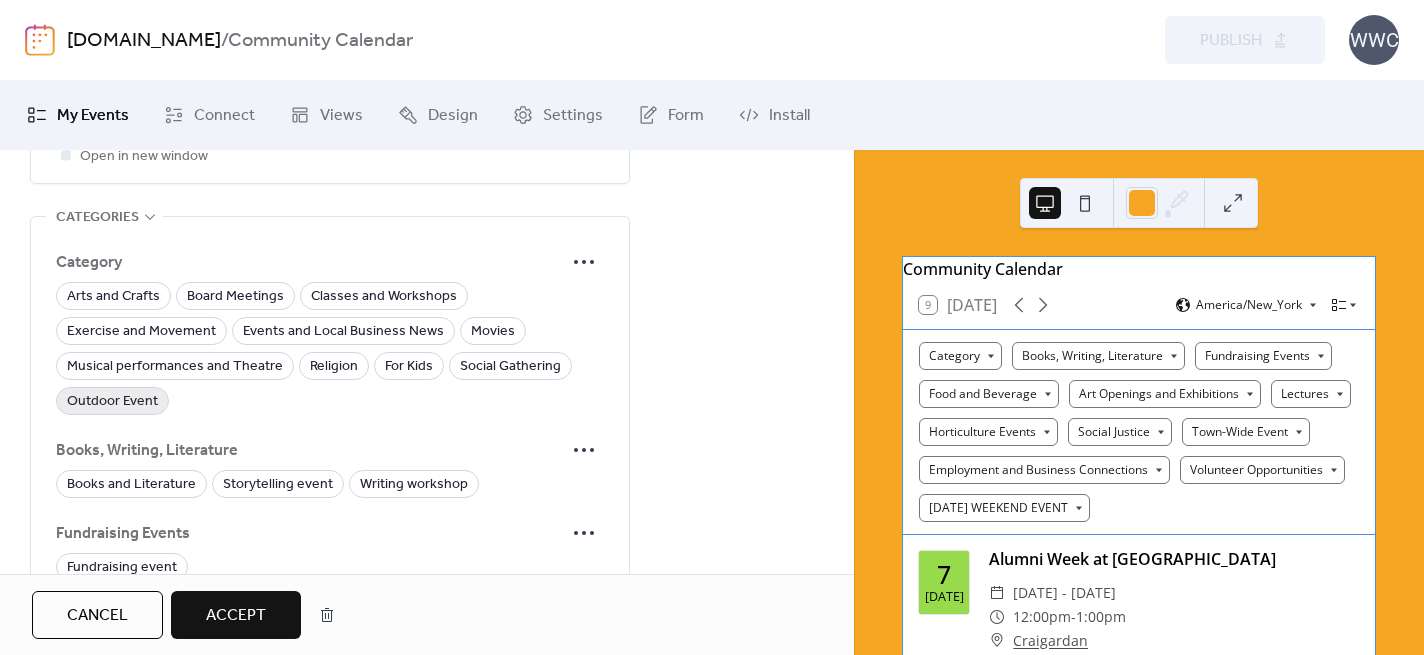 click on "Outdoor Event" at bounding box center [112, 402] 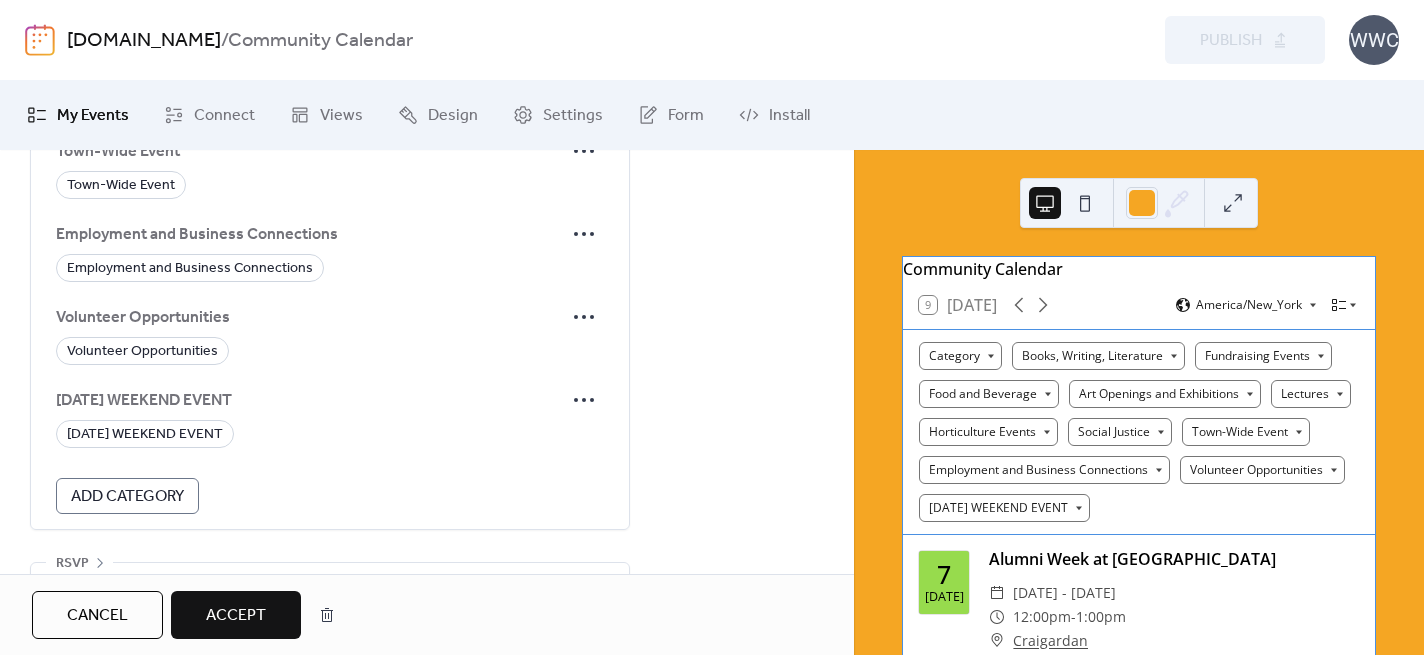 scroll, scrollTop: 2378, scrollLeft: 0, axis: vertical 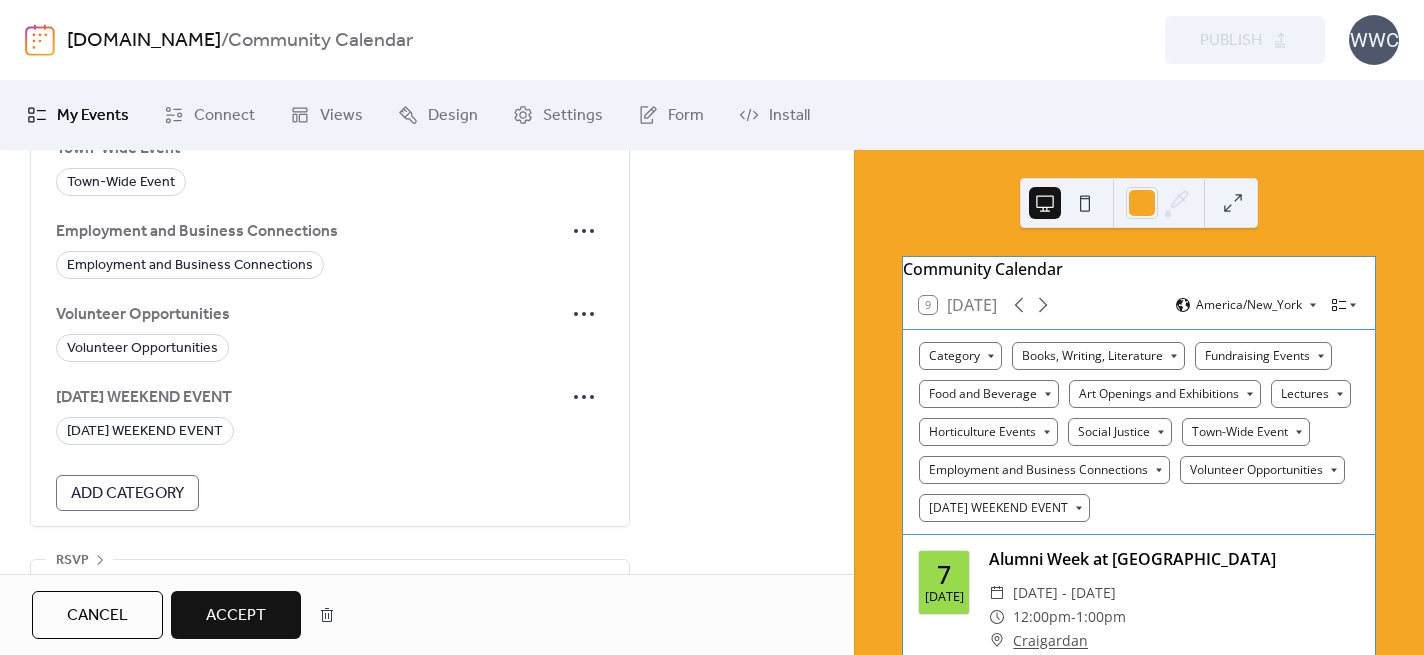 click on "Accept" at bounding box center [236, 616] 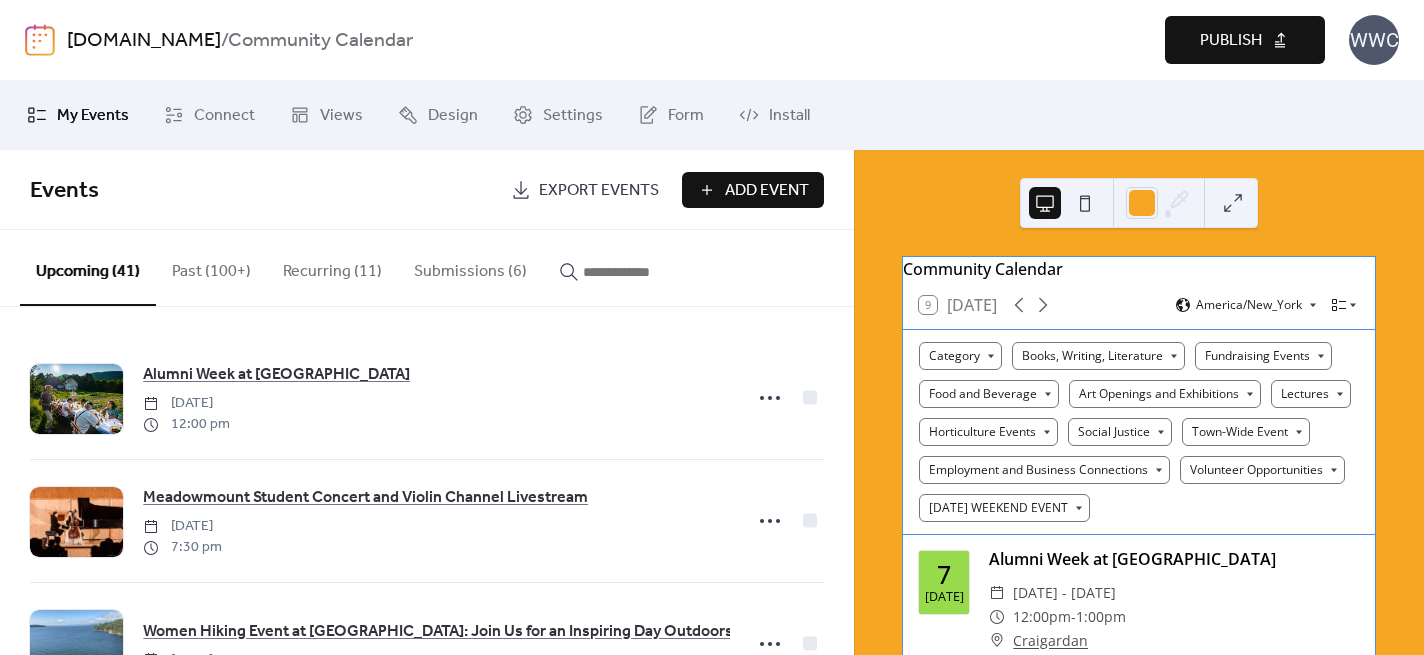 click on "Publish" at bounding box center (1231, 41) 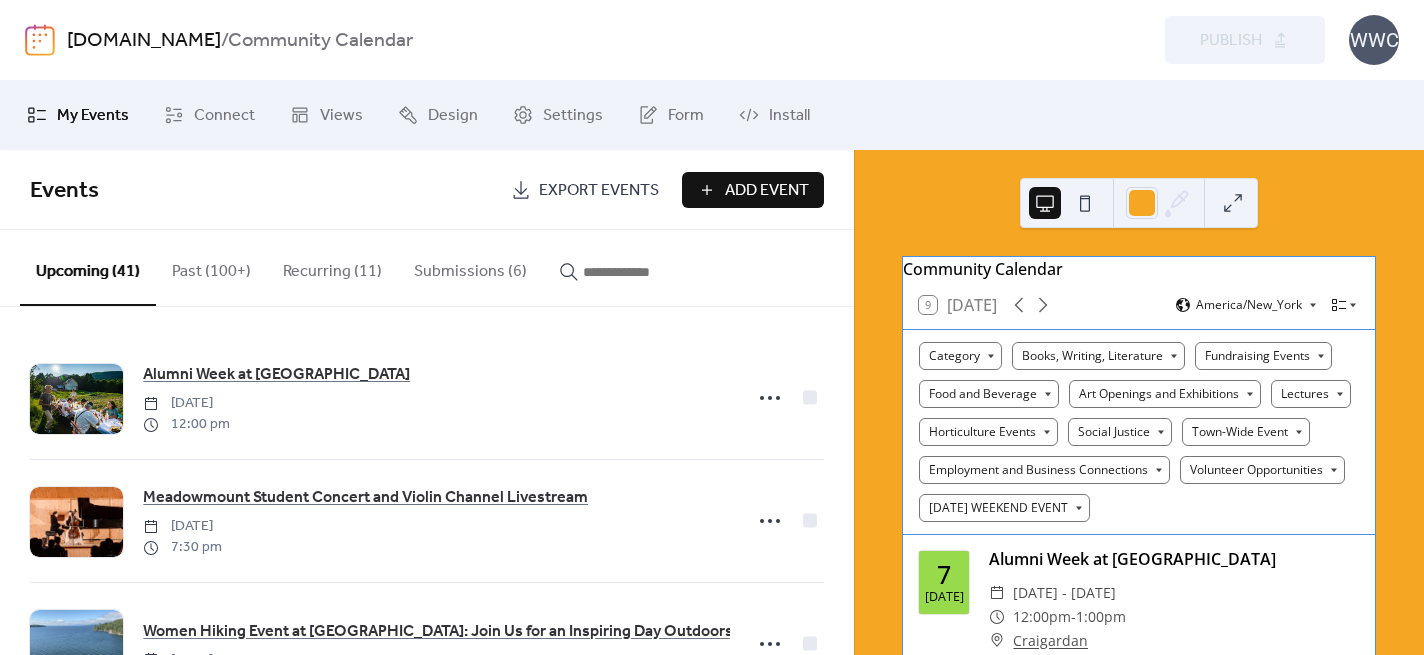 click on "Submissions  (6)" at bounding box center (470, 267) 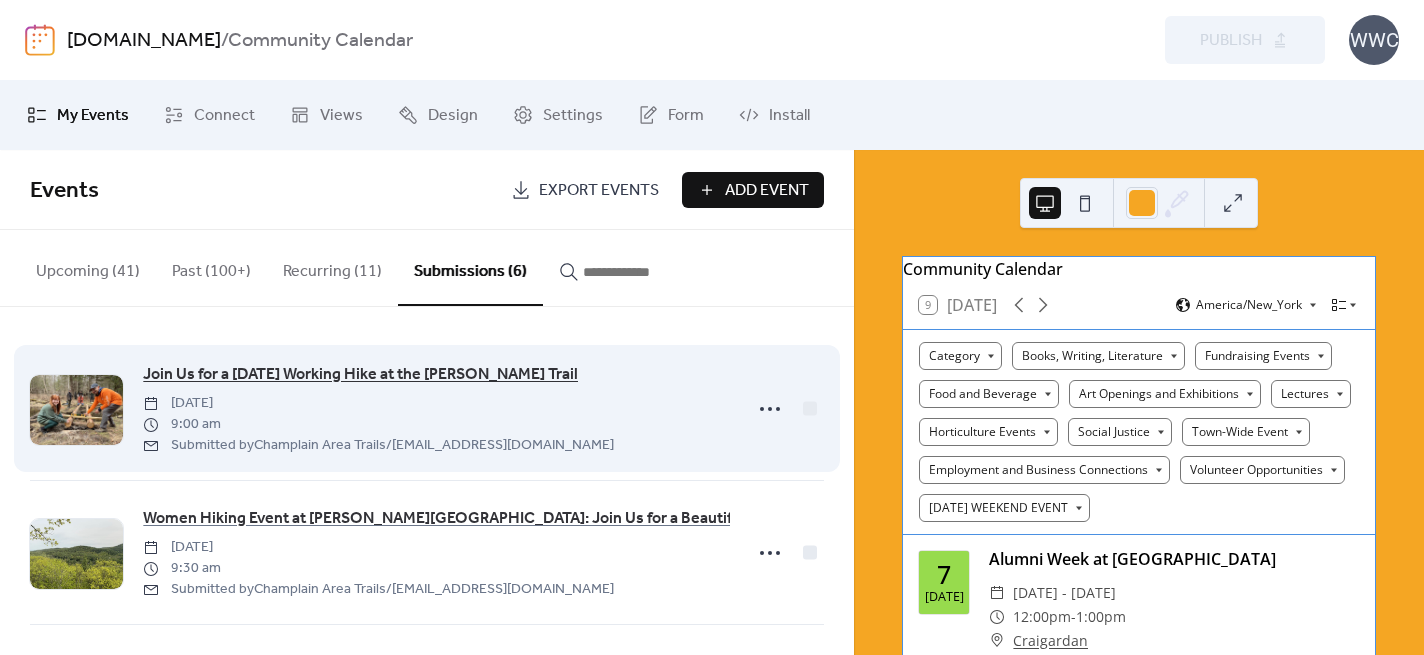 click on "Join Us for a [DATE] Working Hike at the [PERSON_NAME] Trail" at bounding box center [360, 375] 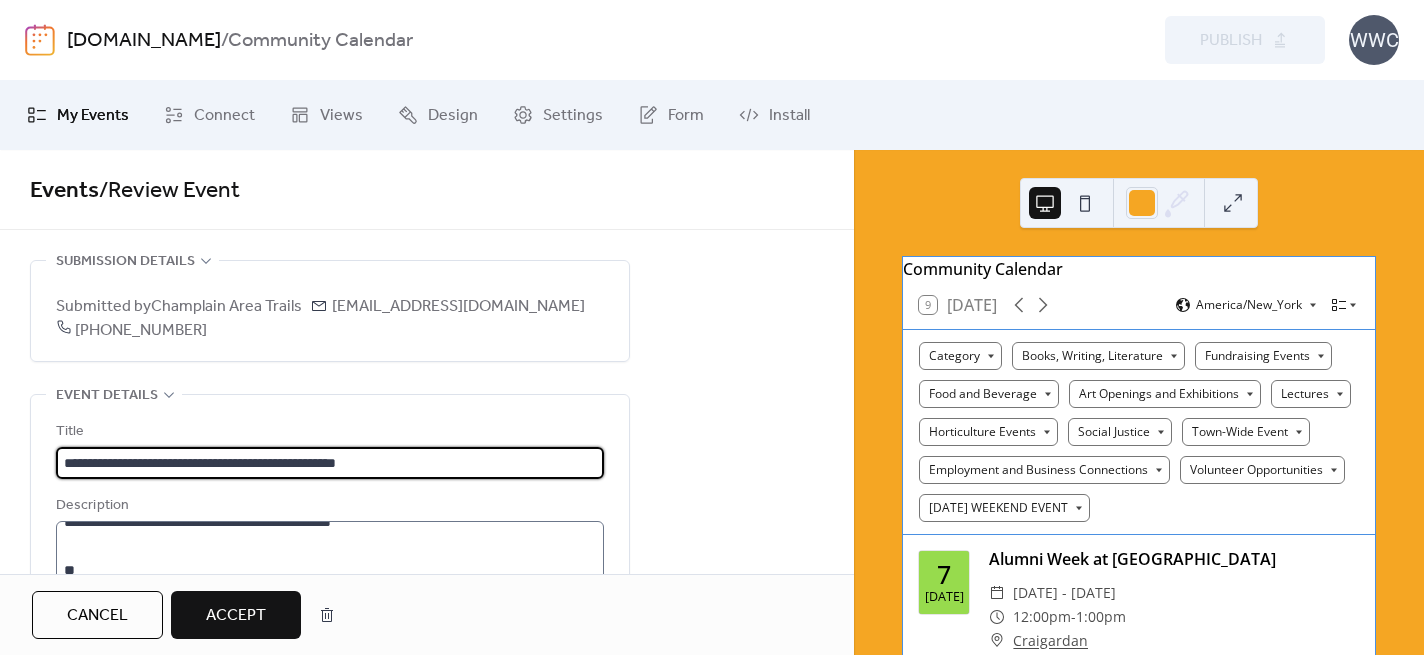 scroll, scrollTop: 184, scrollLeft: 0, axis: vertical 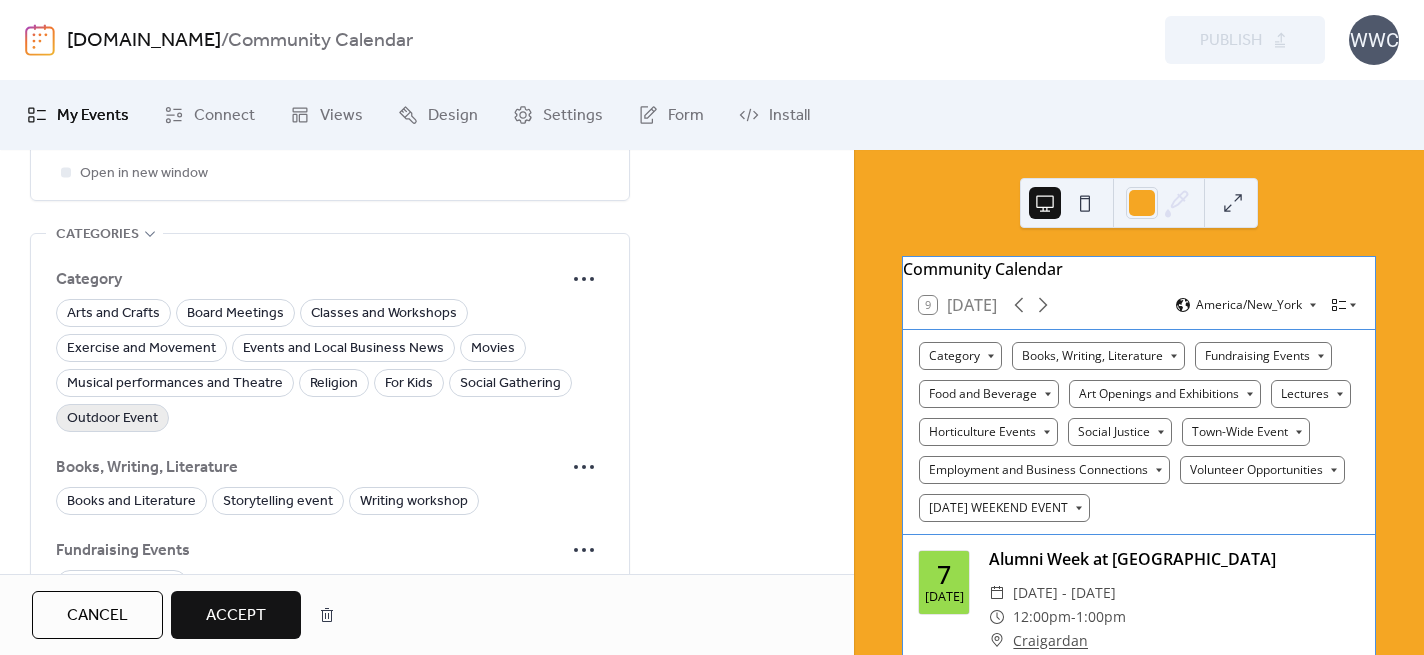 click on "Outdoor Event" at bounding box center [112, 419] 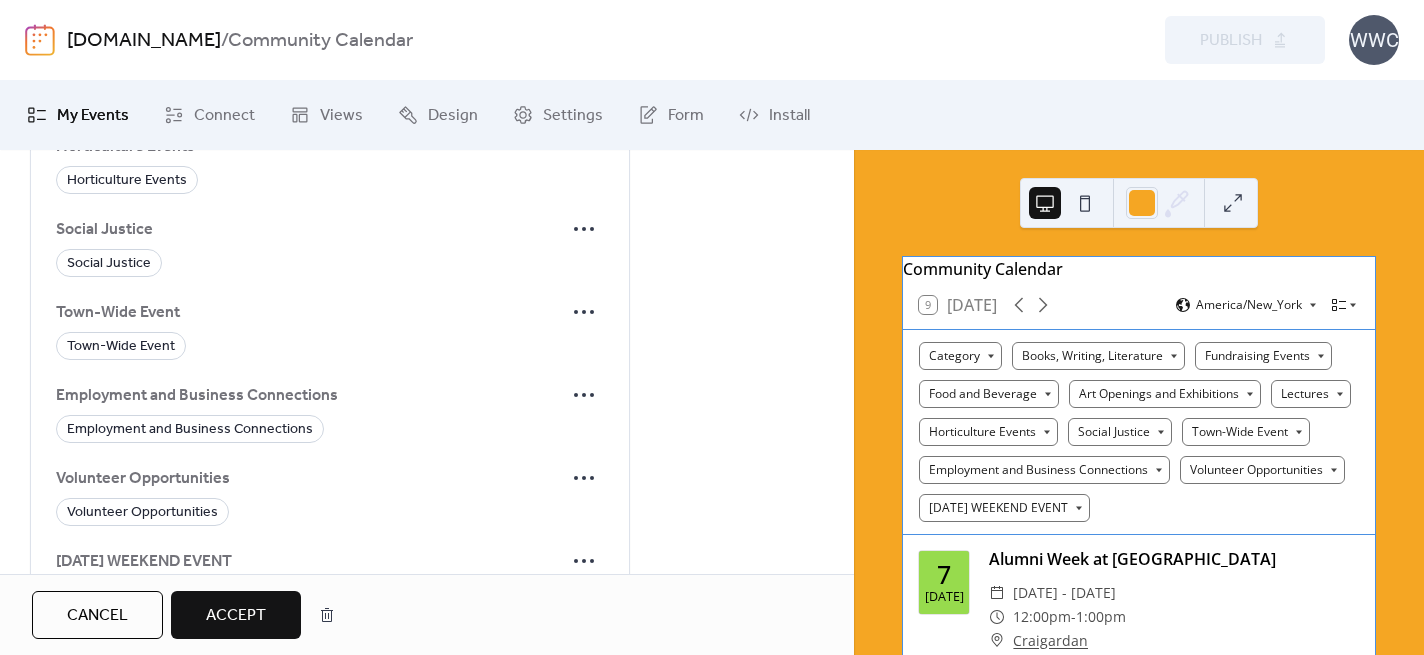 scroll, scrollTop: 2275, scrollLeft: 0, axis: vertical 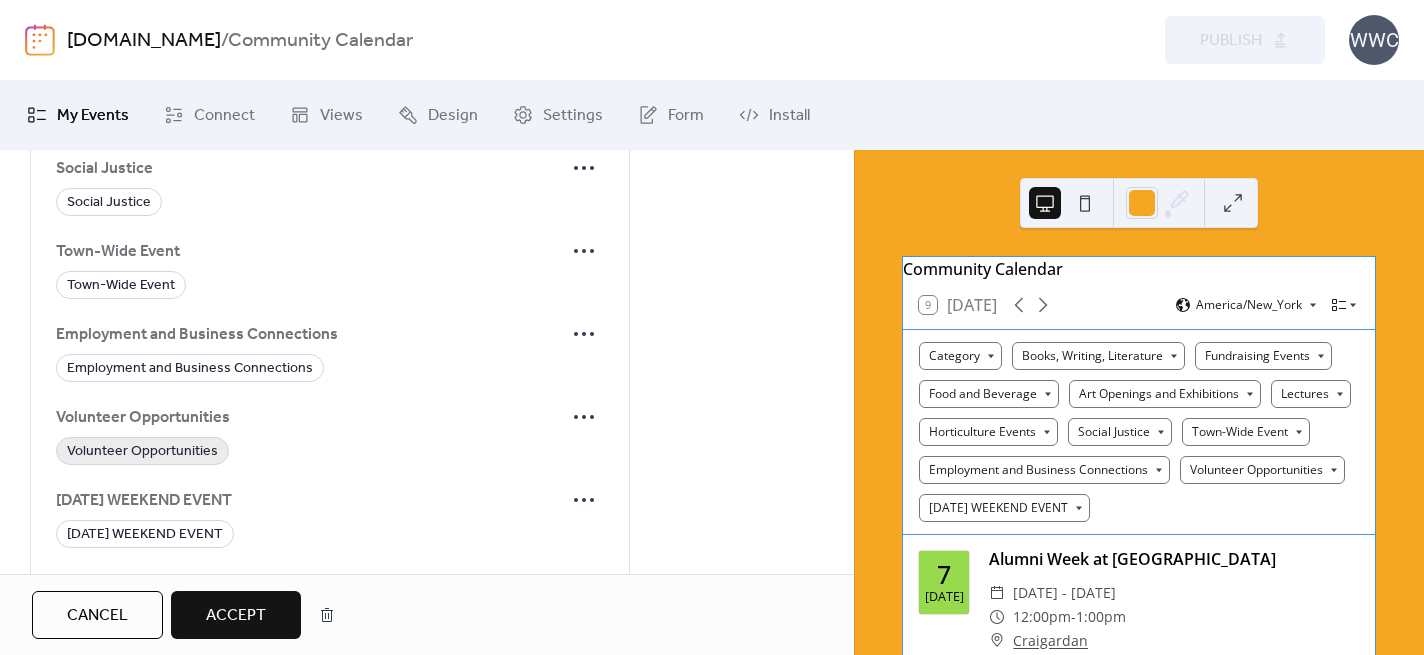 click on "Volunteer Opportunities" at bounding box center [142, 452] 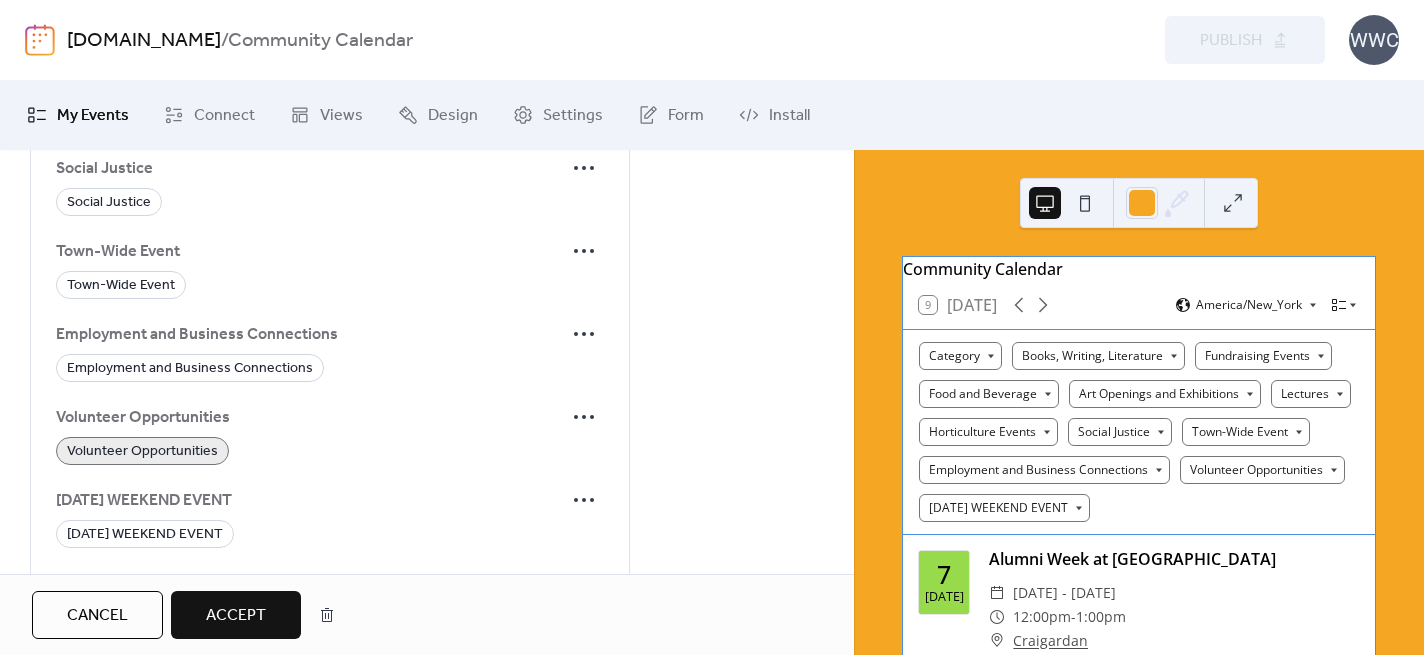 click on "Accept" at bounding box center [236, 616] 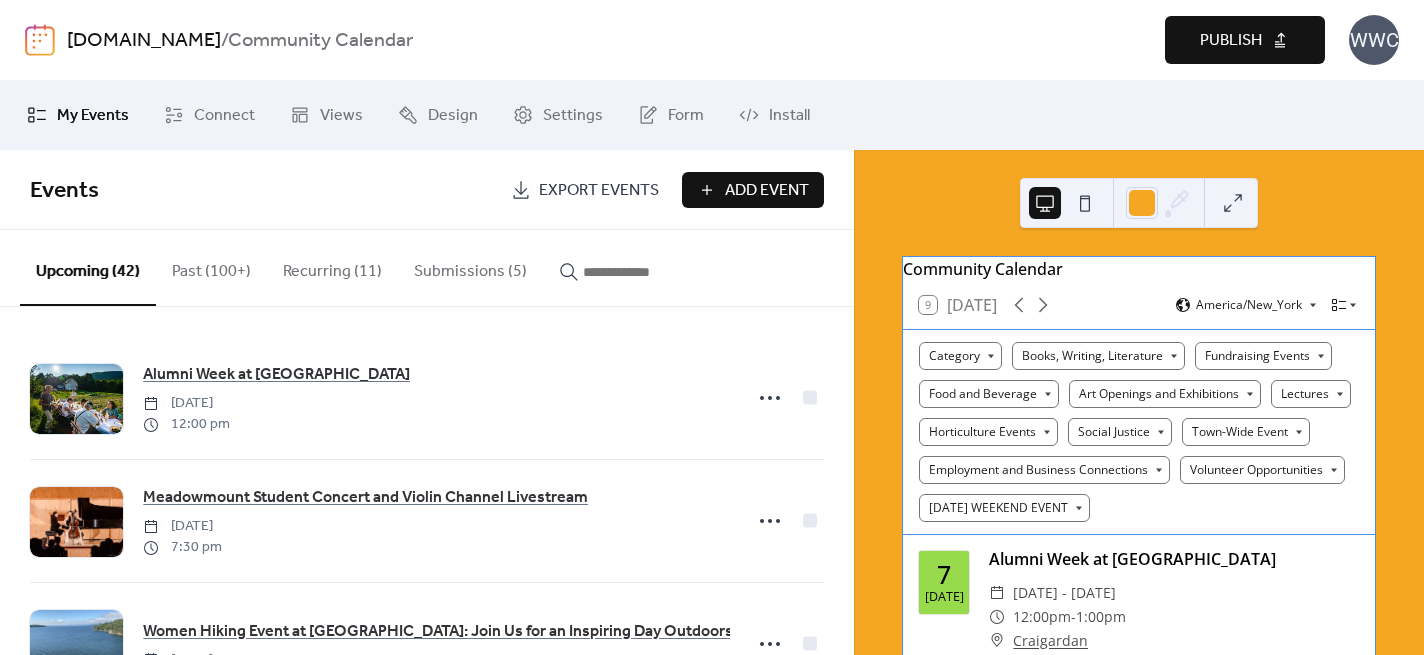 click on "Publish" at bounding box center (1231, 41) 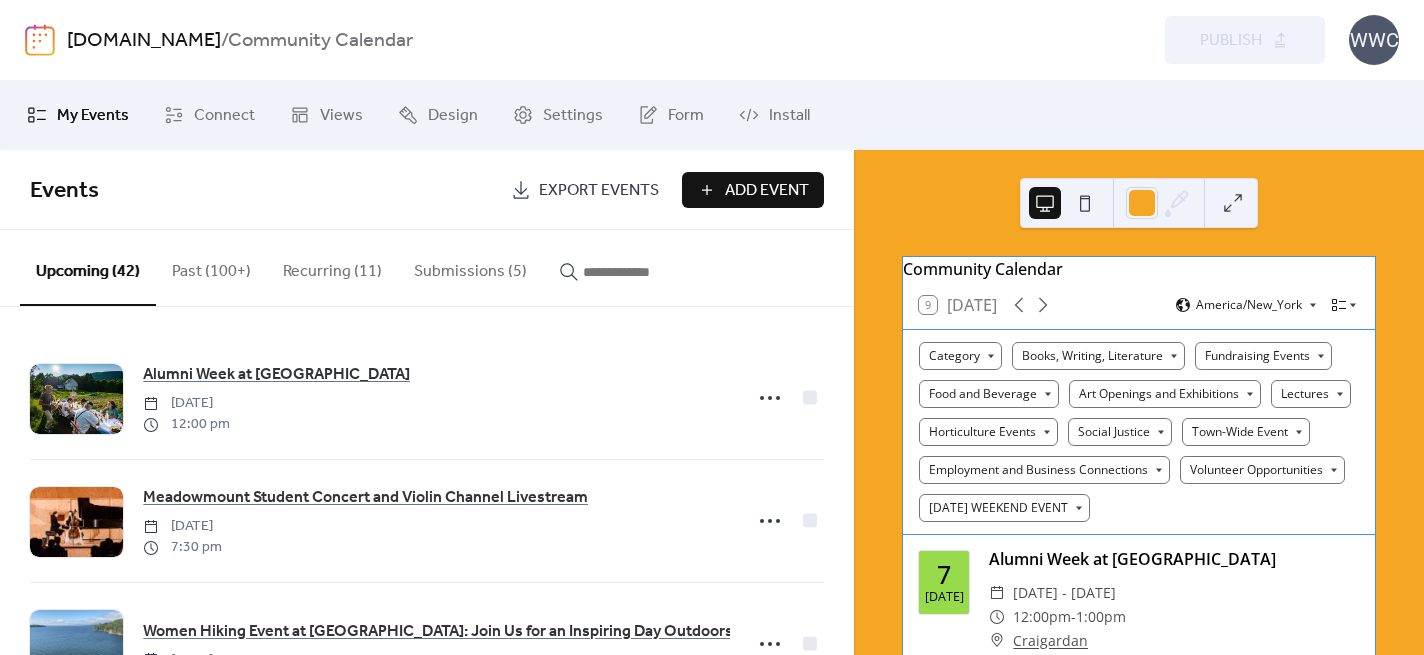 click on "Submissions  (5)" at bounding box center [470, 267] 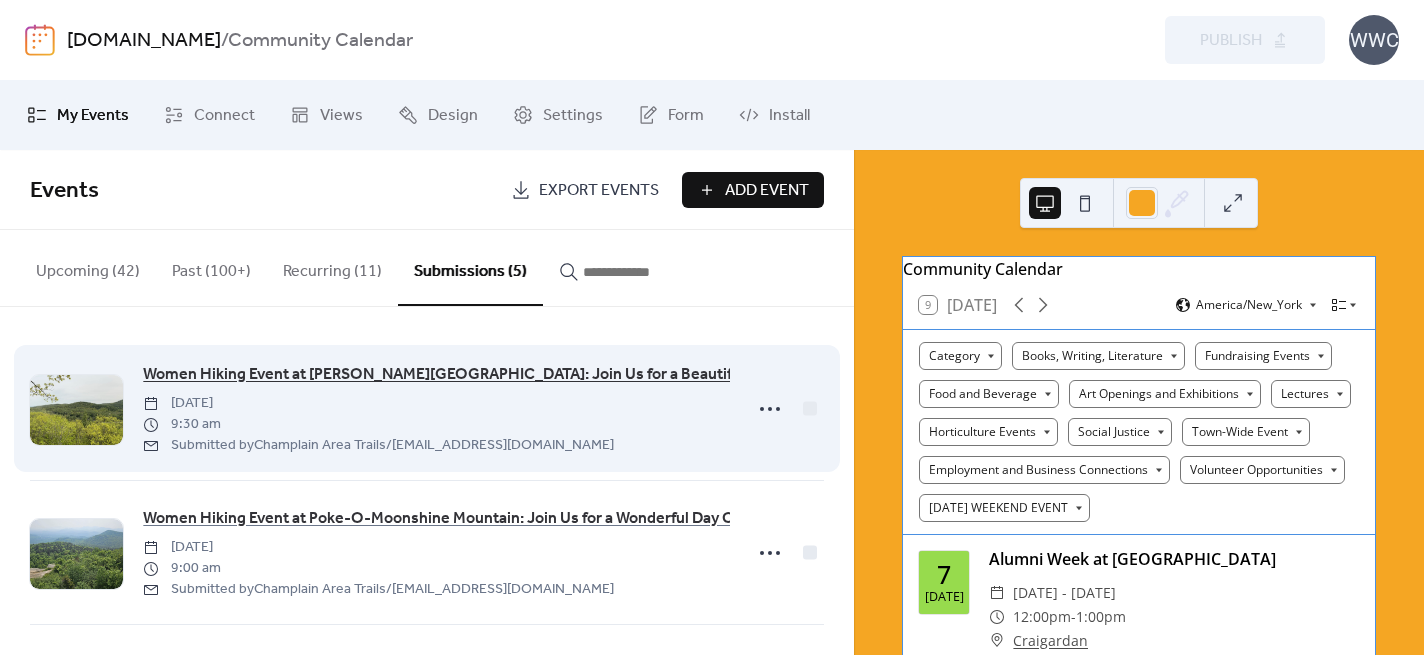 click on "Women Hiking Event at [PERSON_NAME][GEOGRAPHIC_DATA]: Join Us for a Beautiful Day Outdoors" at bounding box center [495, 375] 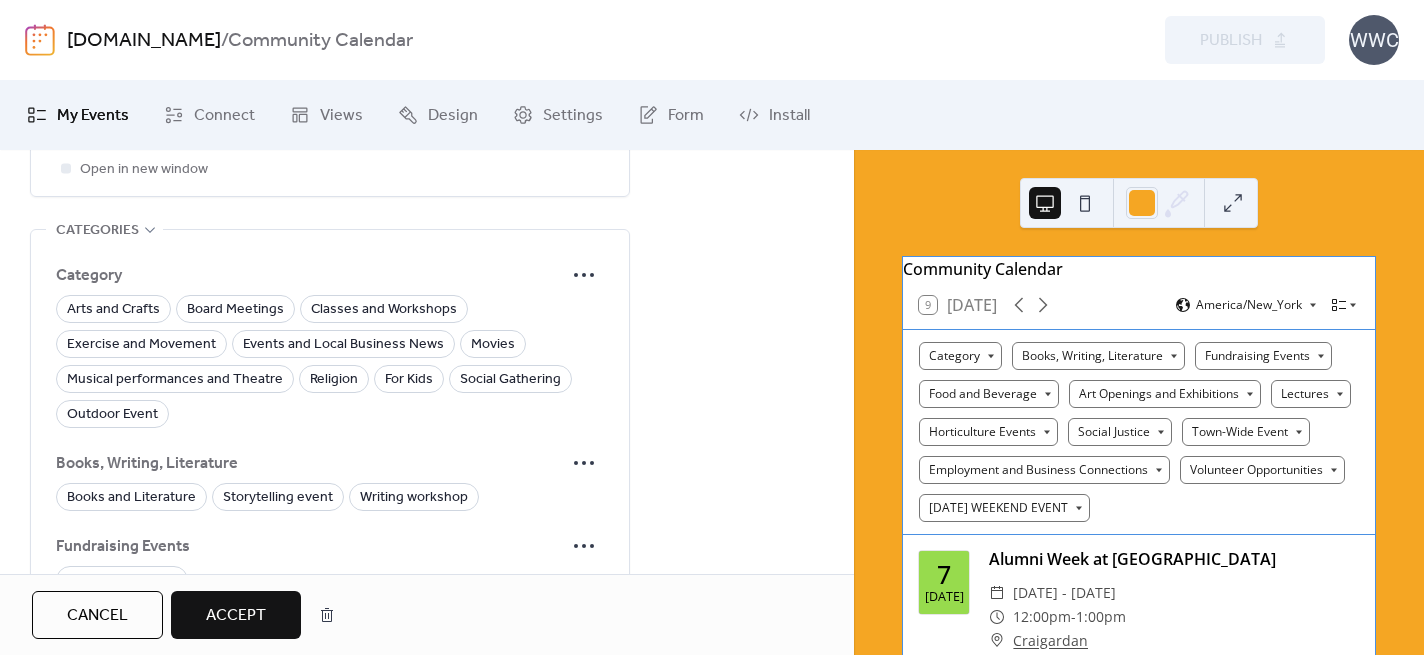 scroll, scrollTop: 1494, scrollLeft: 0, axis: vertical 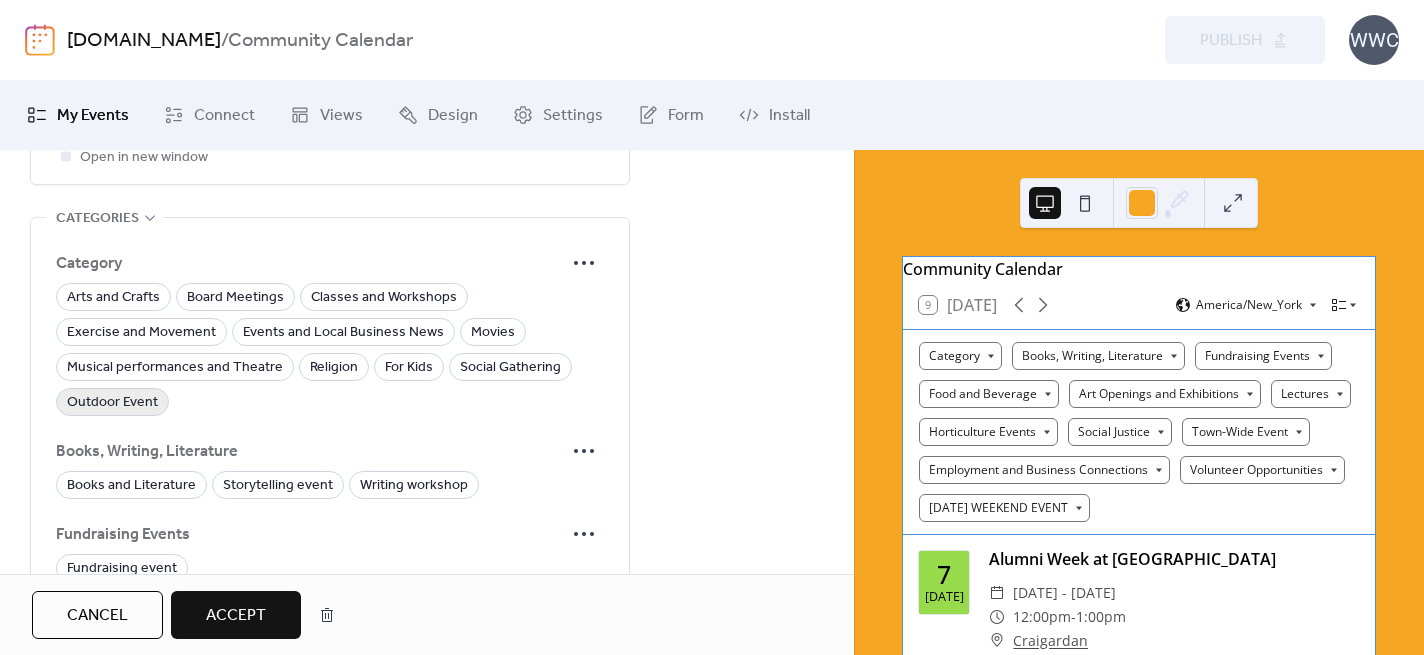 click on "Outdoor Event" at bounding box center [112, 403] 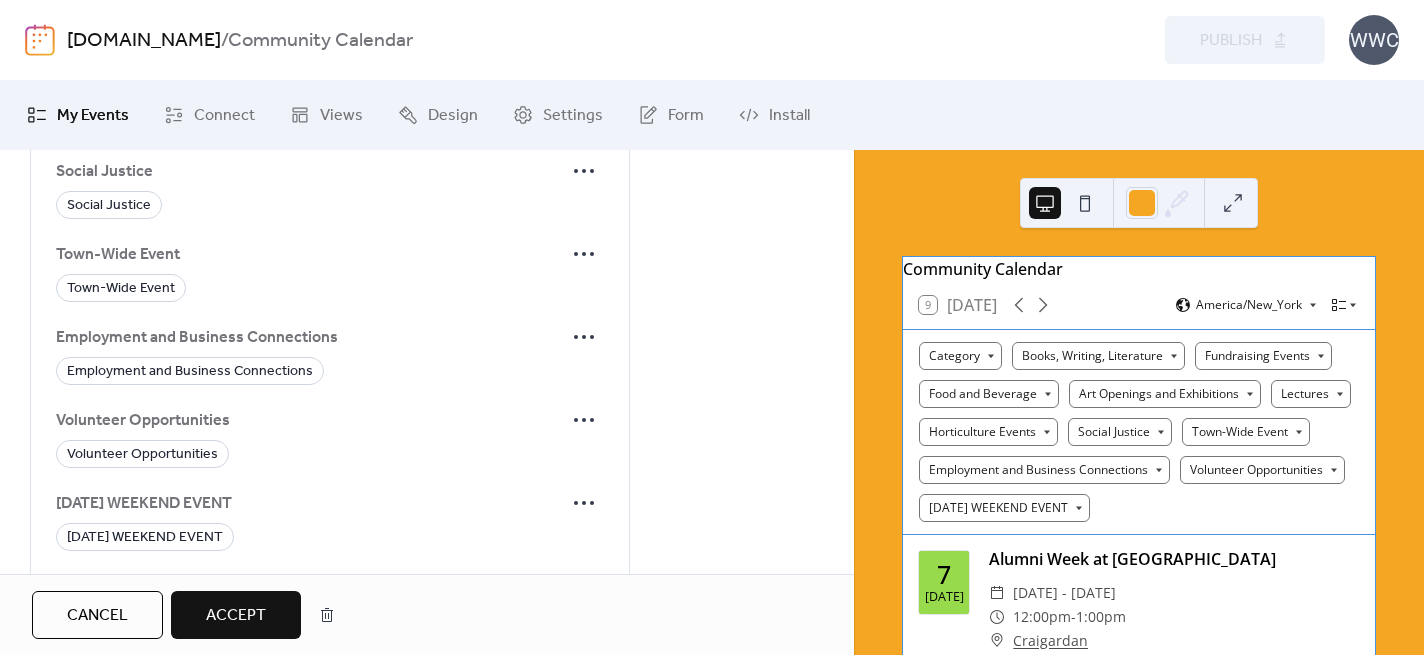 scroll, scrollTop: 2429, scrollLeft: 0, axis: vertical 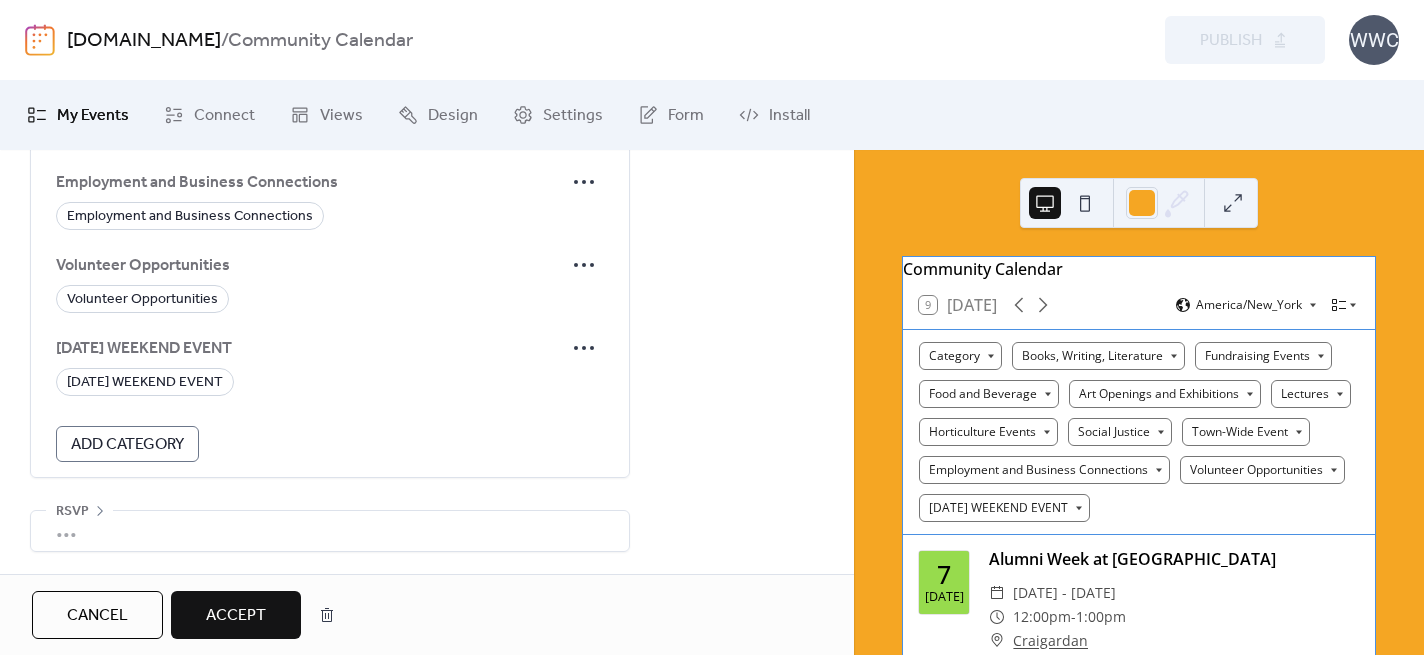 click on "Accept" at bounding box center [236, 616] 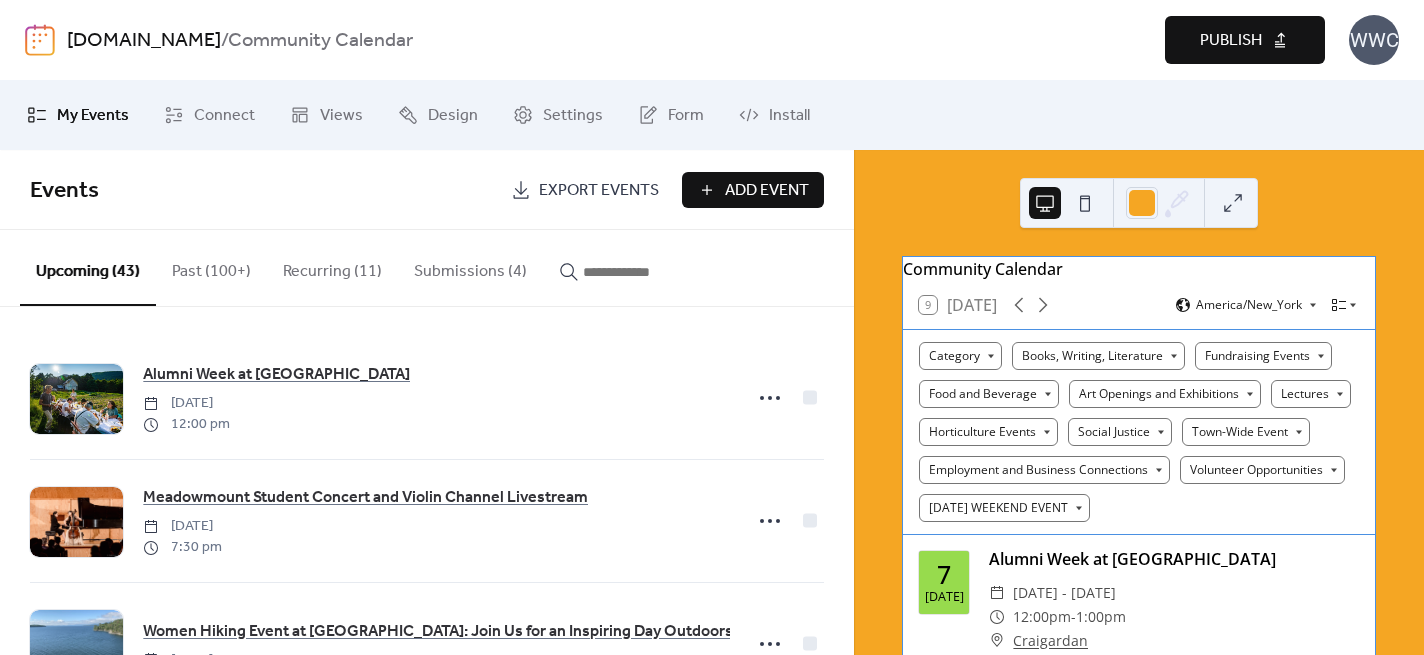 click on "Publish" at bounding box center [1231, 41] 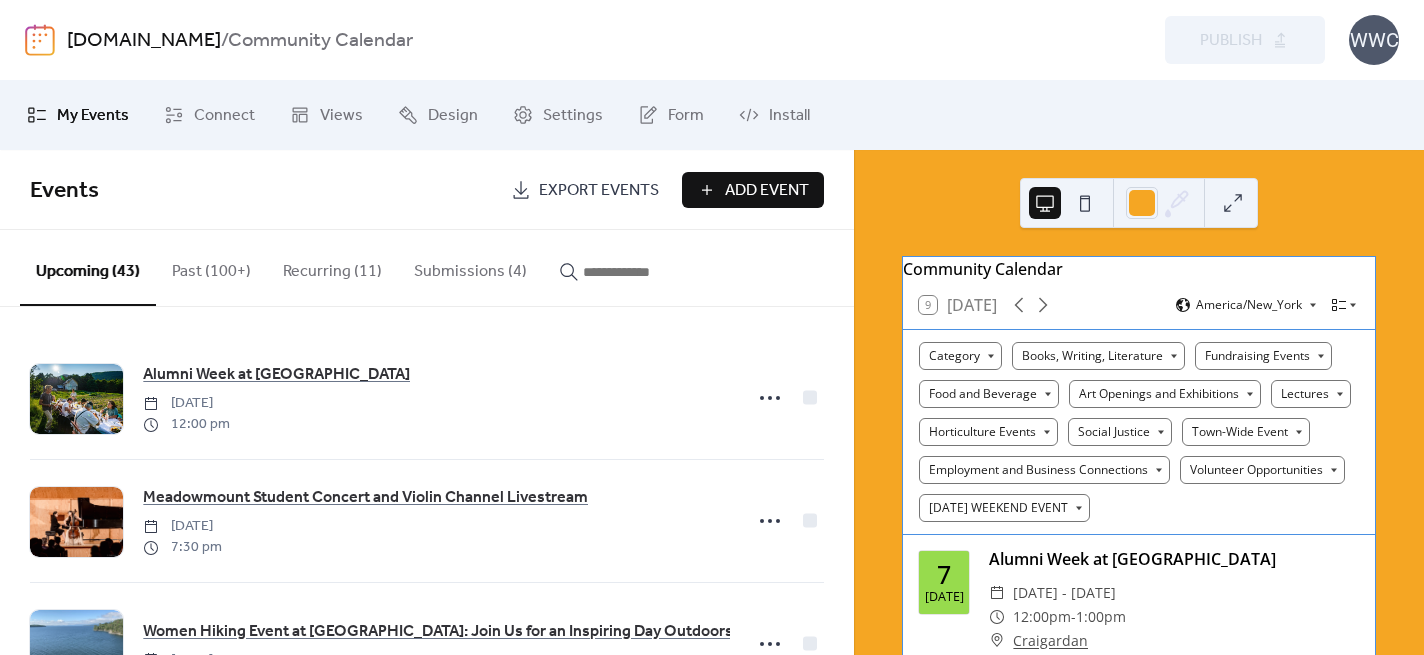 click on "Submissions  (4)" at bounding box center (470, 267) 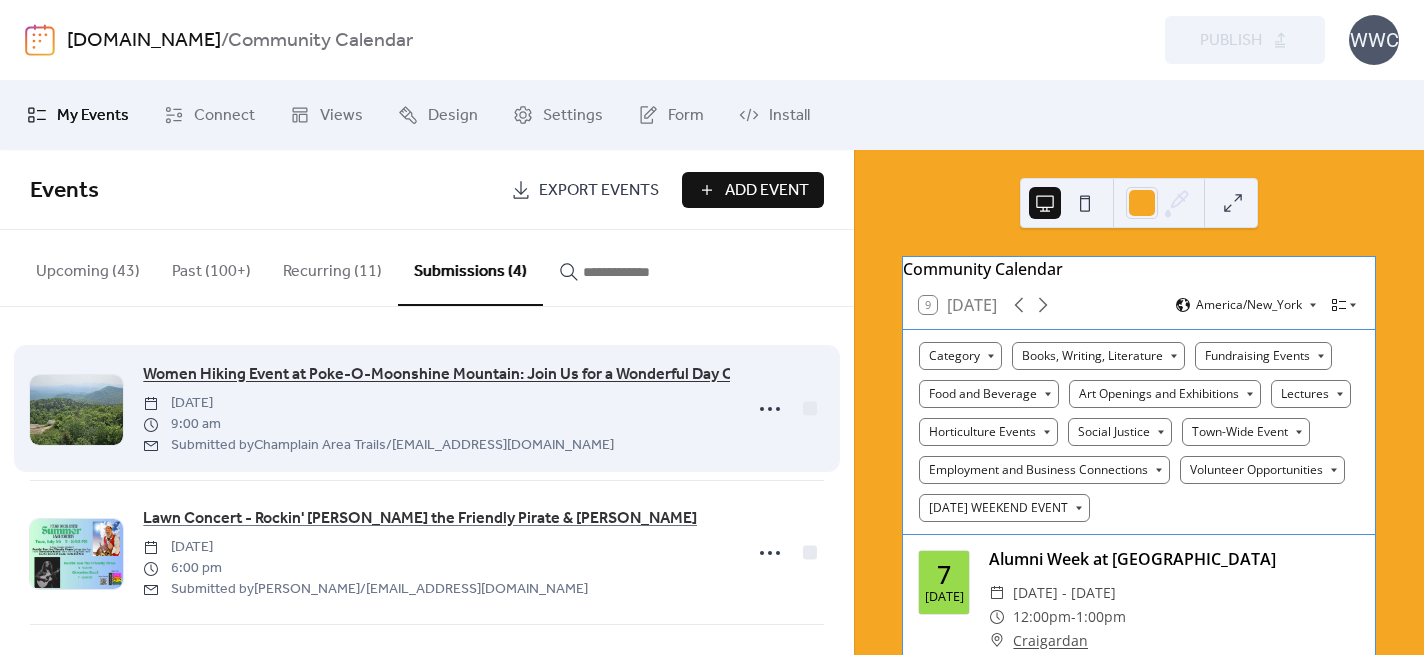 click on "Women Hiking Event at Poke-O-Moonshine Mountain: Join Us for a Wonderful Day Outdoors" at bounding box center (467, 375) 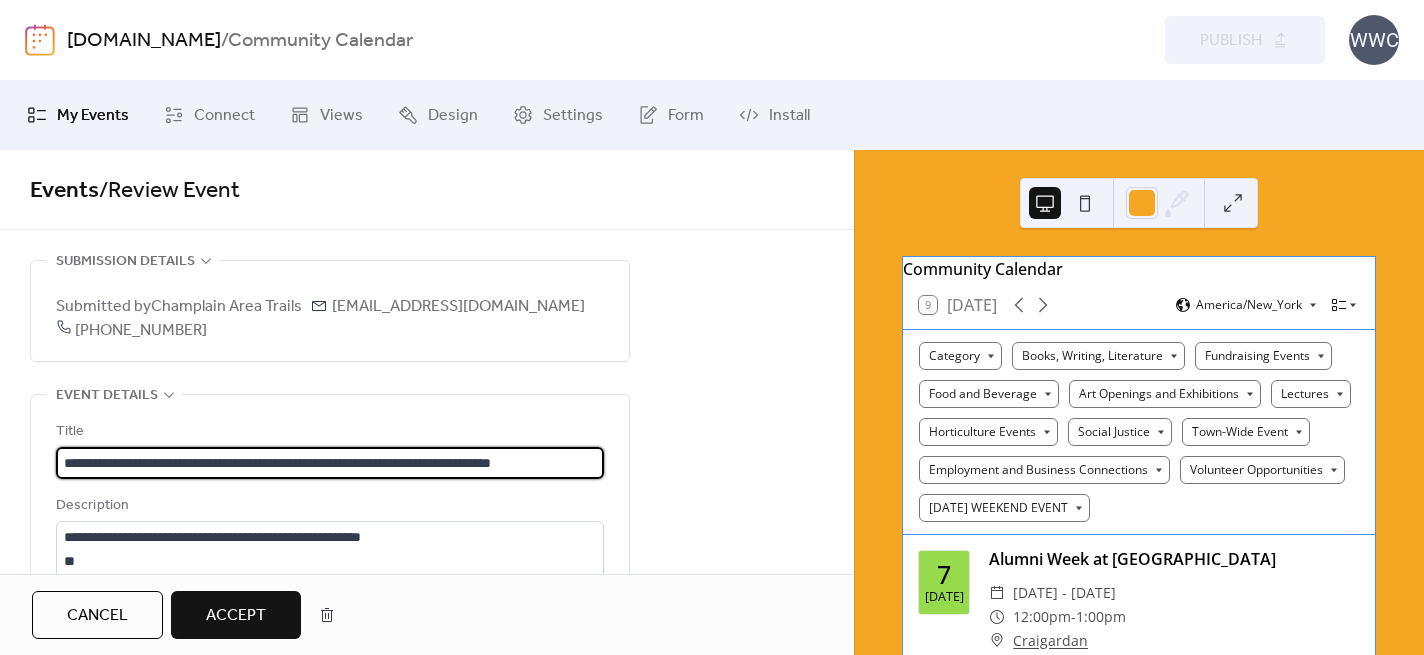 scroll, scrollTop: 0, scrollLeft: 21, axis: horizontal 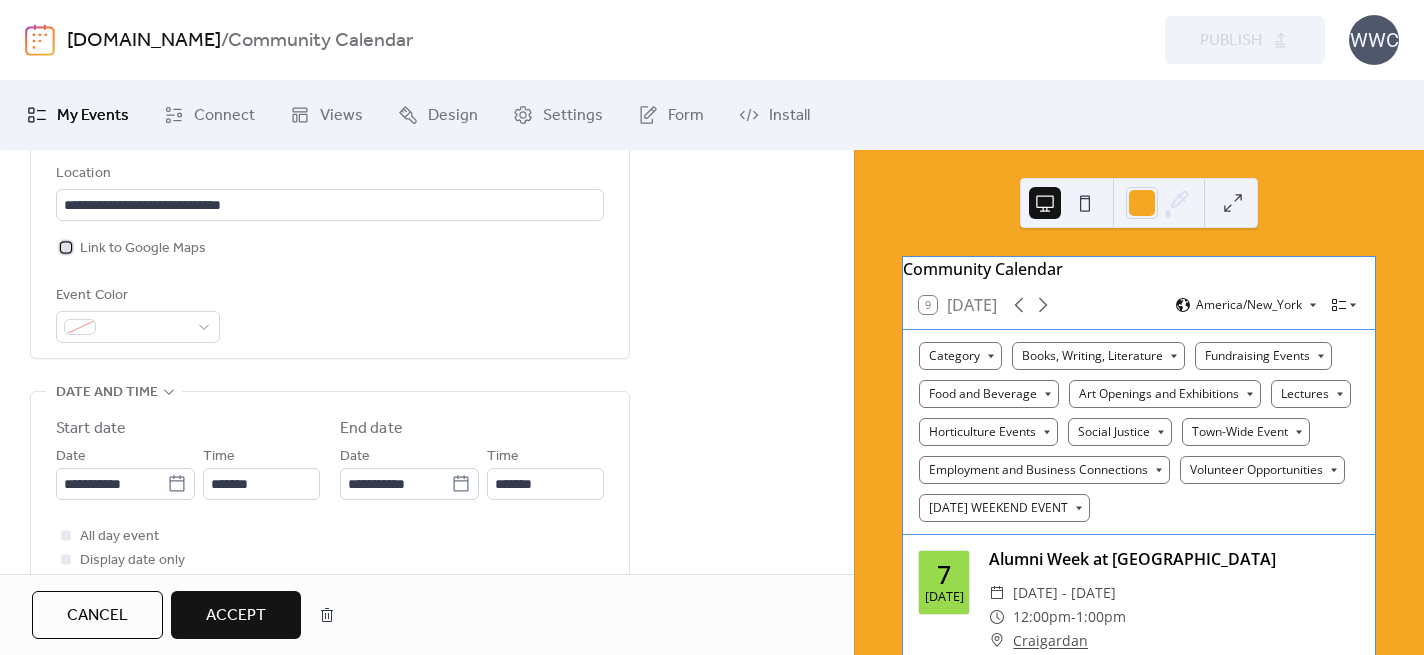 click at bounding box center [66, 247] 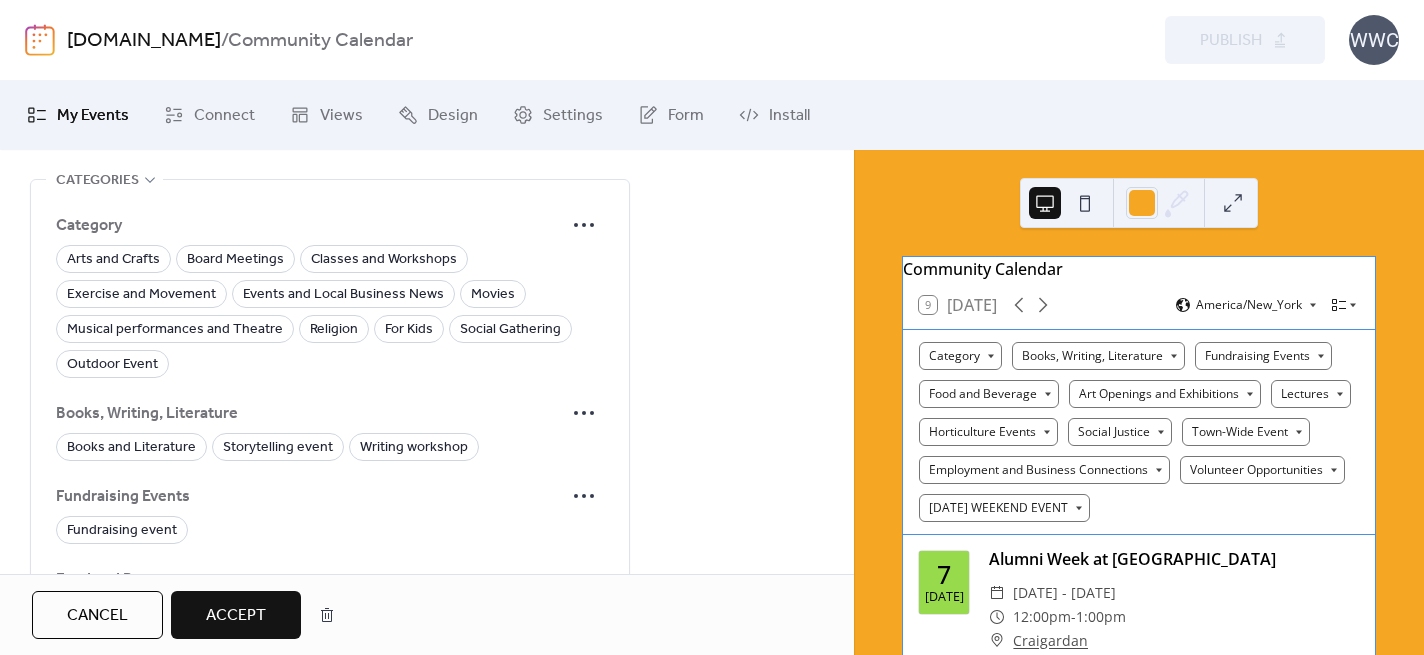 scroll, scrollTop: 1539, scrollLeft: 0, axis: vertical 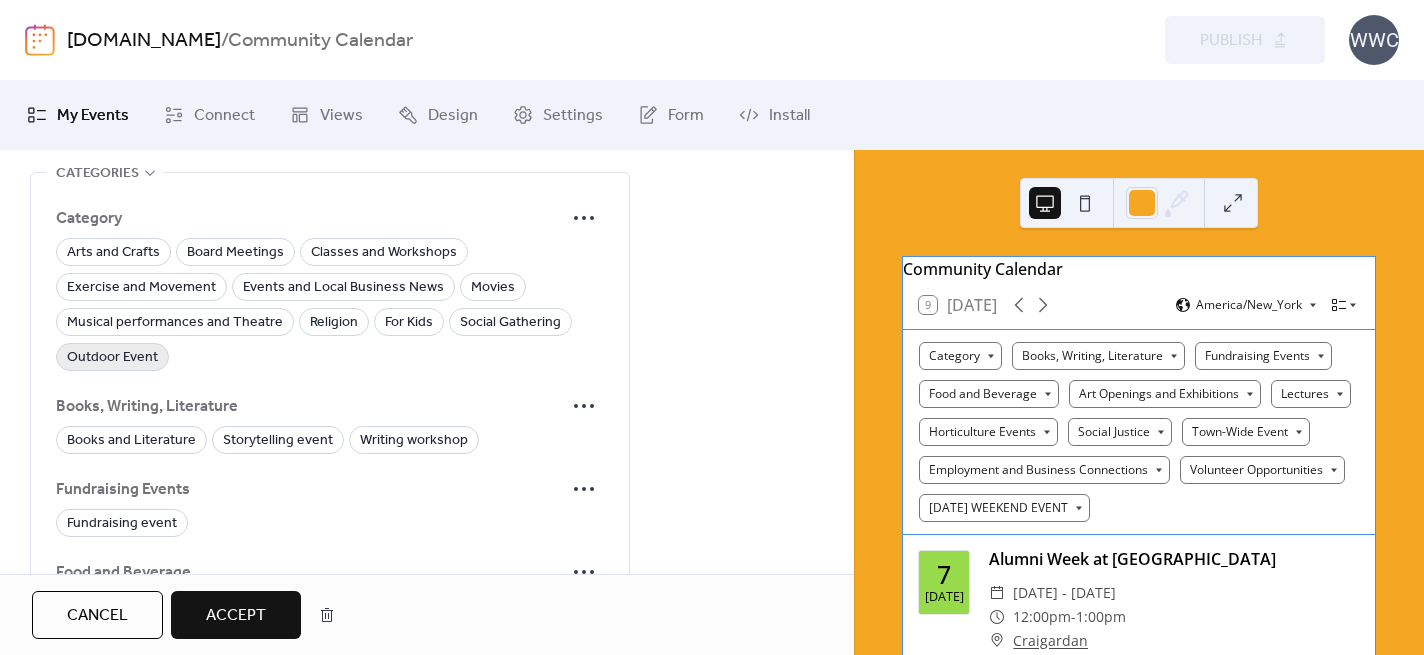 click on "Outdoor Event" at bounding box center [112, 358] 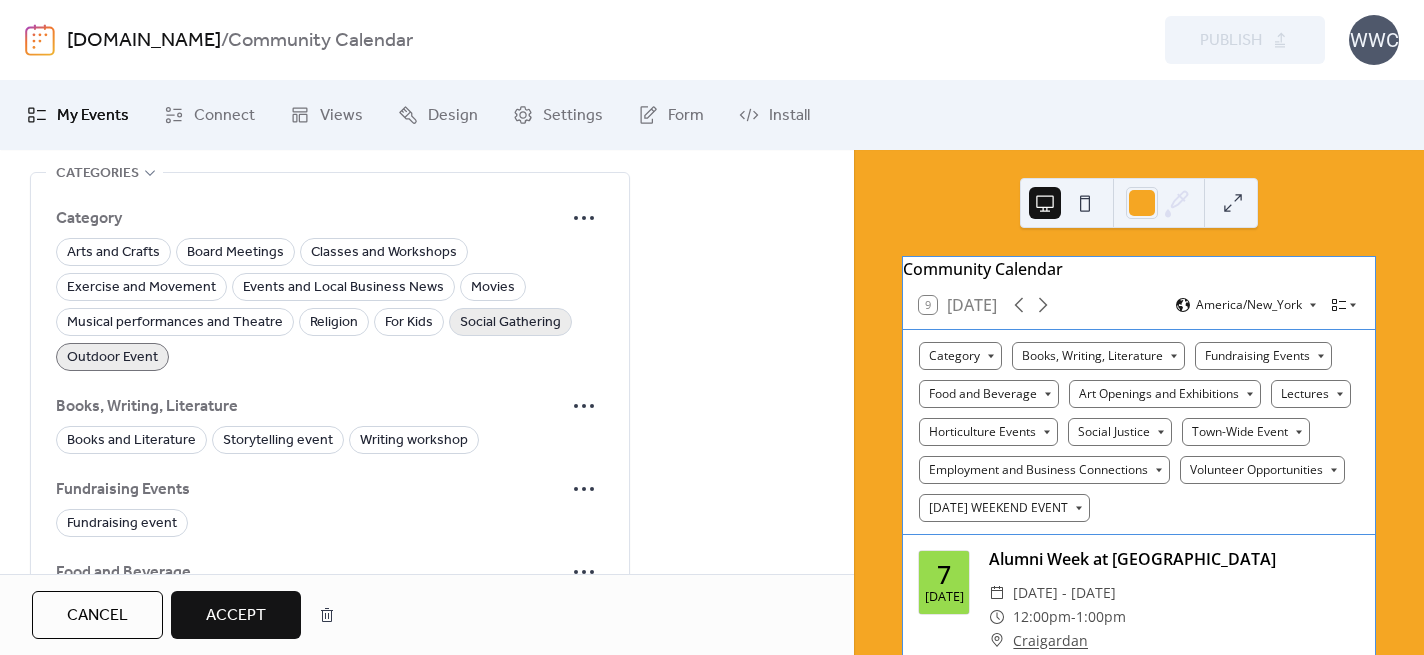 click on "Social Gathering" at bounding box center (510, 323) 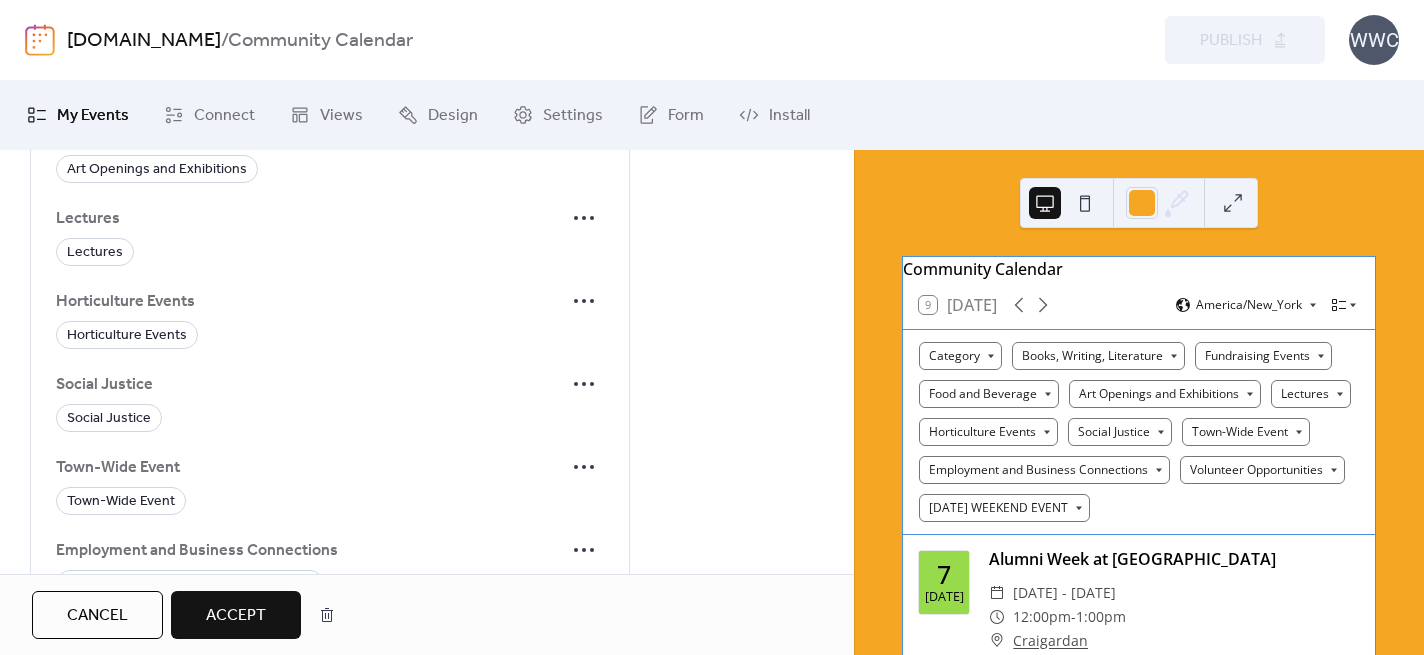 scroll, scrollTop: 2429, scrollLeft: 0, axis: vertical 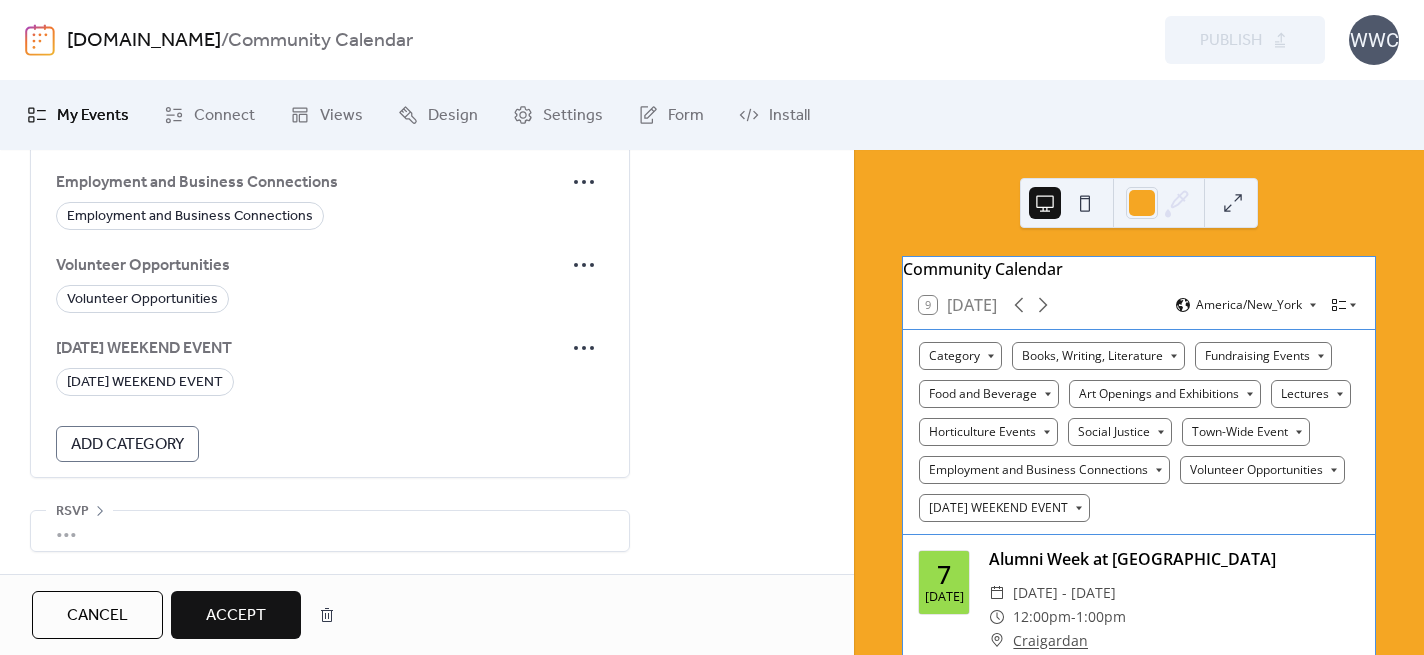 click on "Accept" at bounding box center [236, 616] 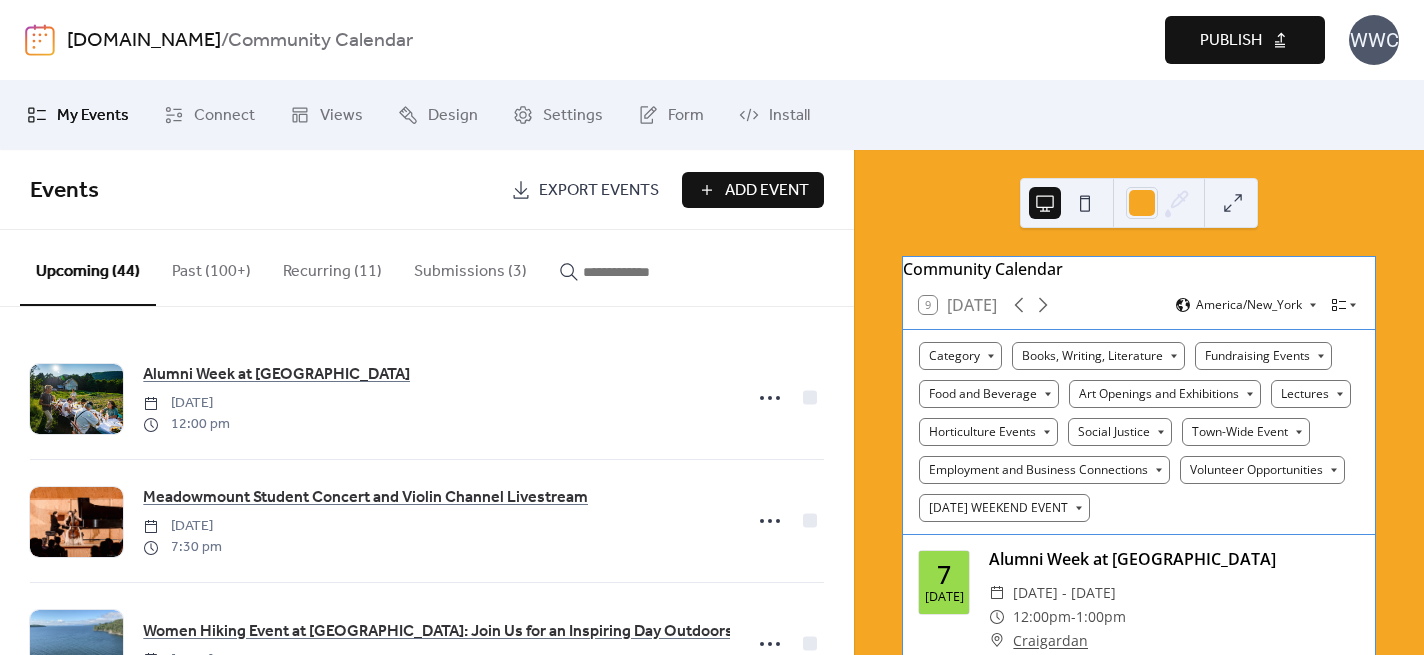 click on "Publish" at bounding box center (1231, 41) 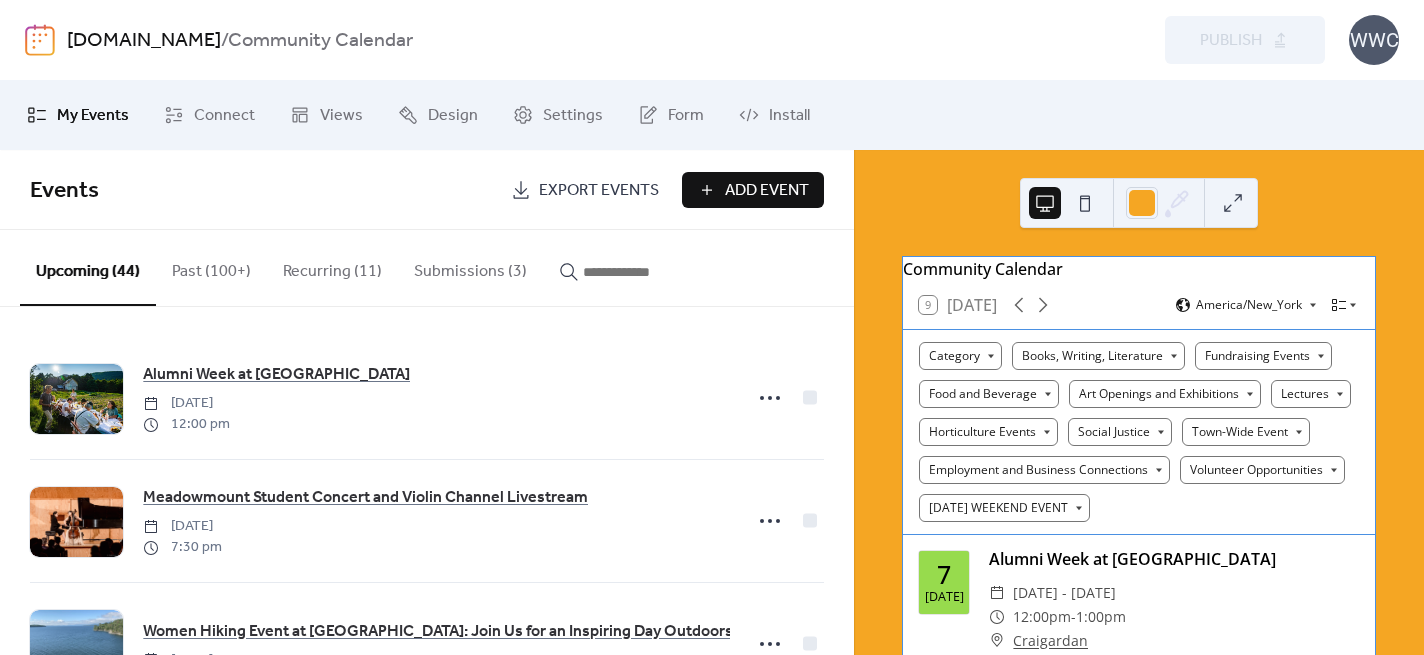 click on "Submissions  (3)" at bounding box center [470, 267] 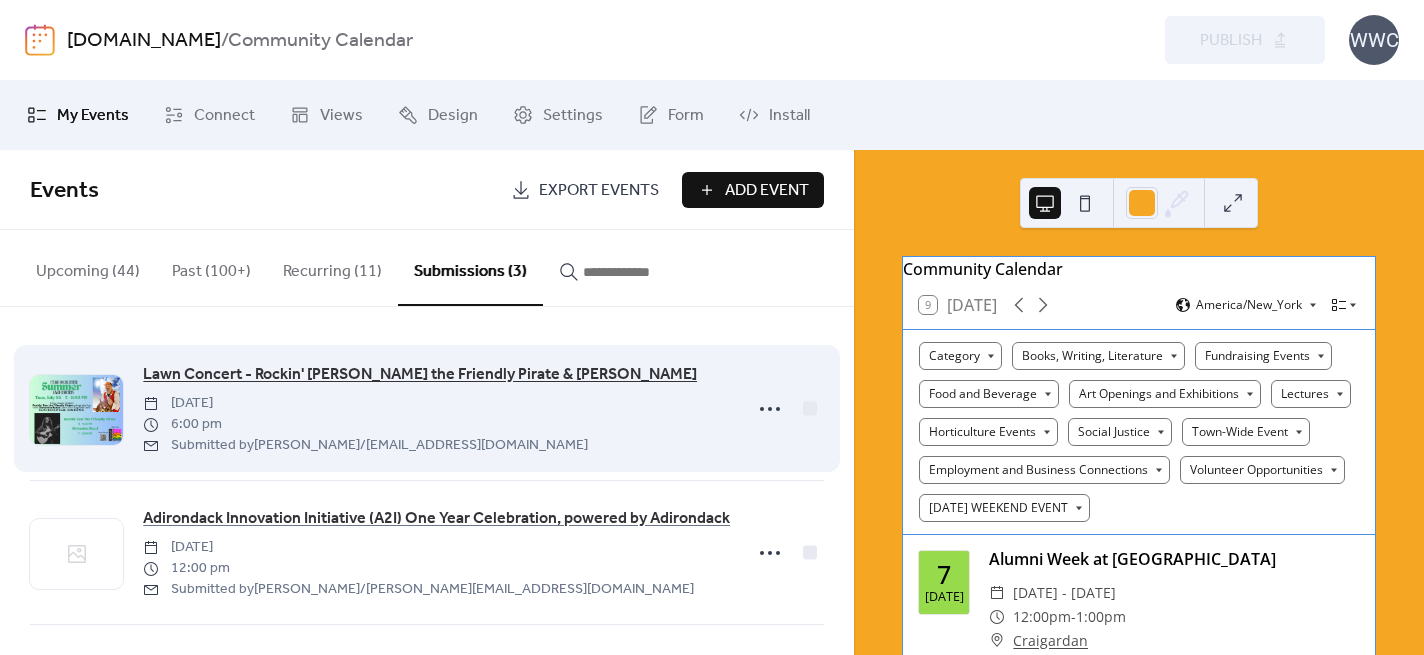 click on "Lawn Concert - Rockin' [PERSON_NAME] the Friendly Pirate & [PERSON_NAME]" at bounding box center (420, 375) 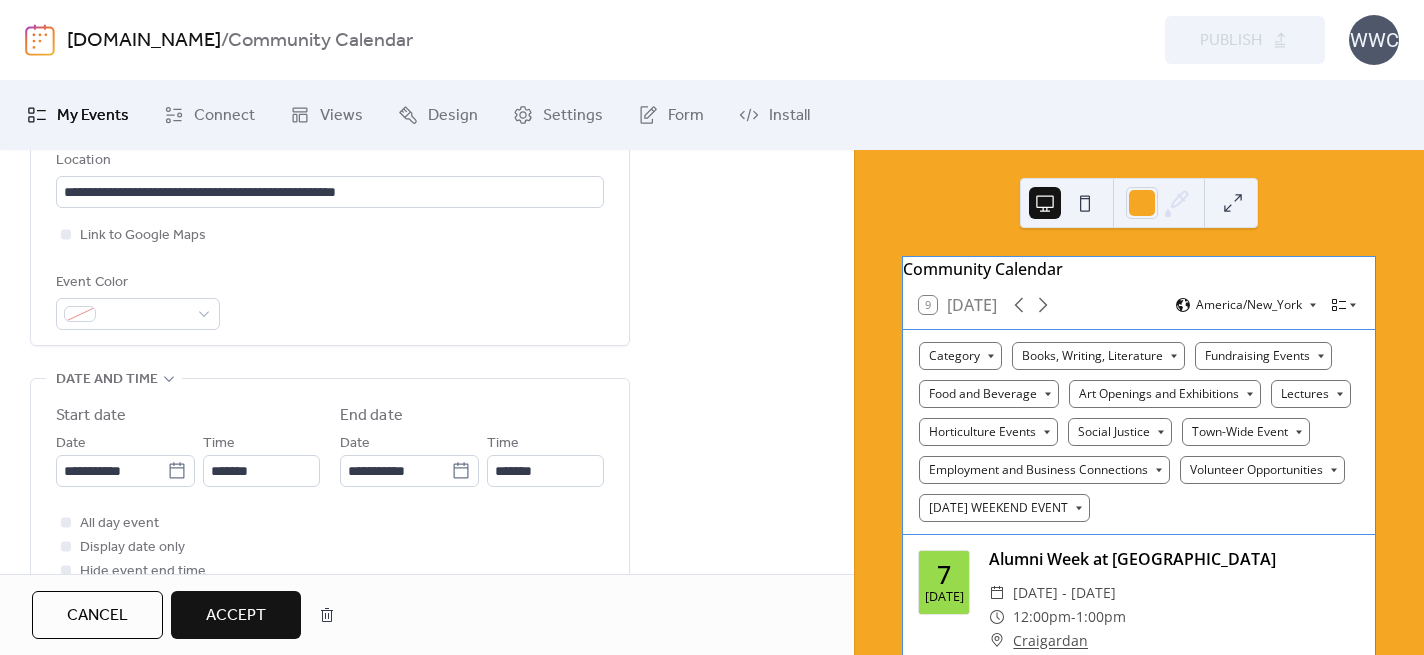 scroll, scrollTop: 600, scrollLeft: 0, axis: vertical 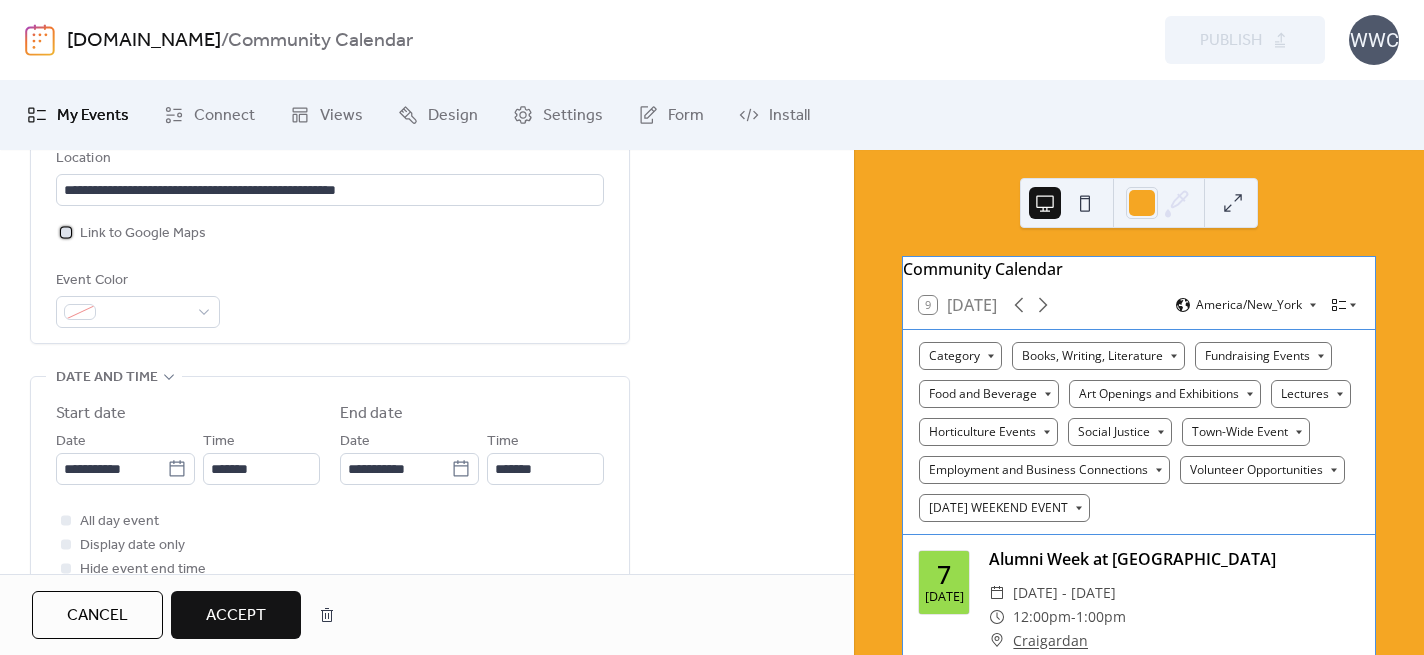 click at bounding box center (66, 232) 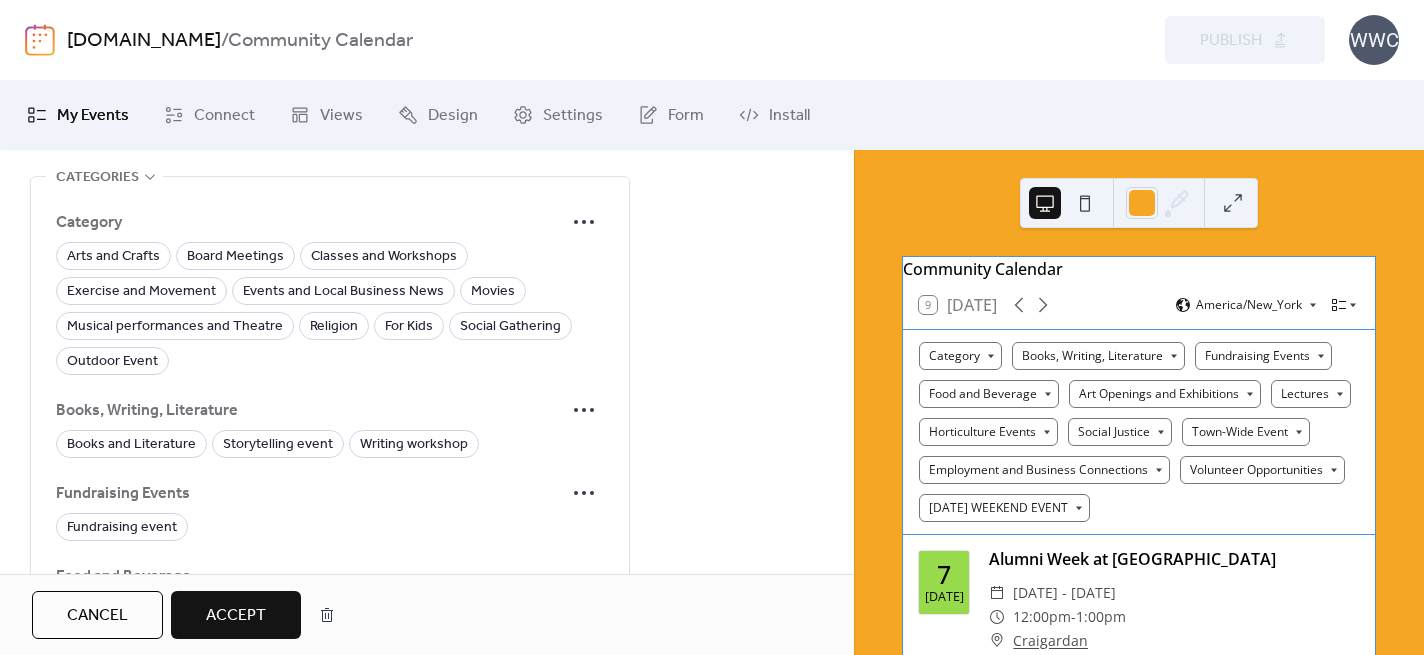 scroll, scrollTop: 1547, scrollLeft: 0, axis: vertical 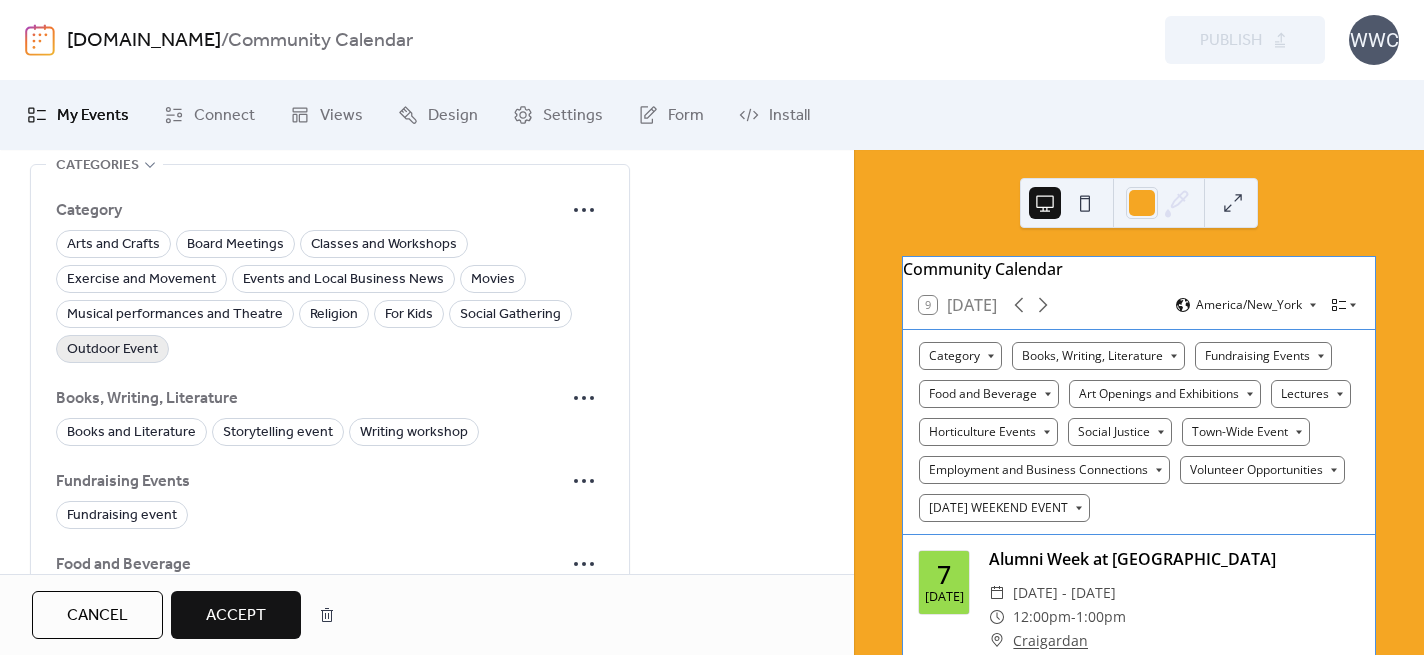 click on "Outdoor Event" at bounding box center (112, 350) 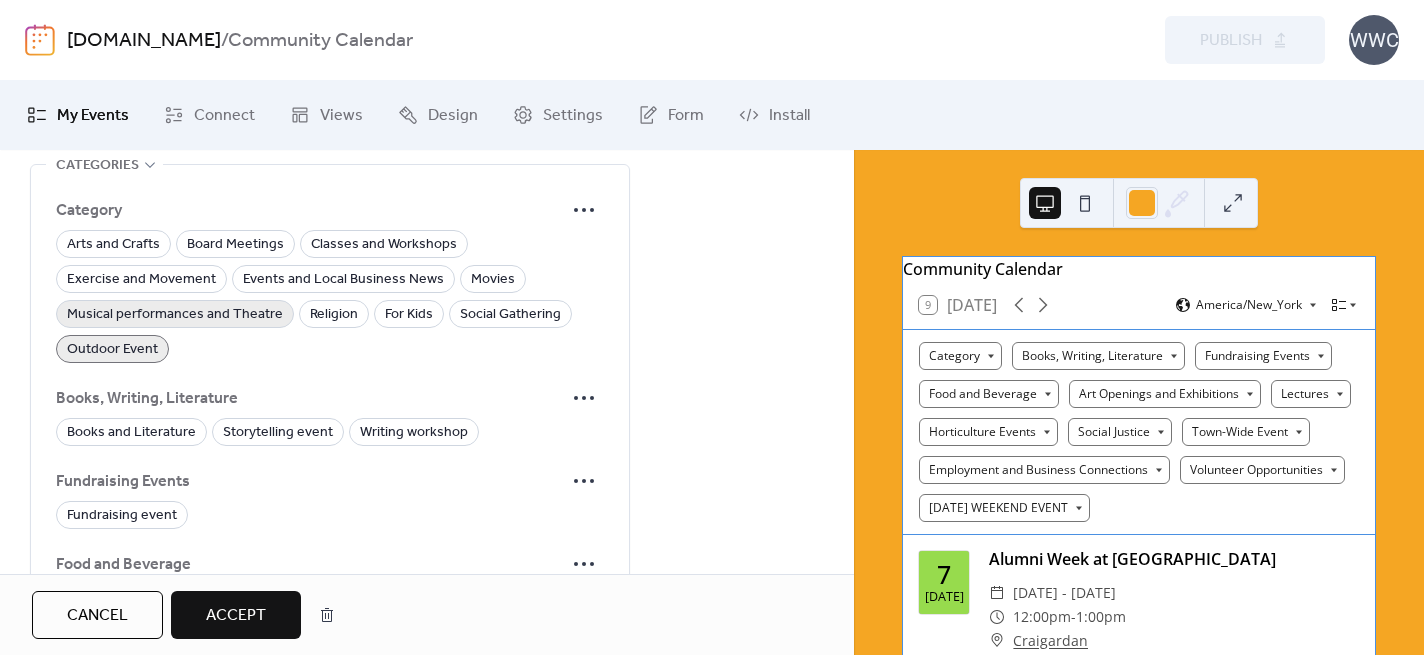 click on "Musical performances and Theatre" at bounding box center (175, 315) 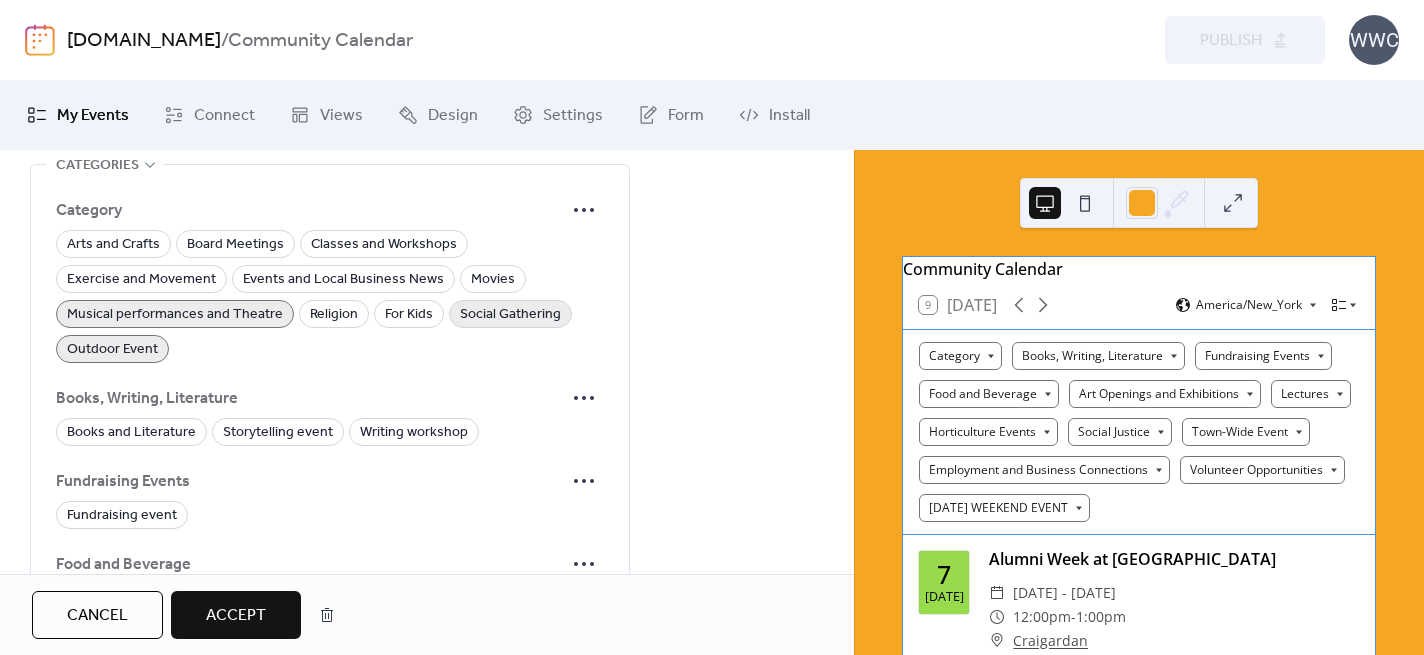 click on "Social Gathering" at bounding box center [510, 315] 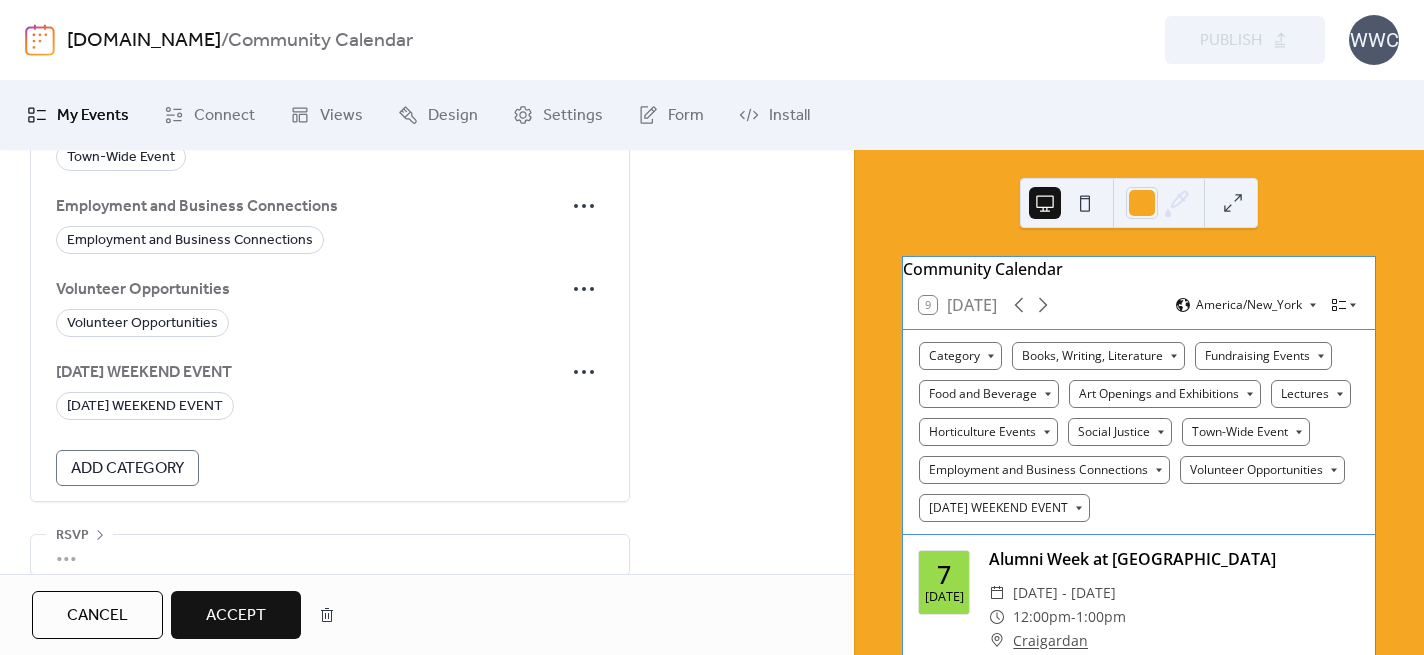 scroll, scrollTop: 2429, scrollLeft: 0, axis: vertical 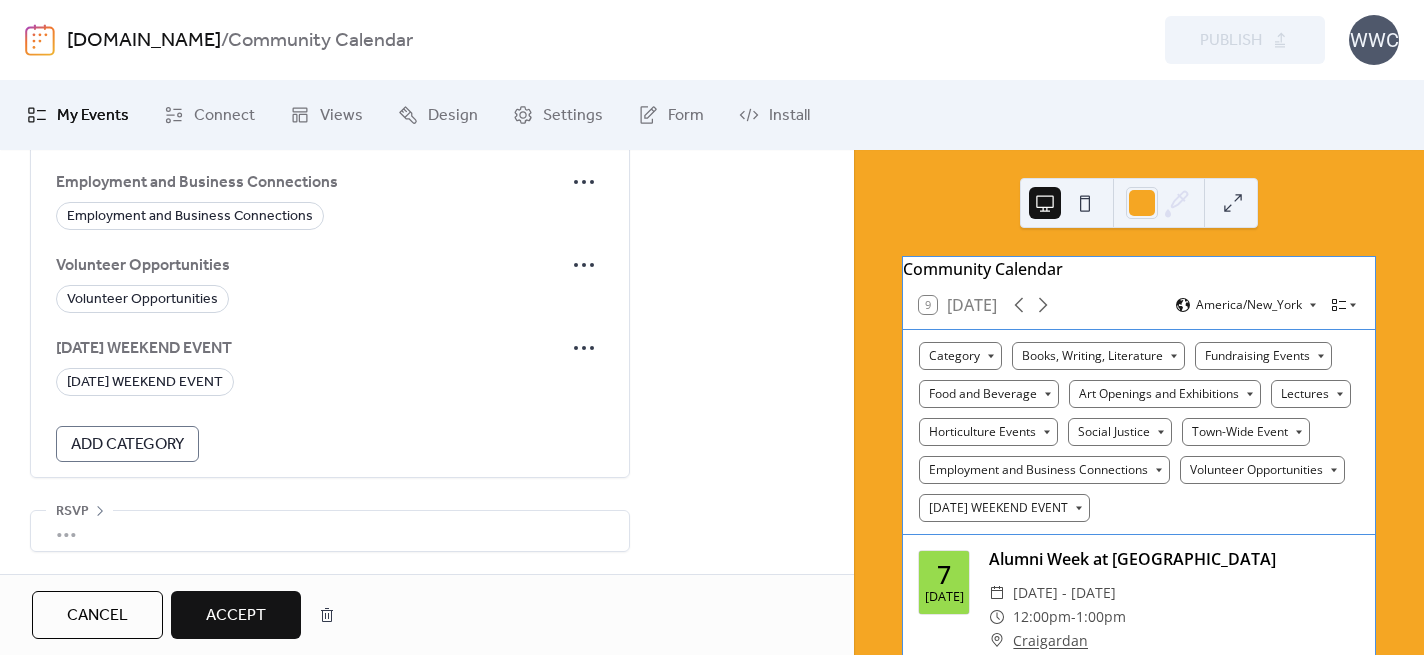 click on "Accept" at bounding box center (236, 616) 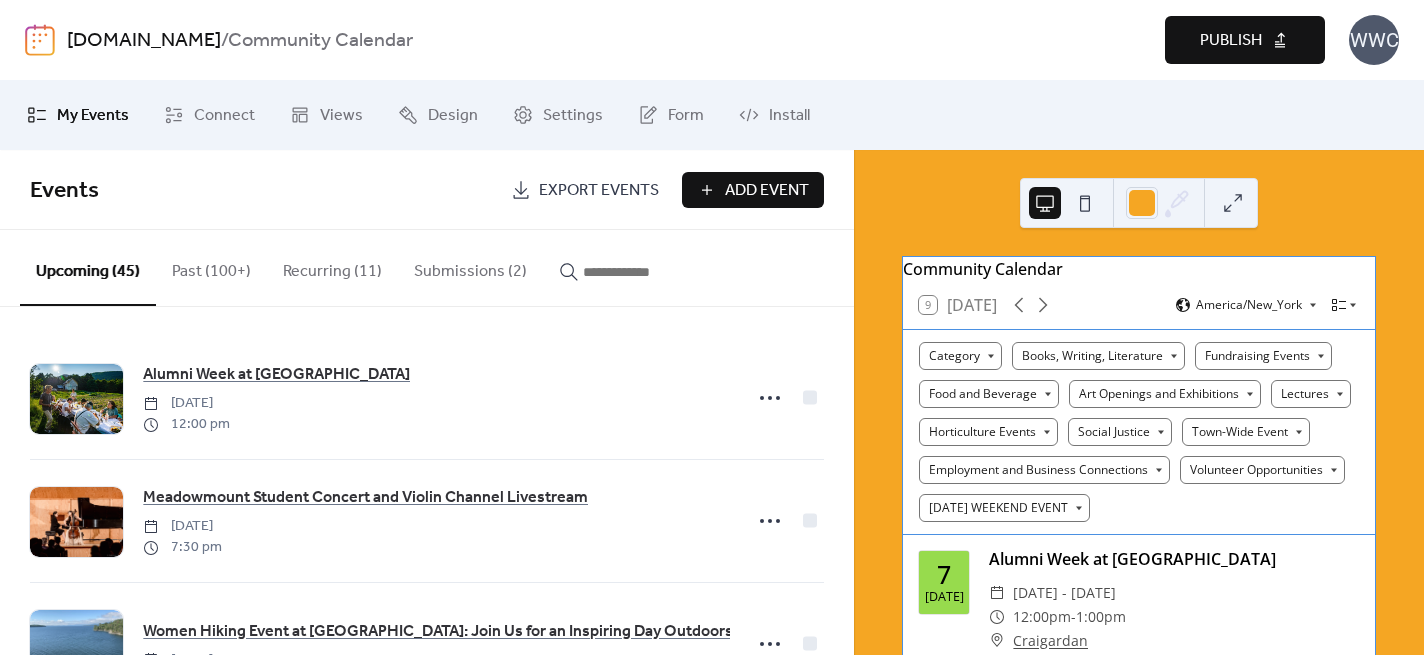 click on "Publish" at bounding box center [1231, 41] 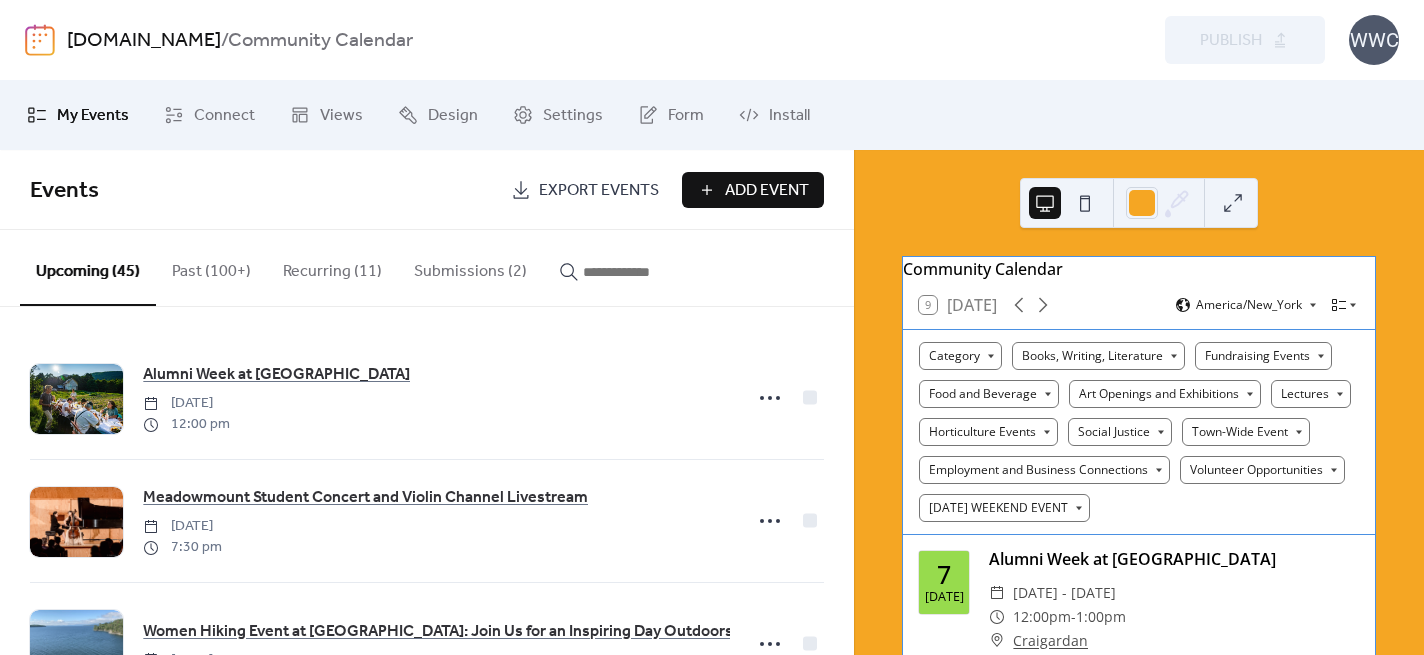 click on "Submissions  (2)" at bounding box center [470, 267] 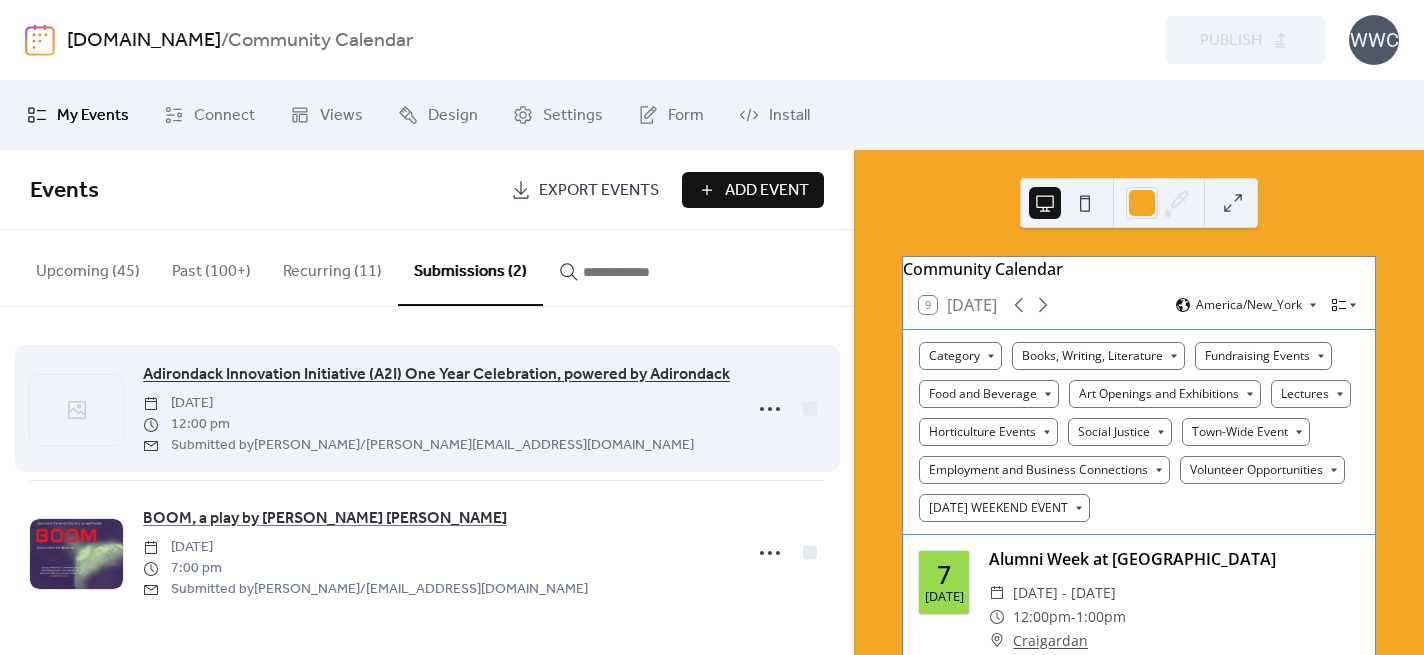 click on "Adirondack Innovation Initiative (A2I) One Year Celebration, powered by Adirondack Community Foundation" at bounding box center [521, 375] 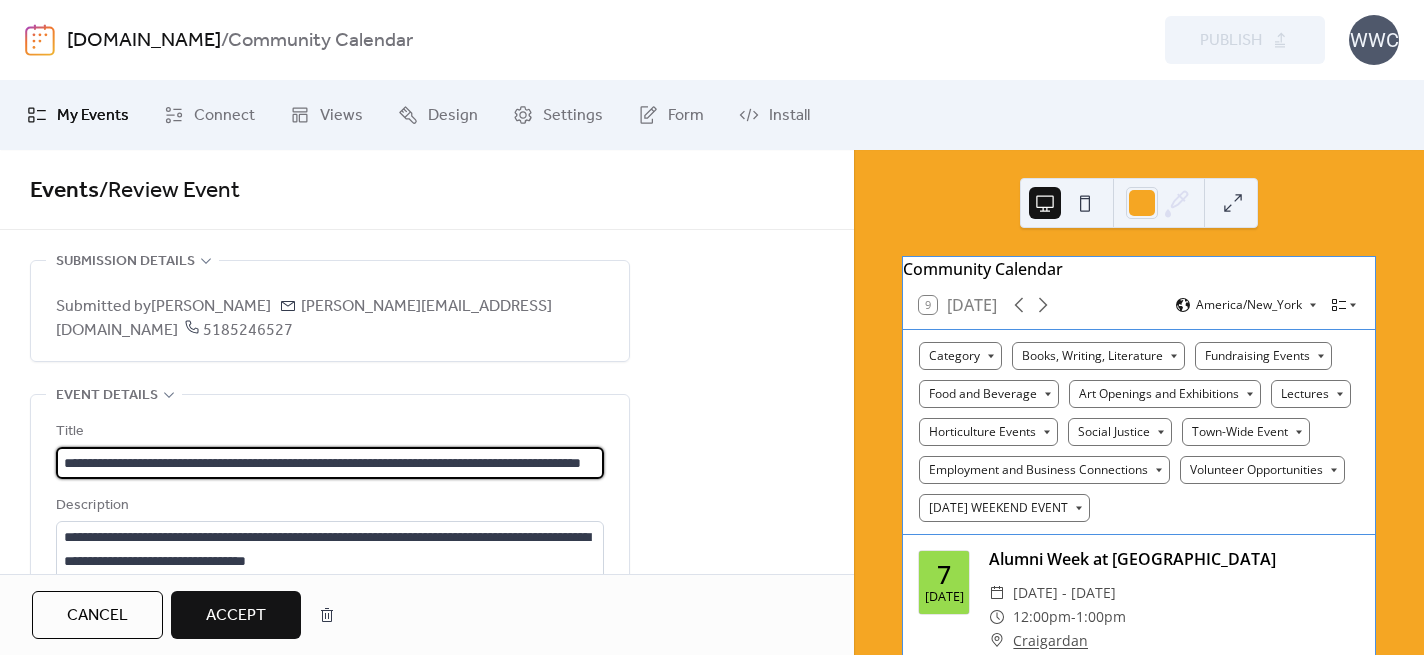 scroll, scrollTop: 0, scrollLeft: 111, axis: horizontal 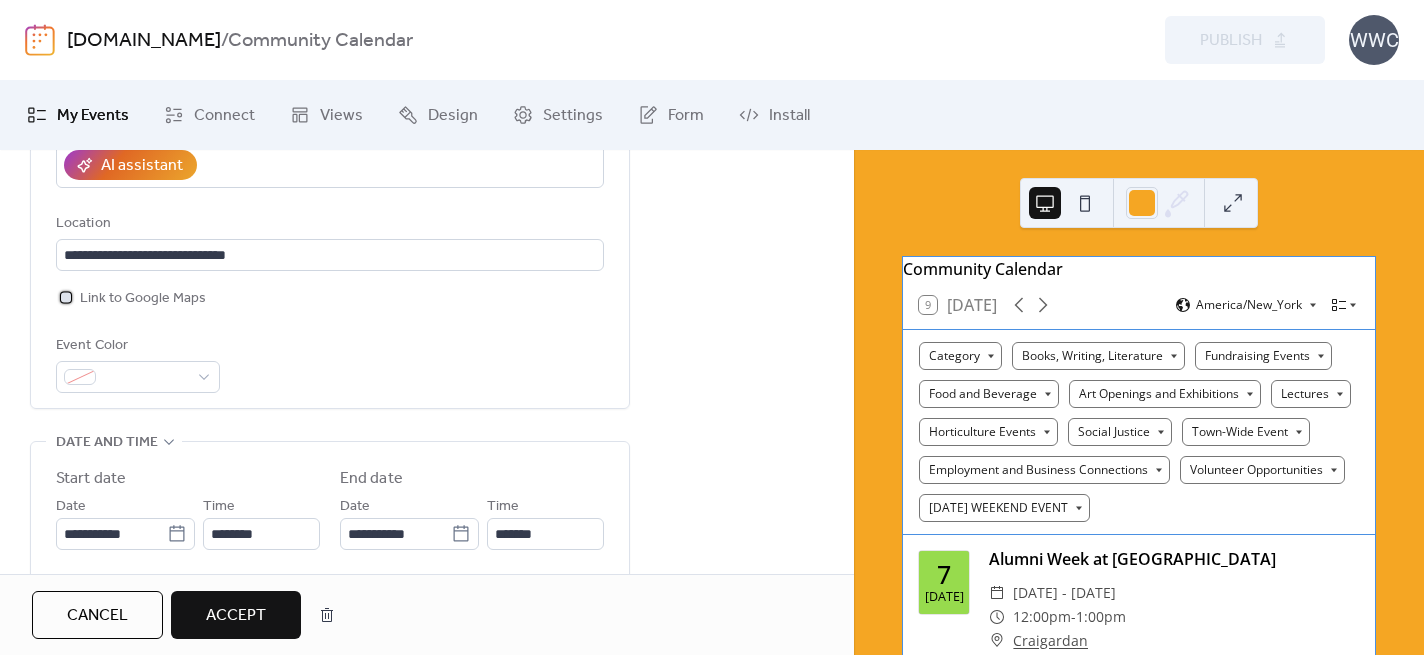 click at bounding box center (66, 297) 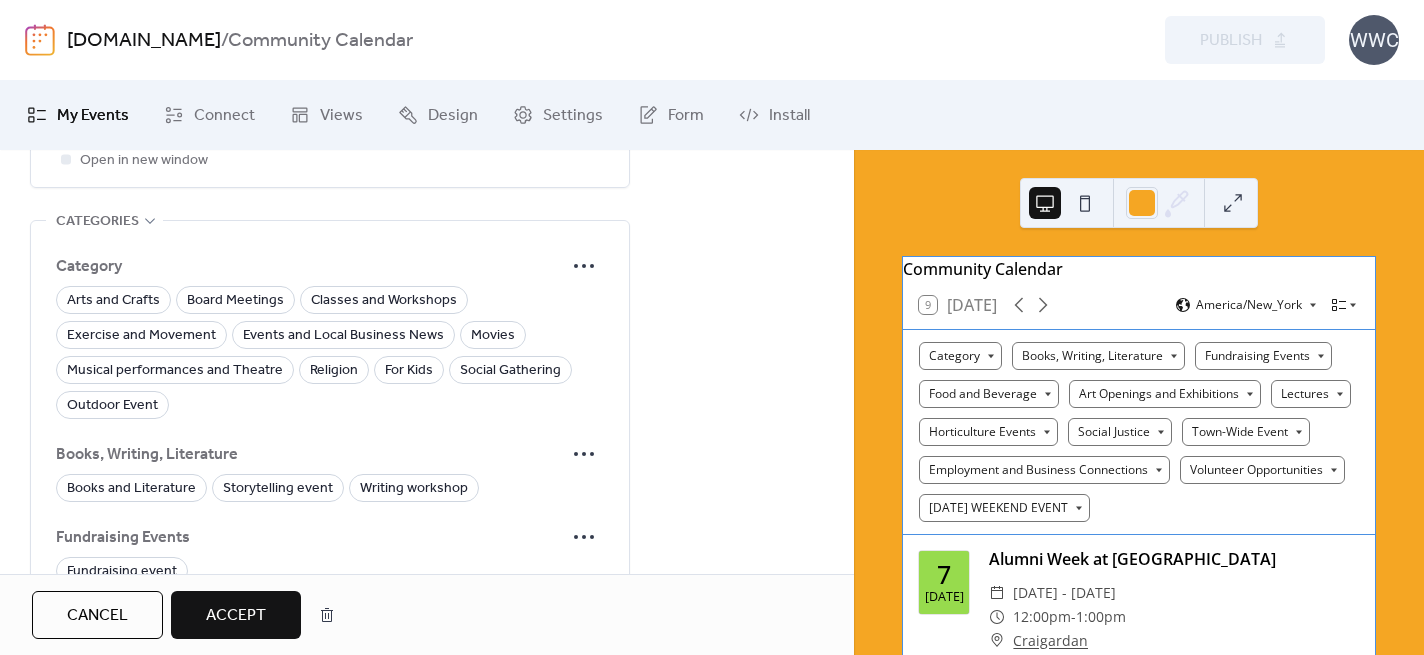 scroll, scrollTop: 1498, scrollLeft: 0, axis: vertical 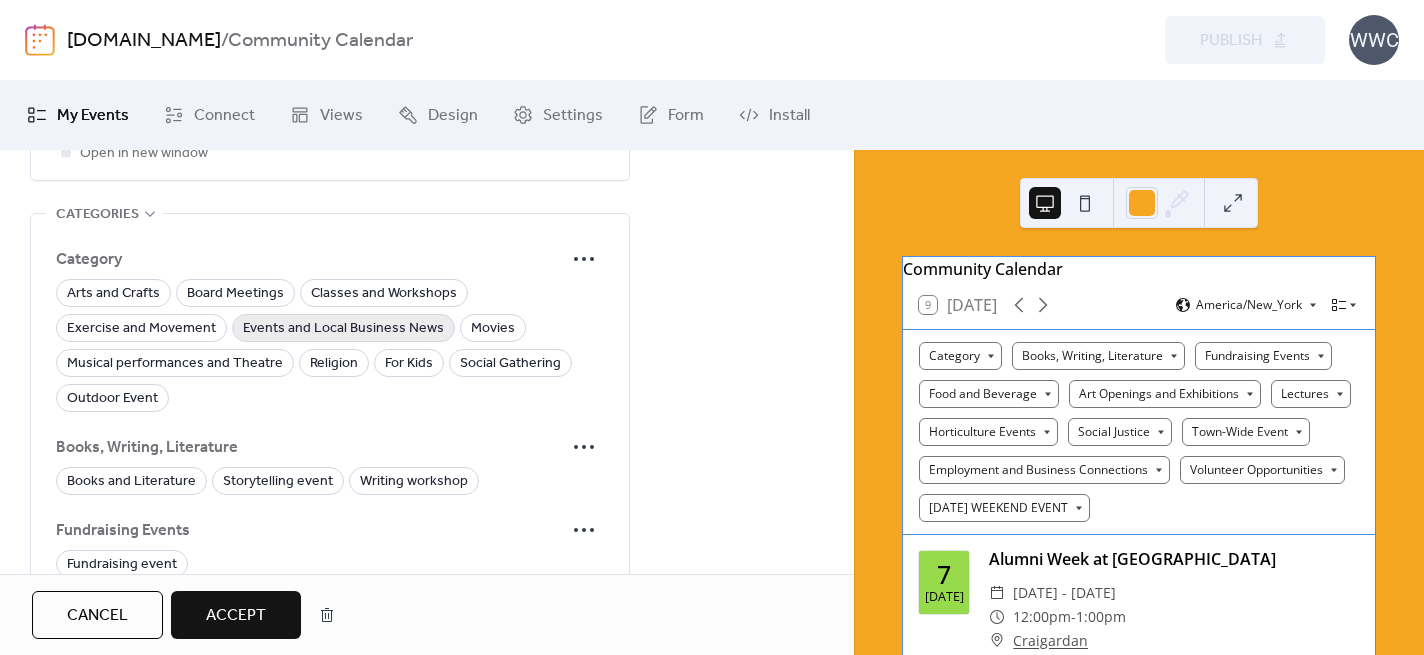 click on "Events and Local Business News" at bounding box center (343, 329) 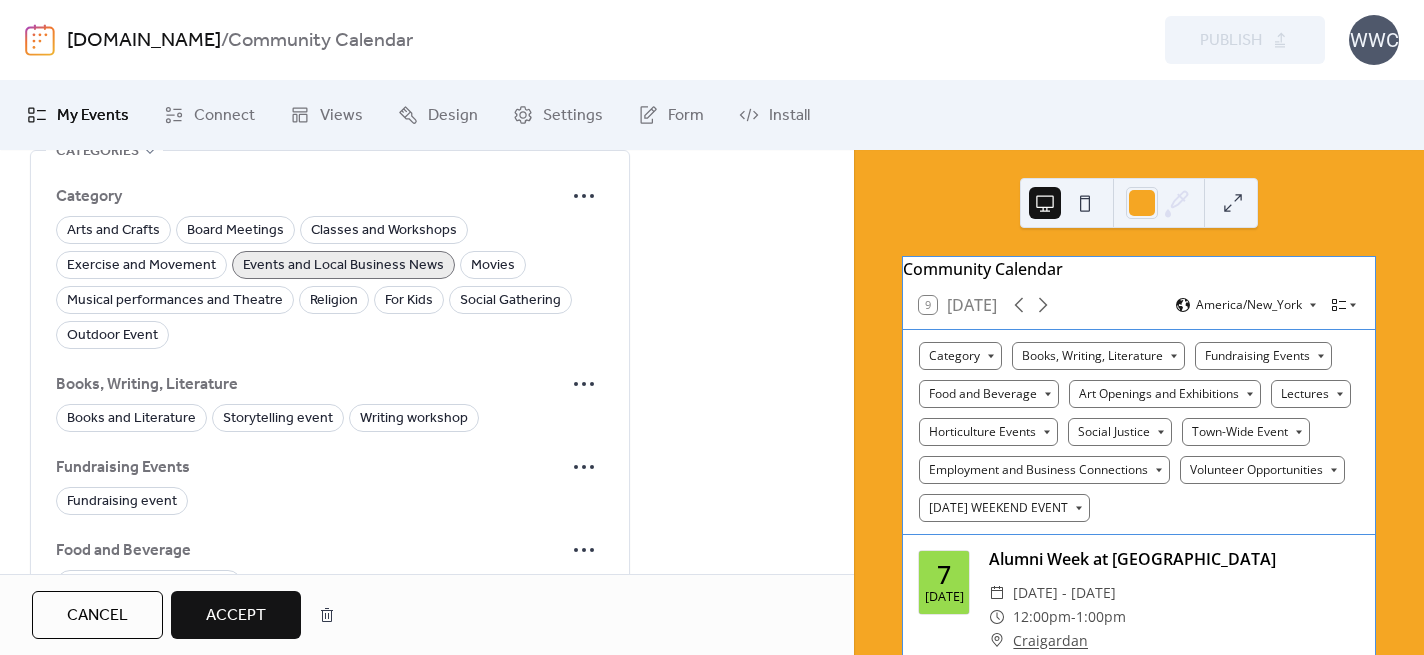 scroll, scrollTop: 1565, scrollLeft: 0, axis: vertical 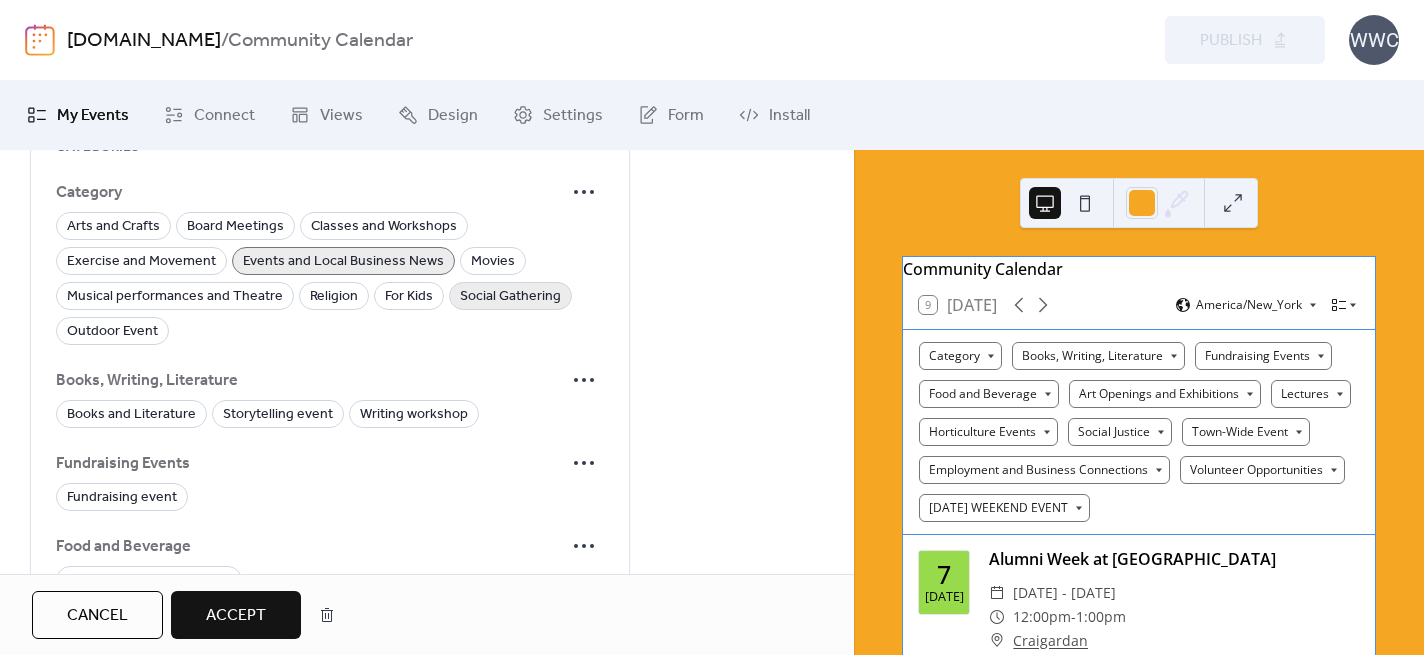 click on "Social Gathering" at bounding box center (510, 297) 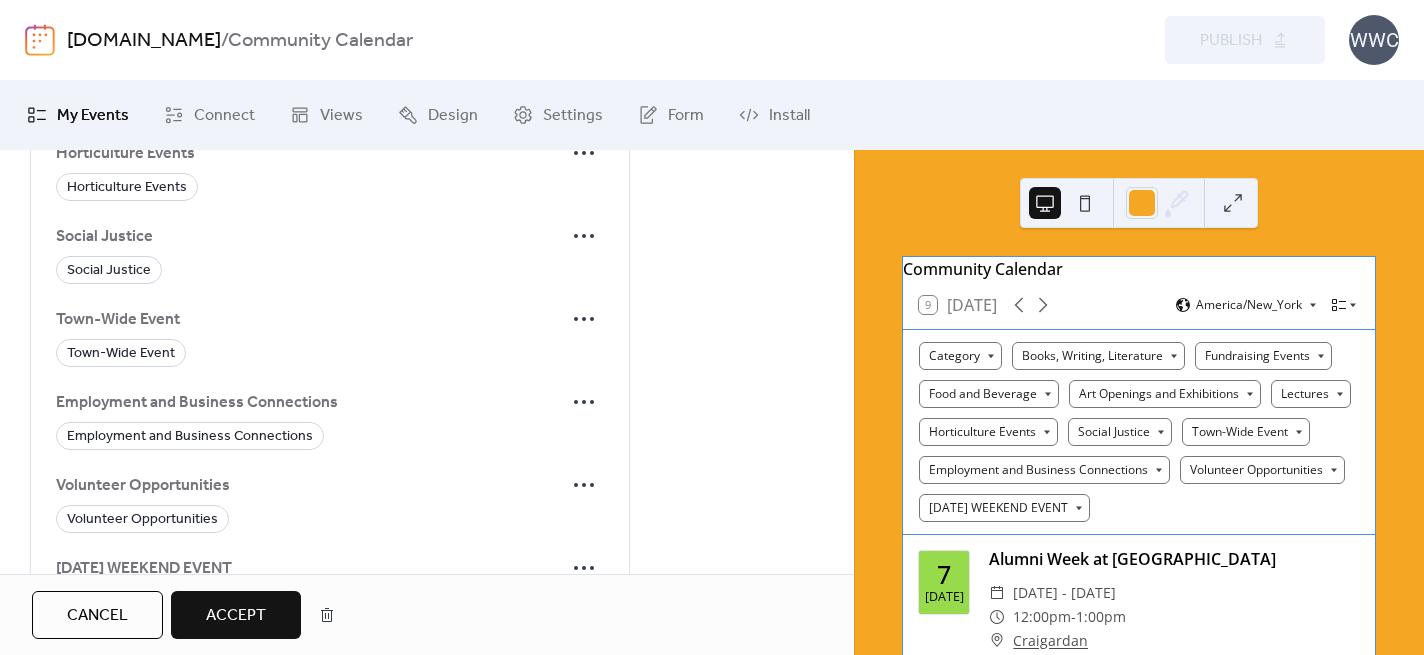scroll, scrollTop: 2222, scrollLeft: 0, axis: vertical 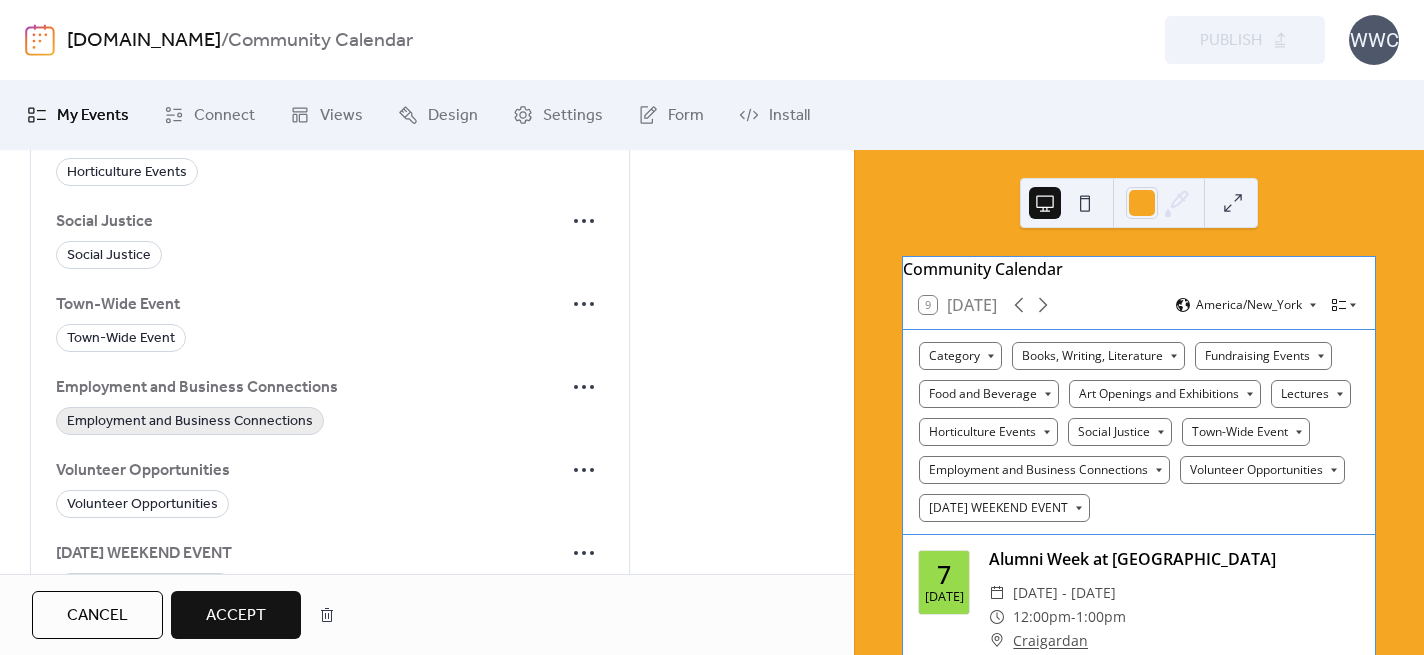click on "Employment and Business Connections" at bounding box center (190, 422) 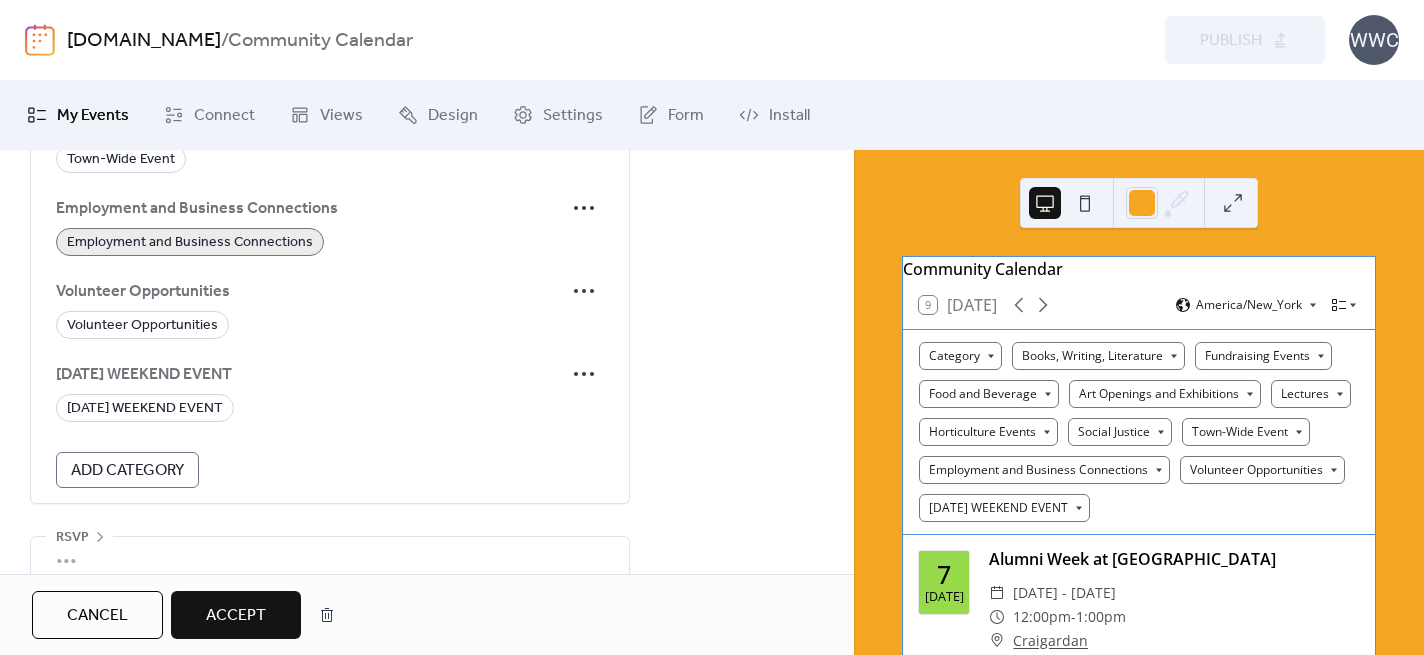scroll, scrollTop: 2429, scrollLeft: 0, axis: vertical 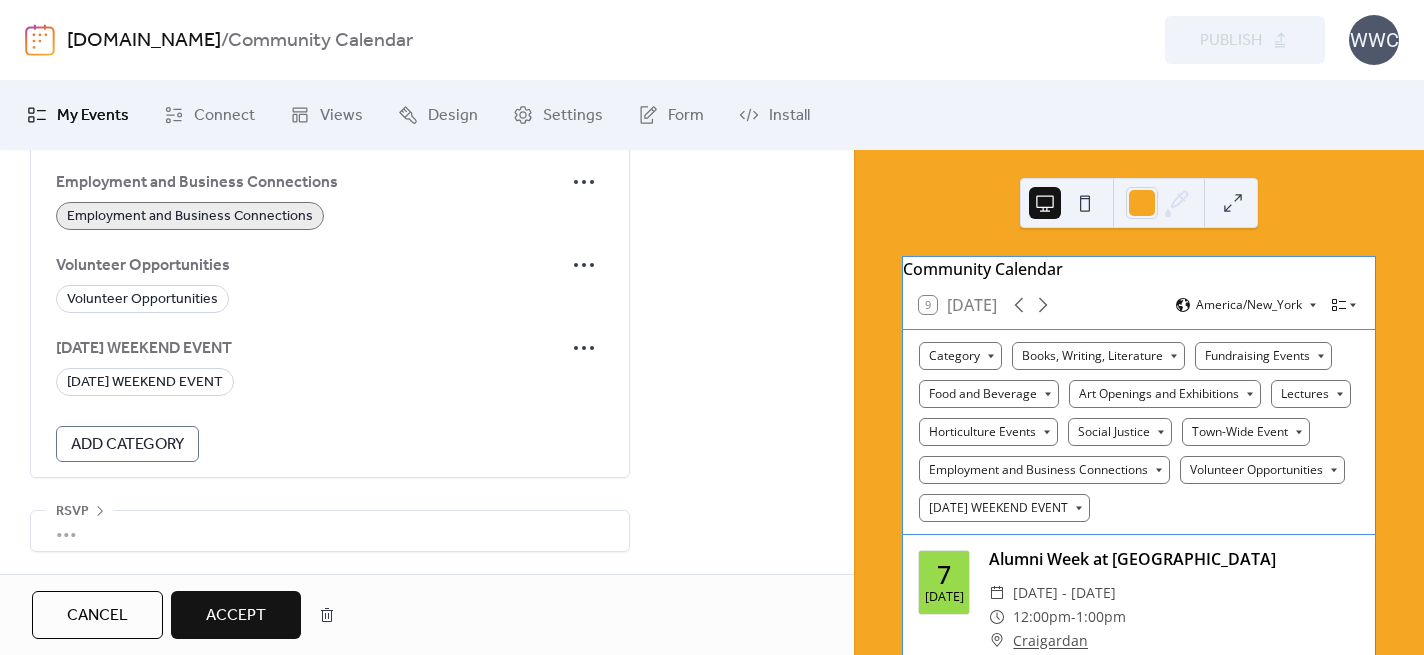 click on "Accept" at bounding box center (236, 616) 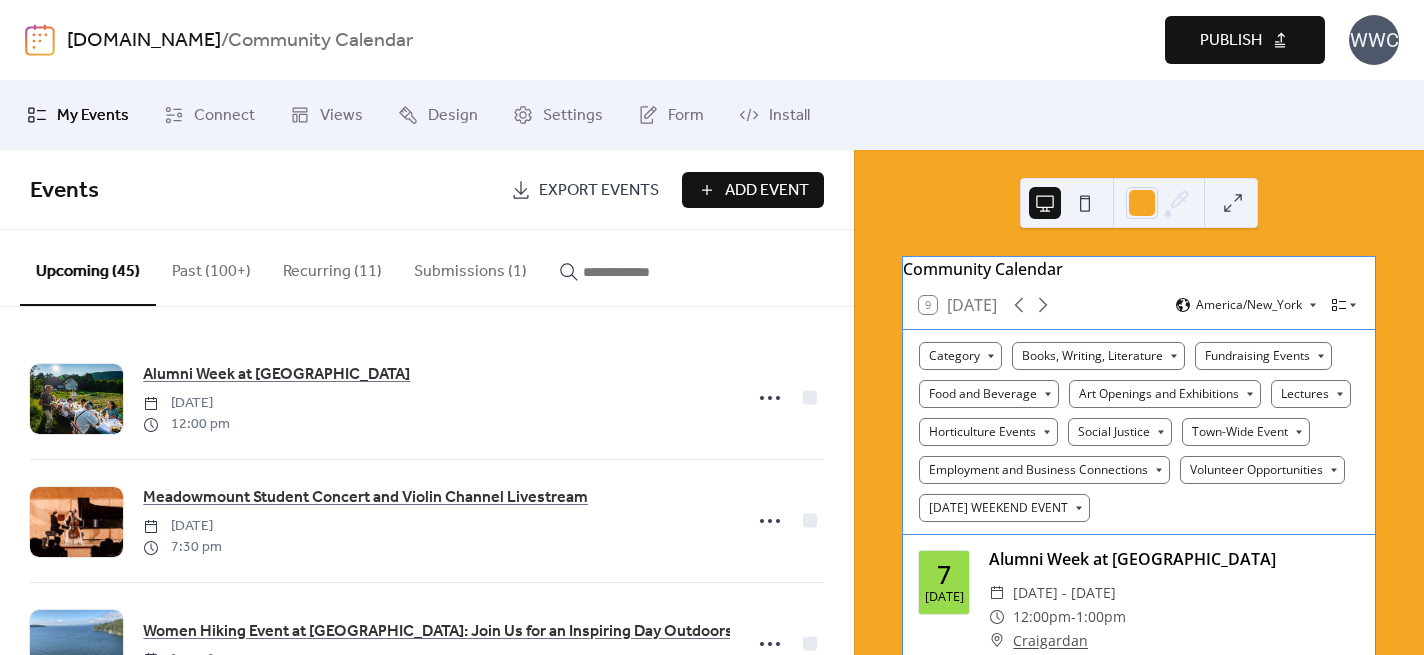 click on "Publish" at bounding box center [1231, 41] 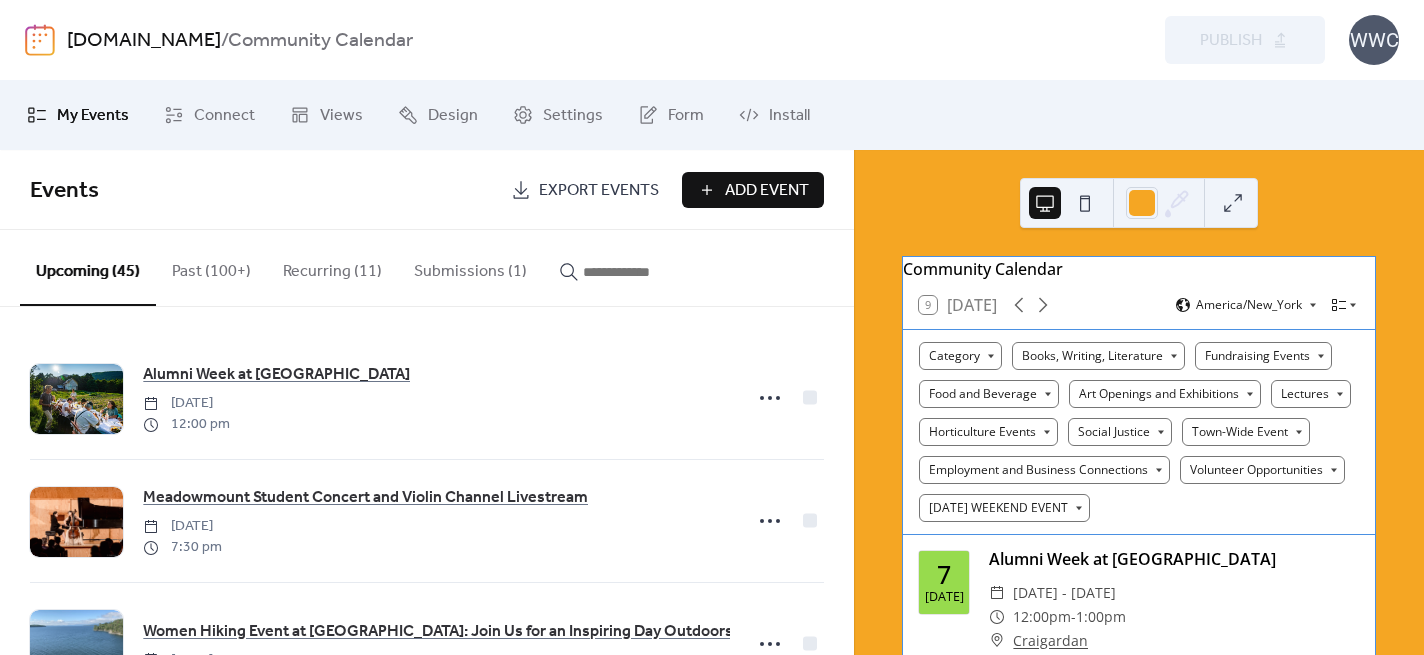 click on "Submissions  (1)" at bounding box center (470, 267) 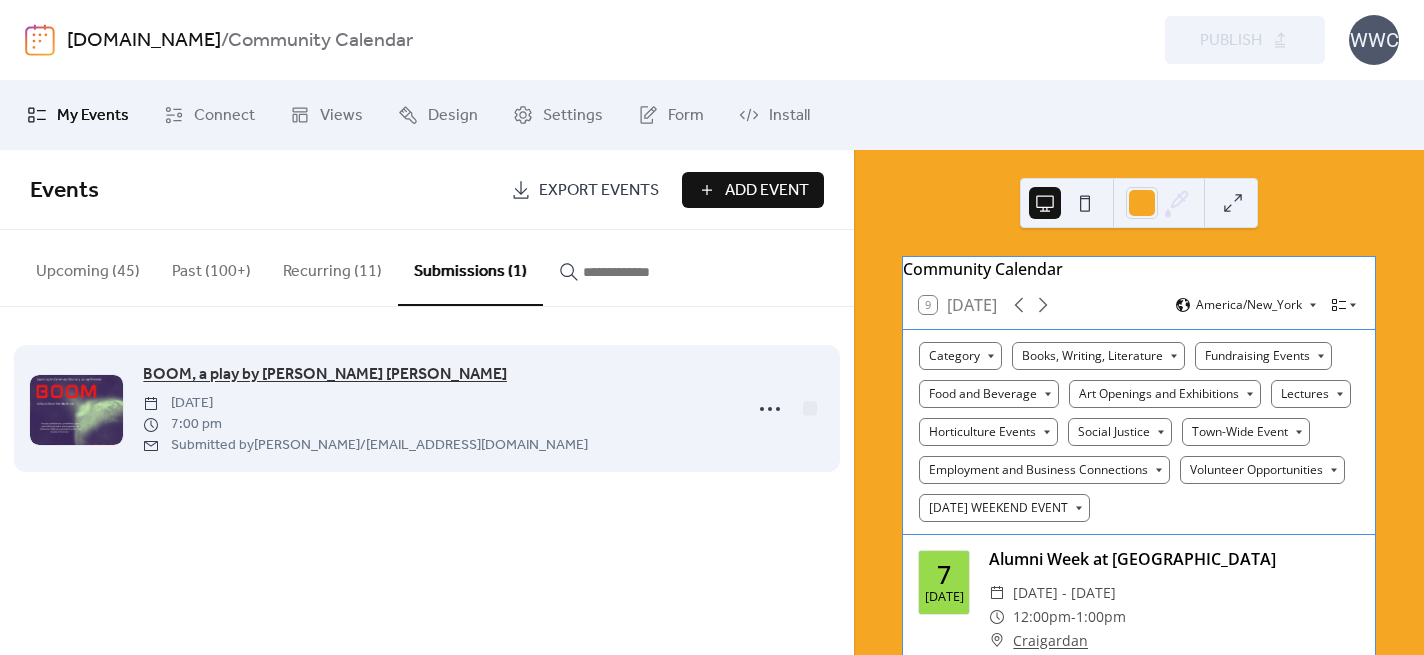 click on "BOOM, a play by [PERSON_NAME] [PERSON_NAME]" at bounding box center (325, 375) 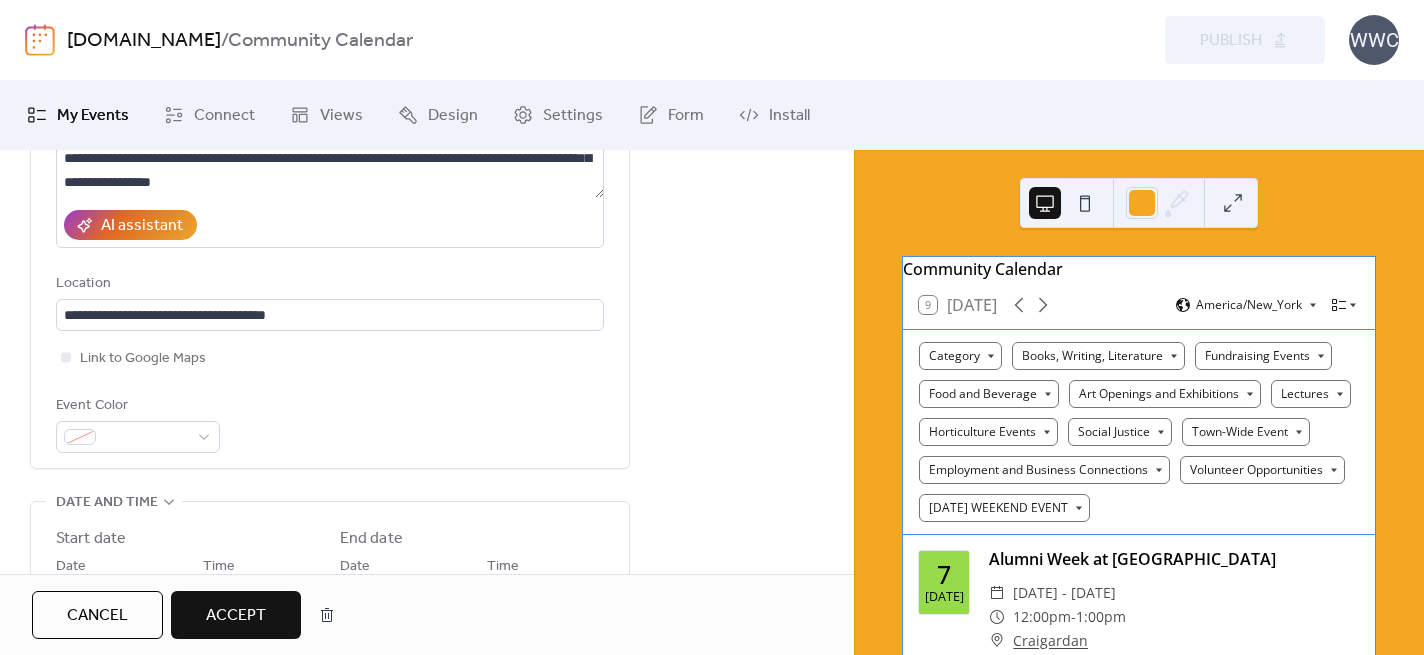 scroll, scrollTop: 458, scrollLeft: 0, axis: vertical 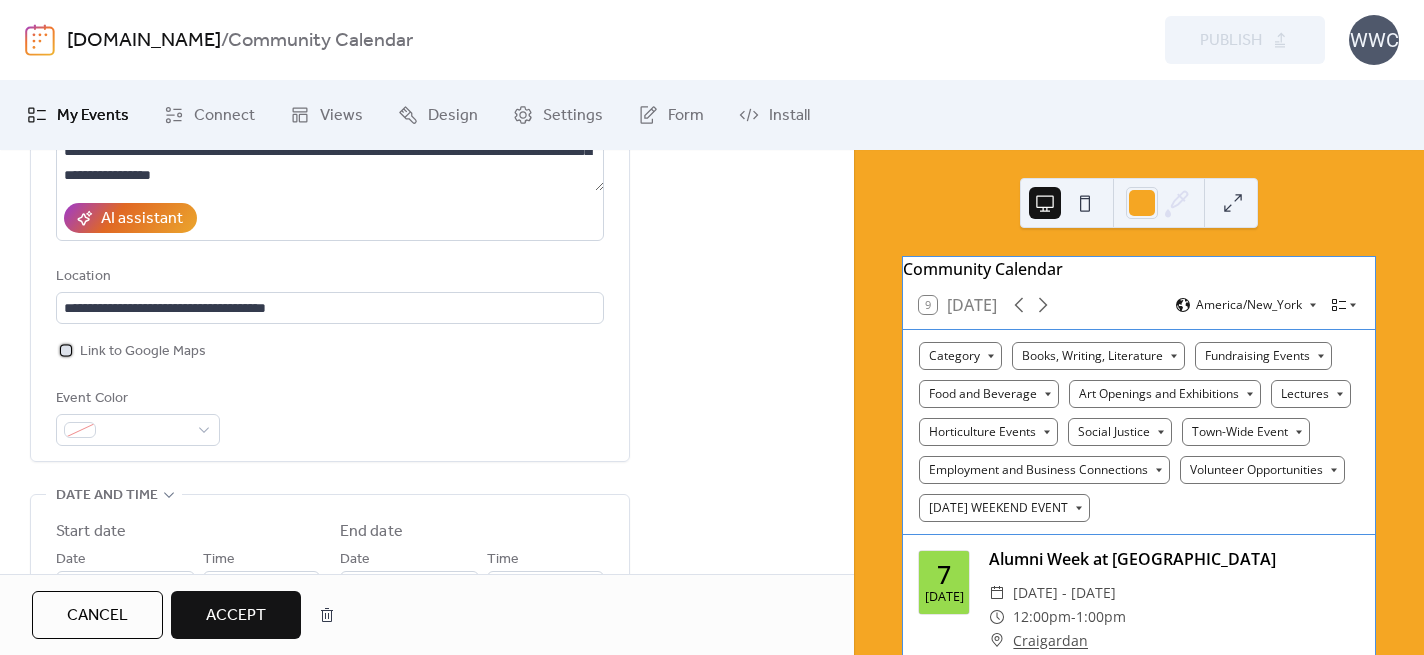 click at bounding box center [66, 350] 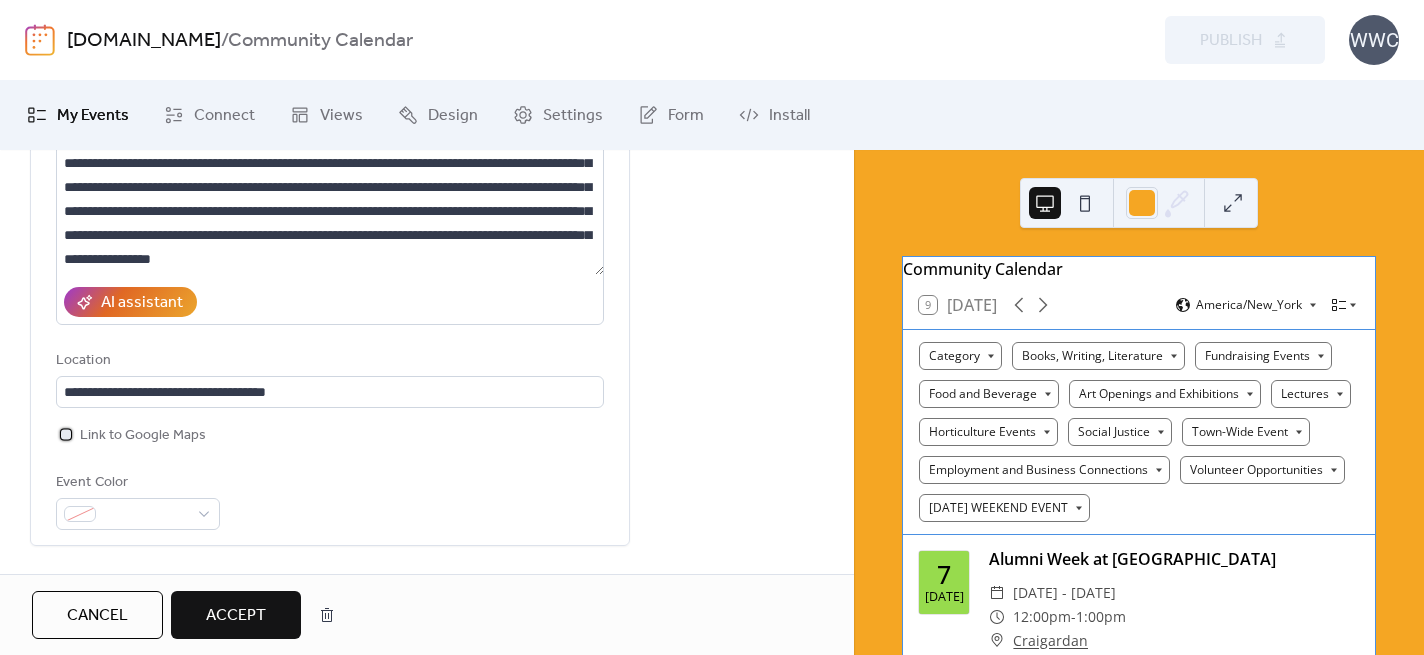 scroll, scrollTop: 339, scrollLeft: 0, axis: vertical 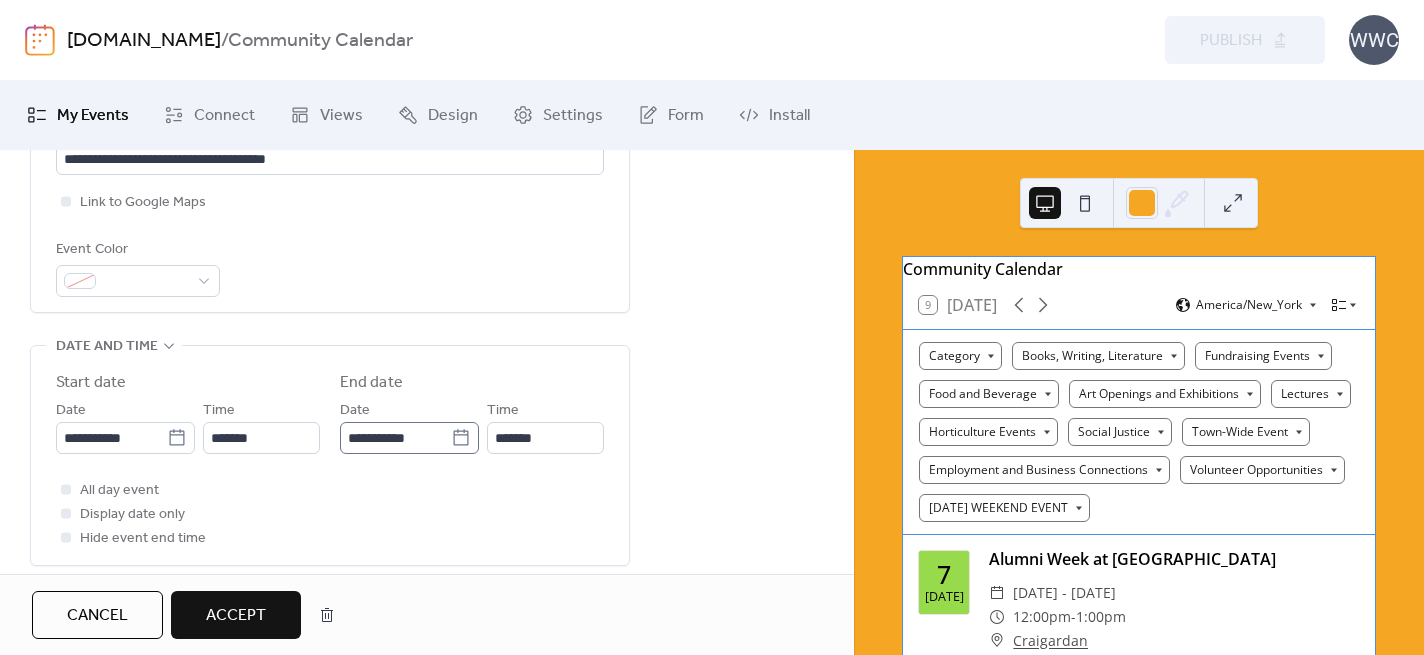 click 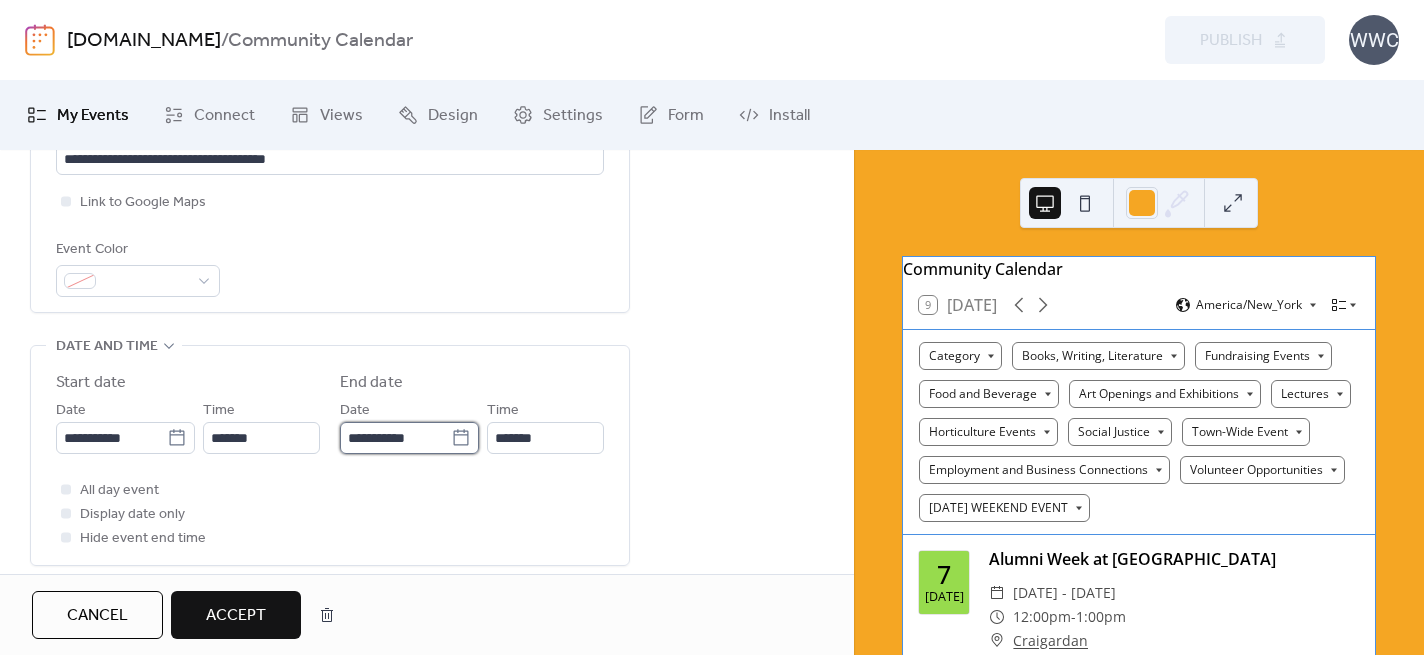 click on "**********" at bounding box center [395, 438] 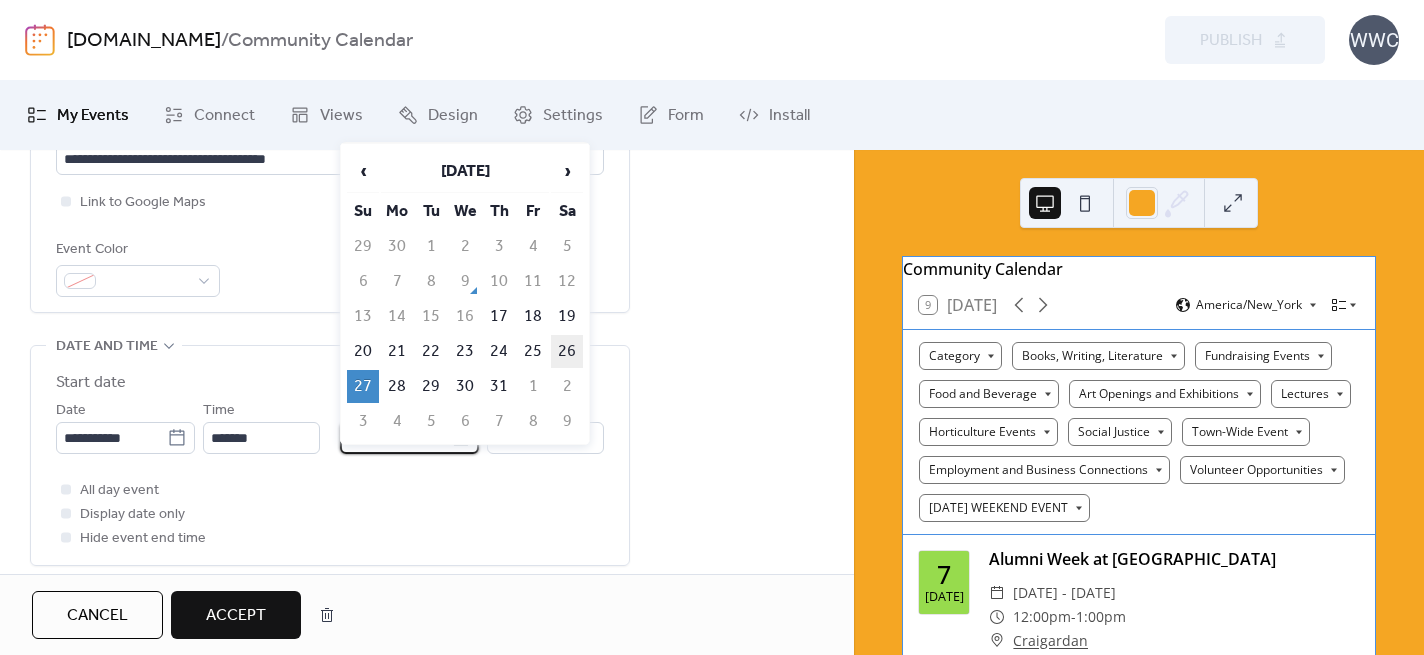 click on "26" at bounding box center (567, 351) 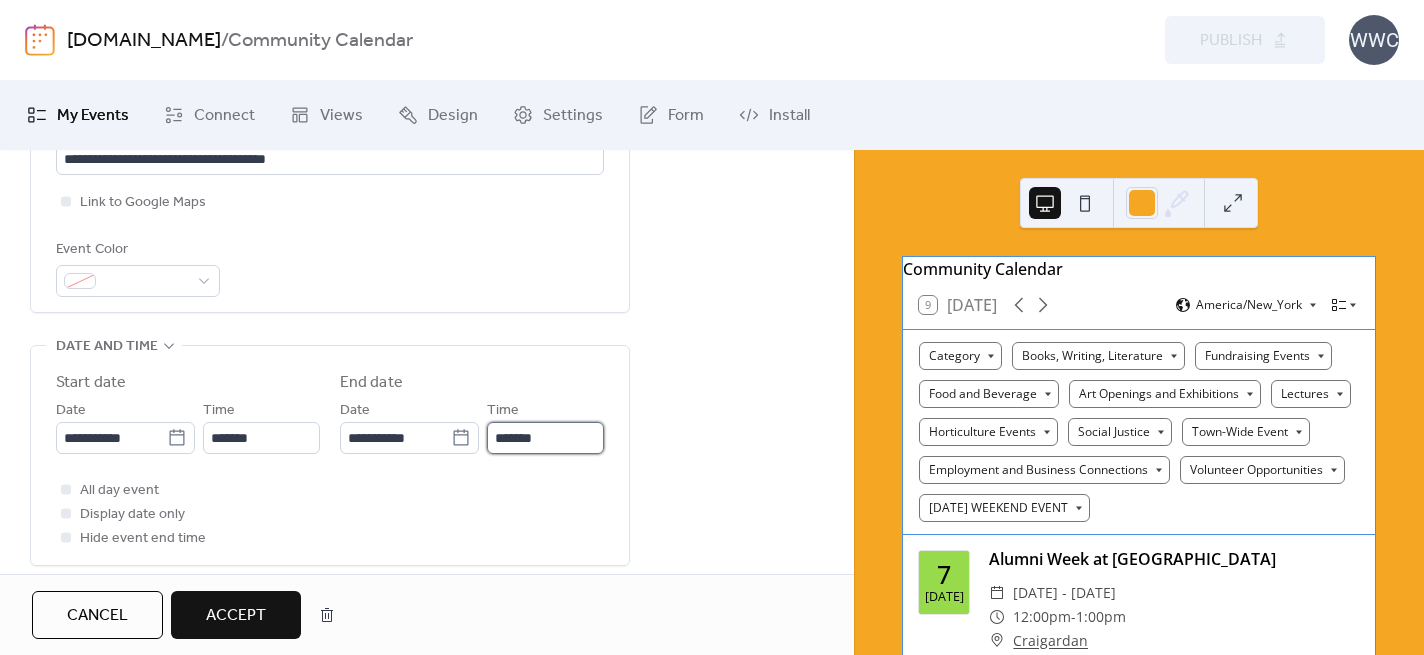 click on "*******" at bounding box center [545, 438] 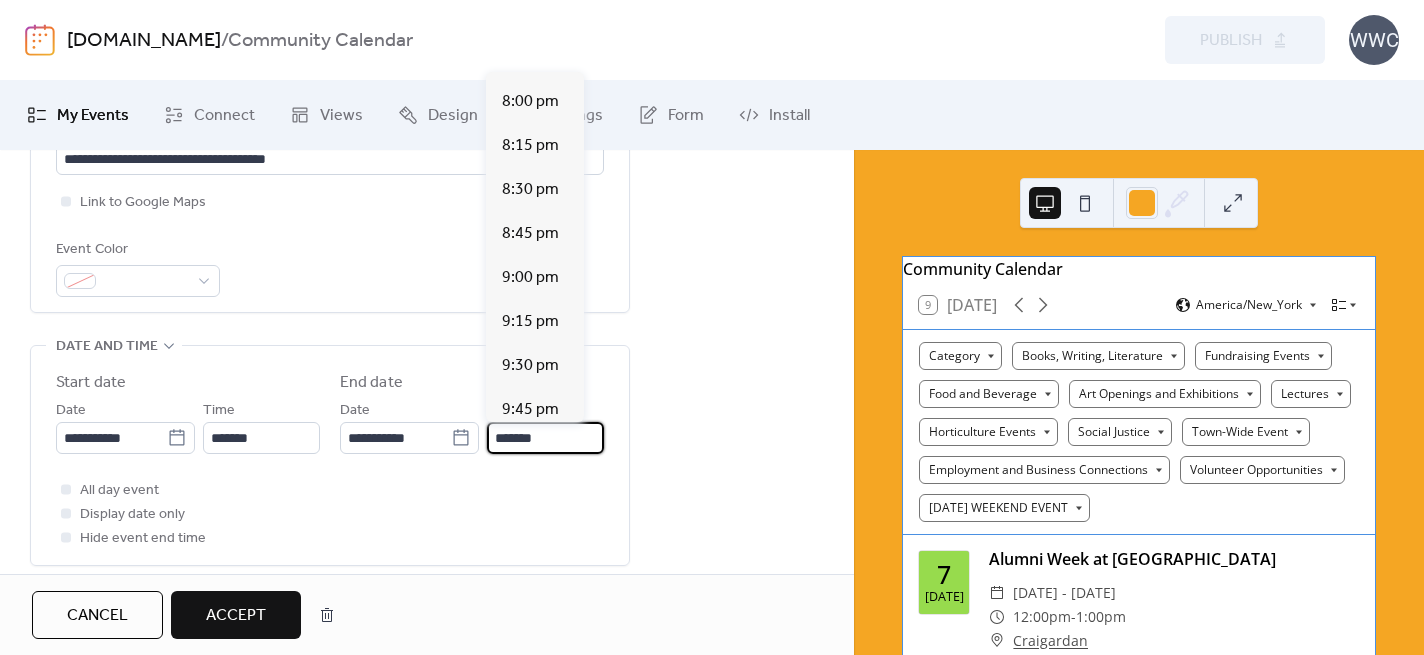 scroll, scrollTop: 3512, scrollLeft: 0, axis: vertical 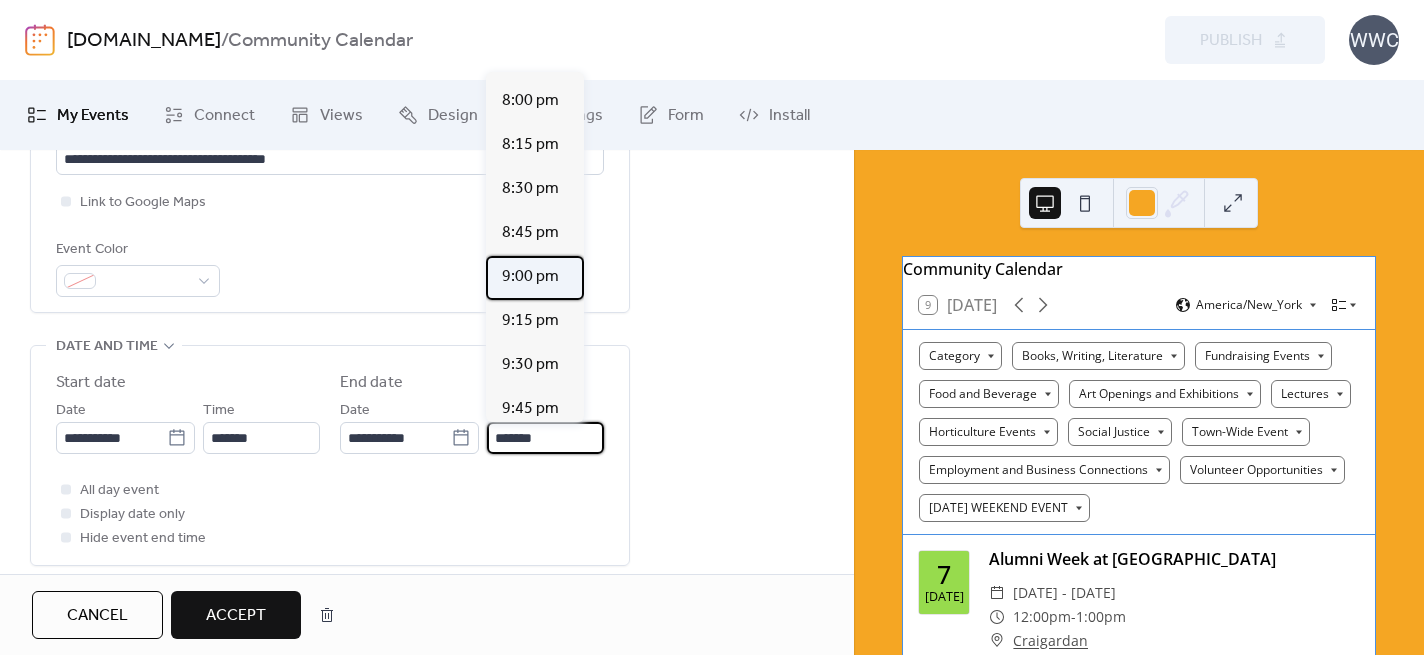 click on "9:00 pm" at bounding box center [530, 277] 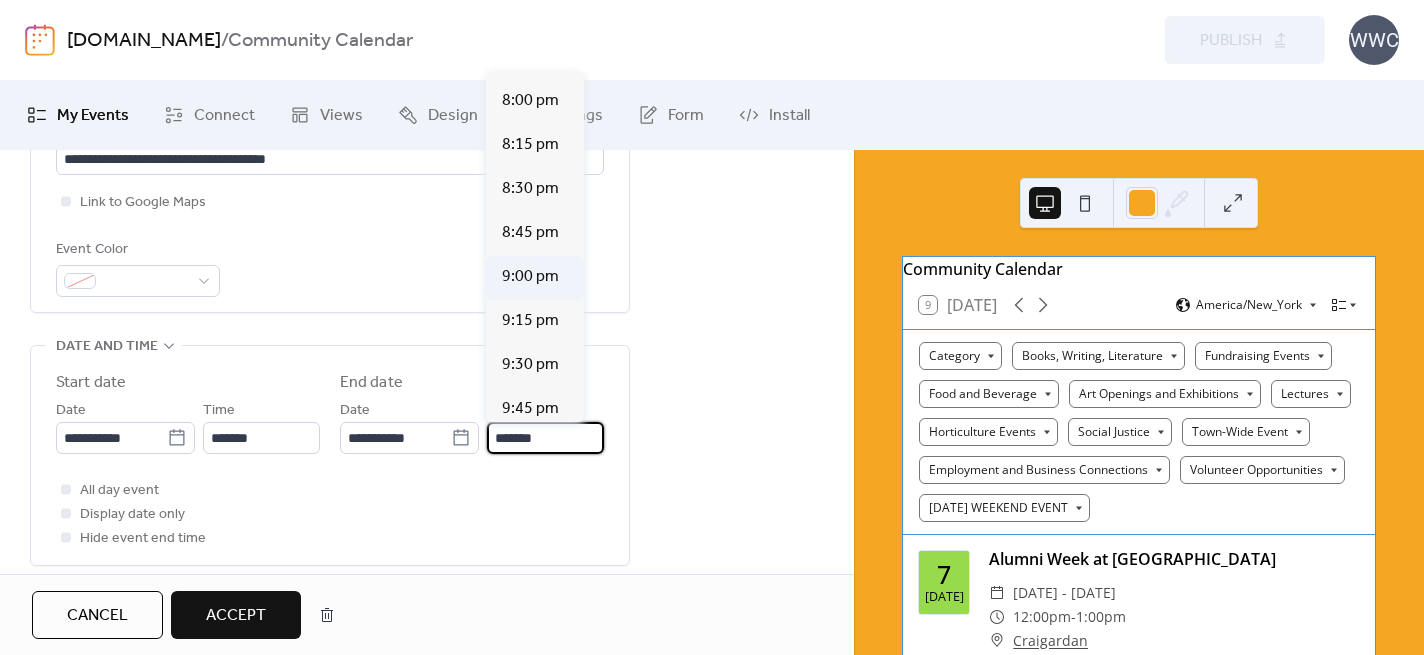 type on "*******" 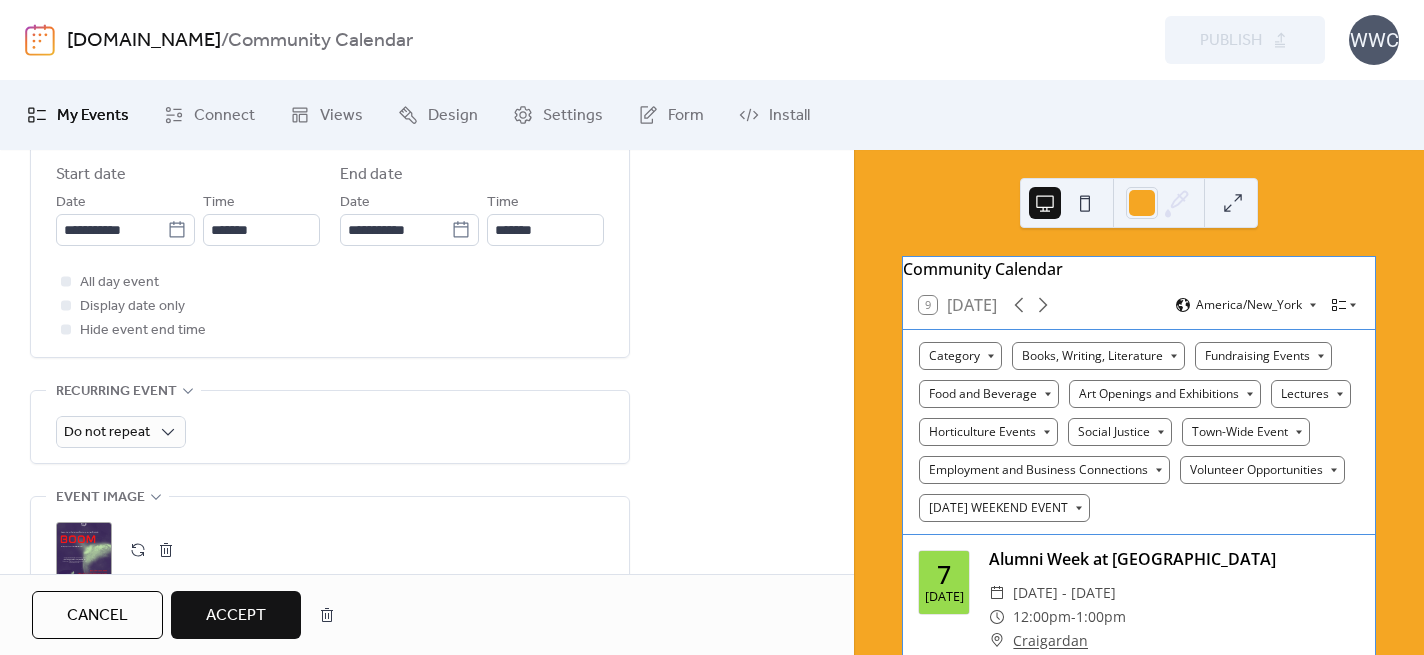 scroll, scrollTop: 821, scrollLeft: 0, axis: vertical 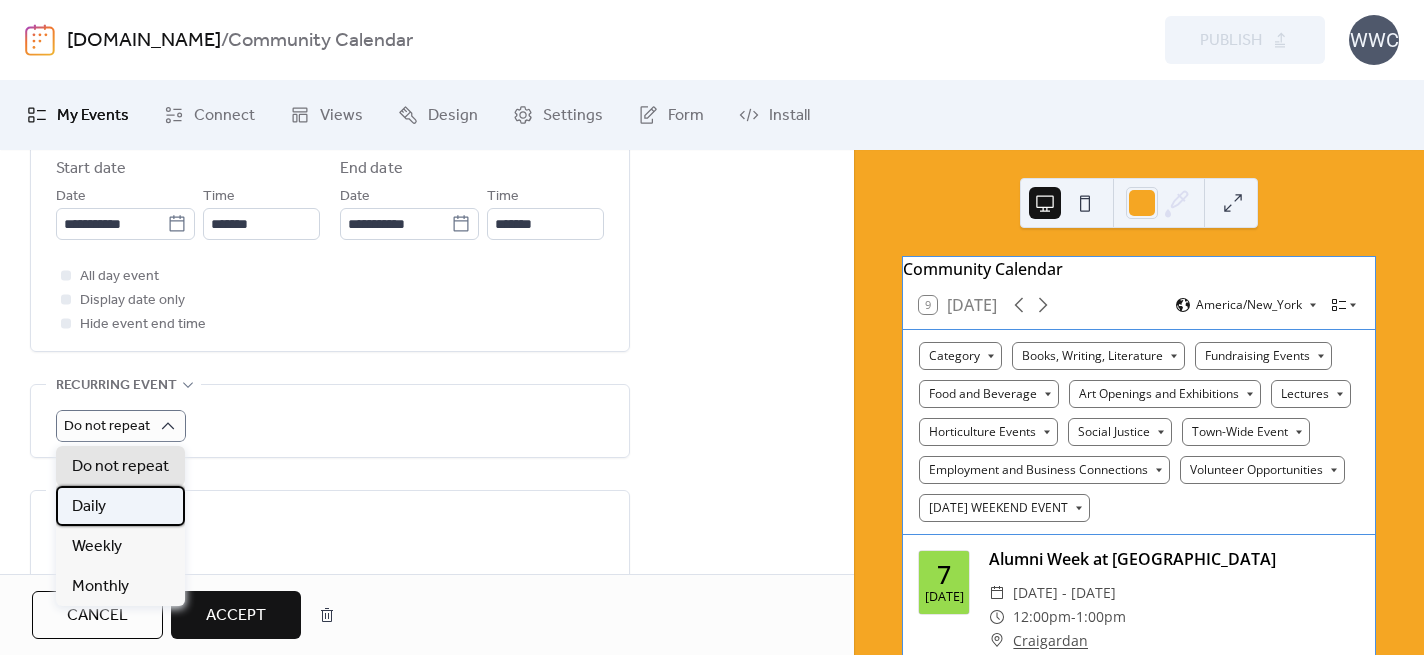 click on "Daily" at bounding box center [89, 507] 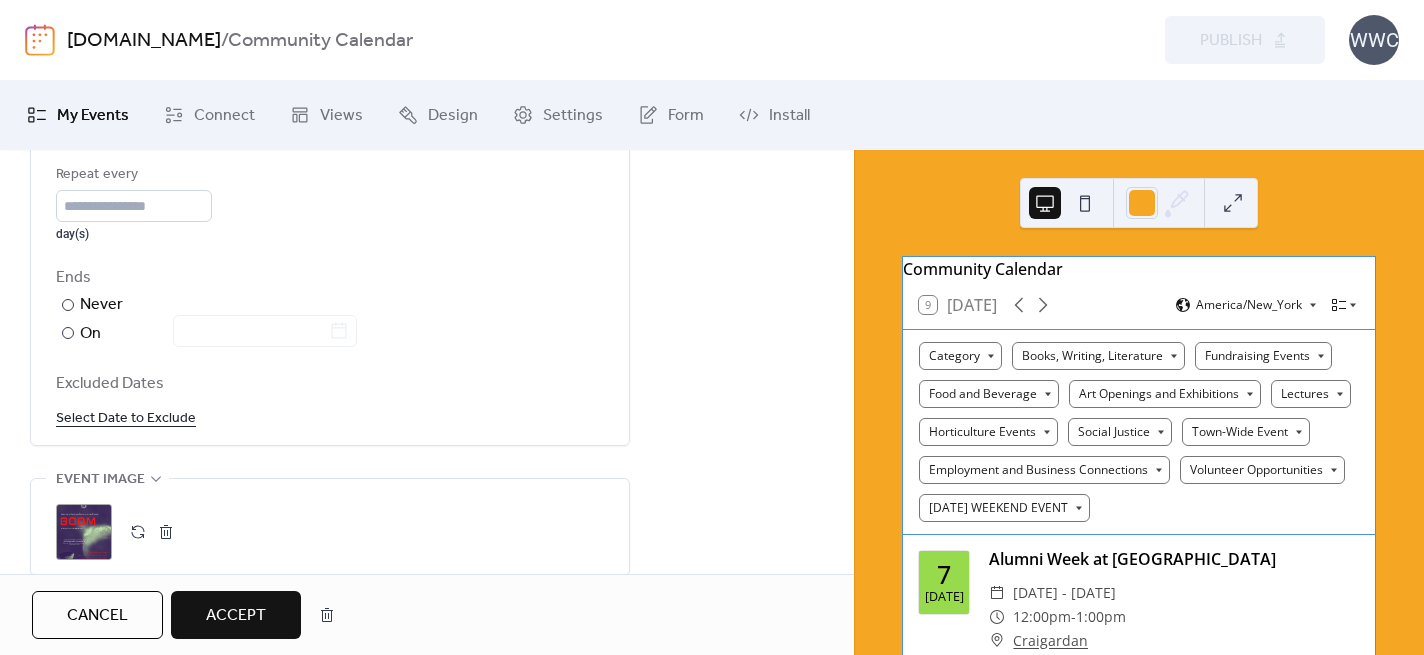 scroll, scrollTop: 1130, scrollLeft: 0, axis: vertical 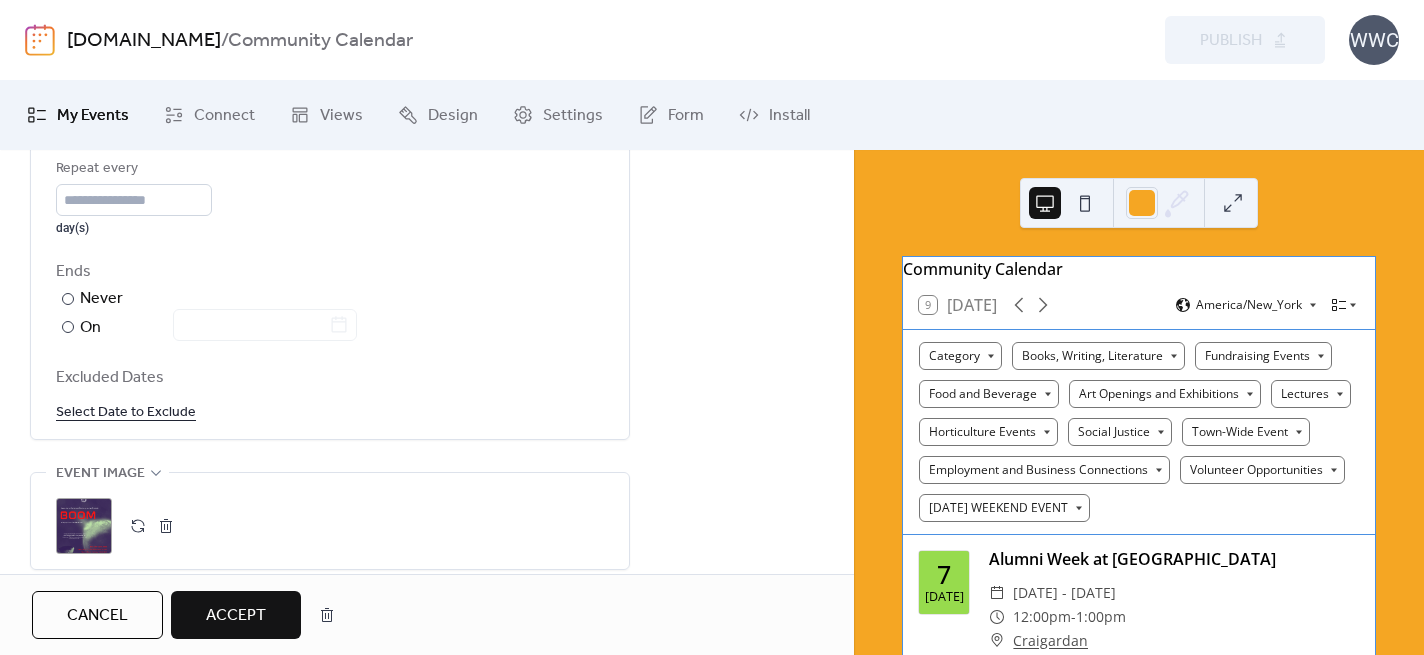 click on "Select Date to Exclude" at bounding box center (126, 411) 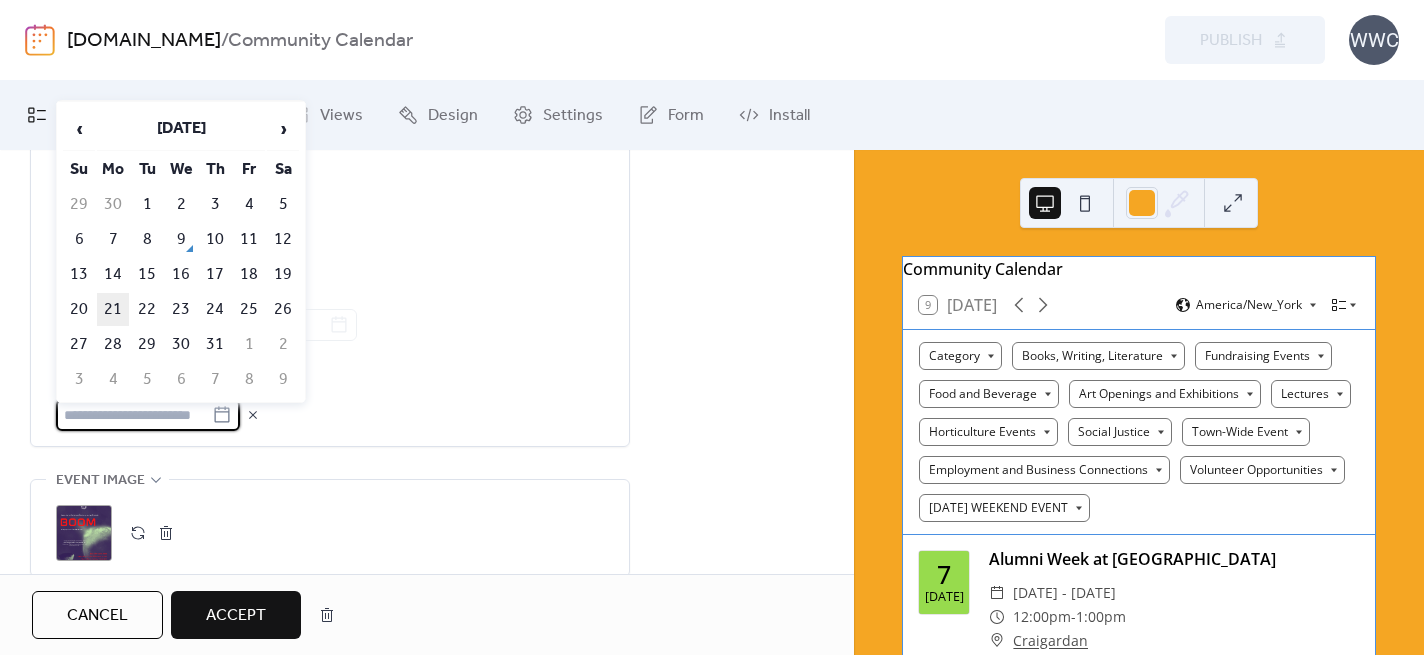 click on "21" at bounding box center [113, 309] 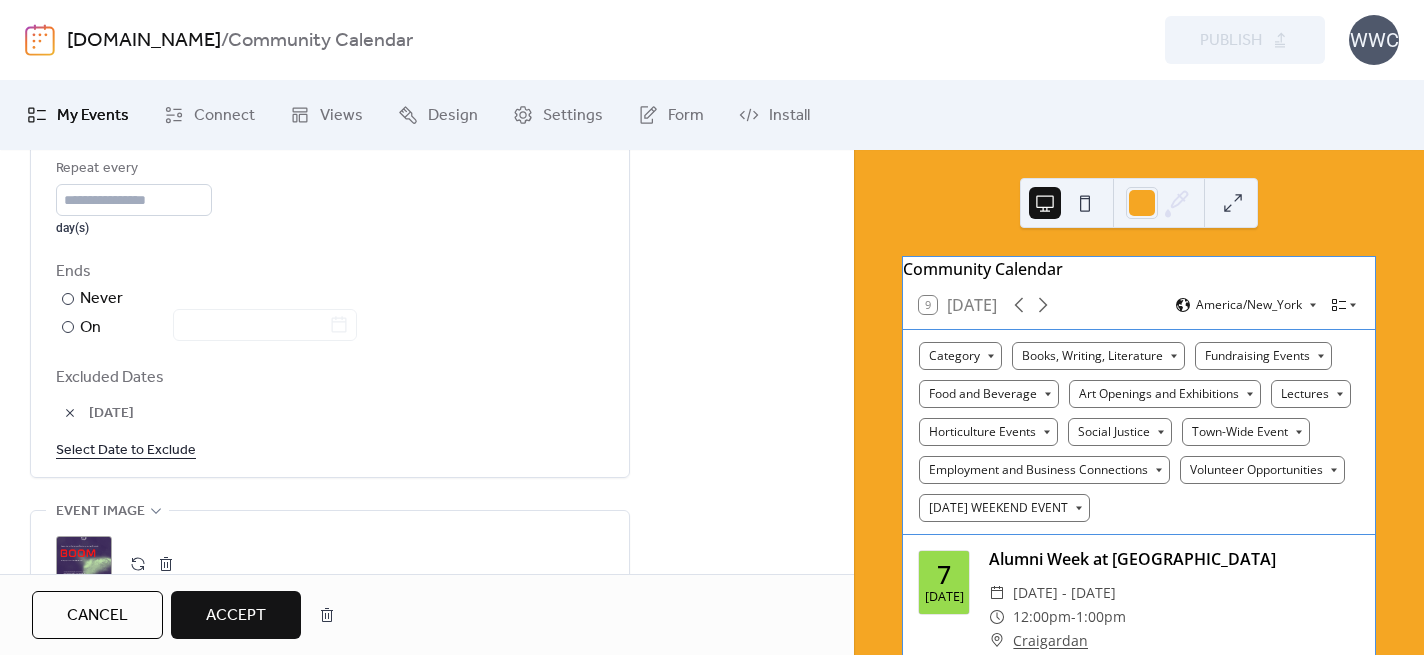 click on "Select Date to Exclude" at bounding box center [126, 449] 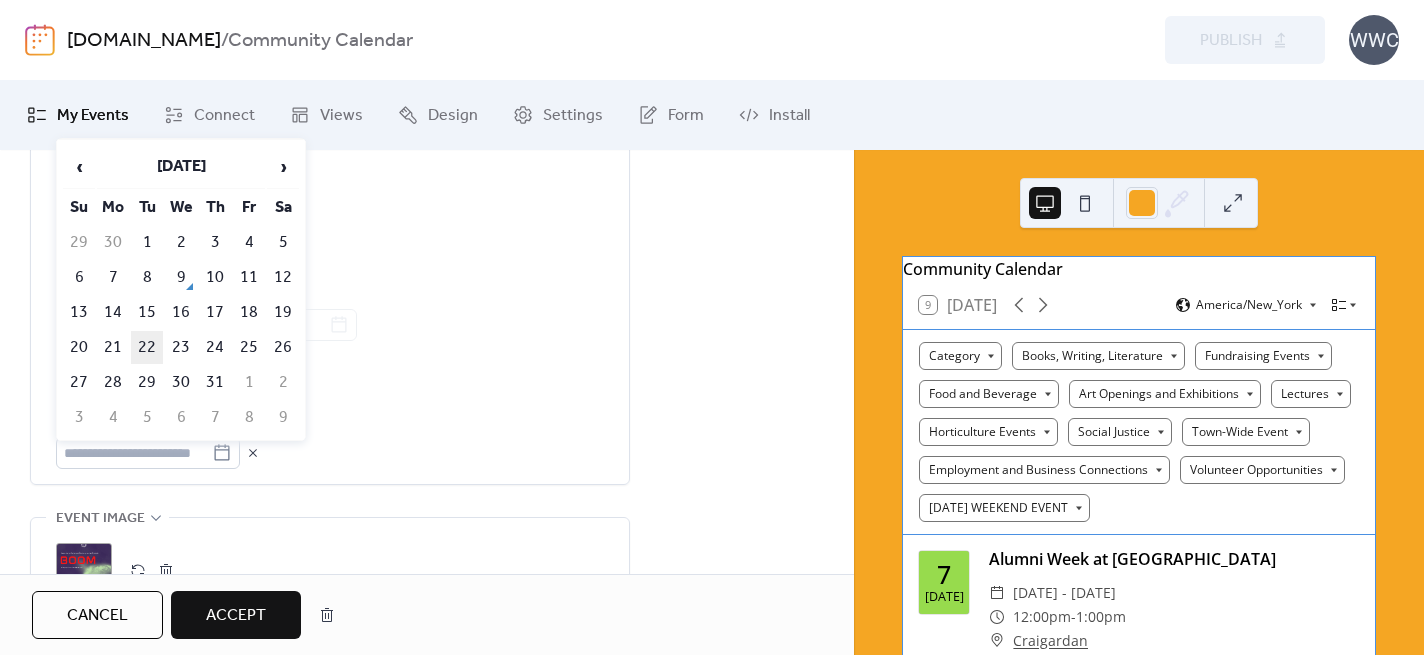 click on "22" at bounding box center (147, 347) 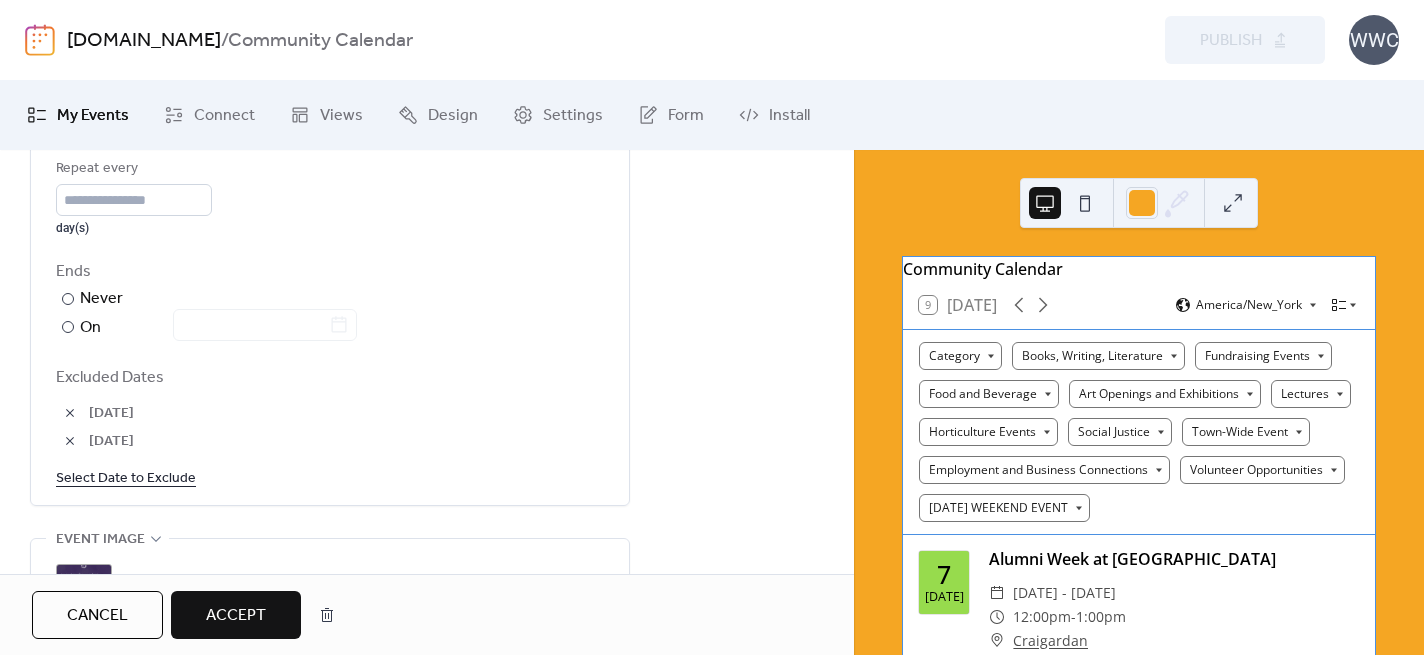 click on "Select Date to Exclude" at bounding box center (126, 477) 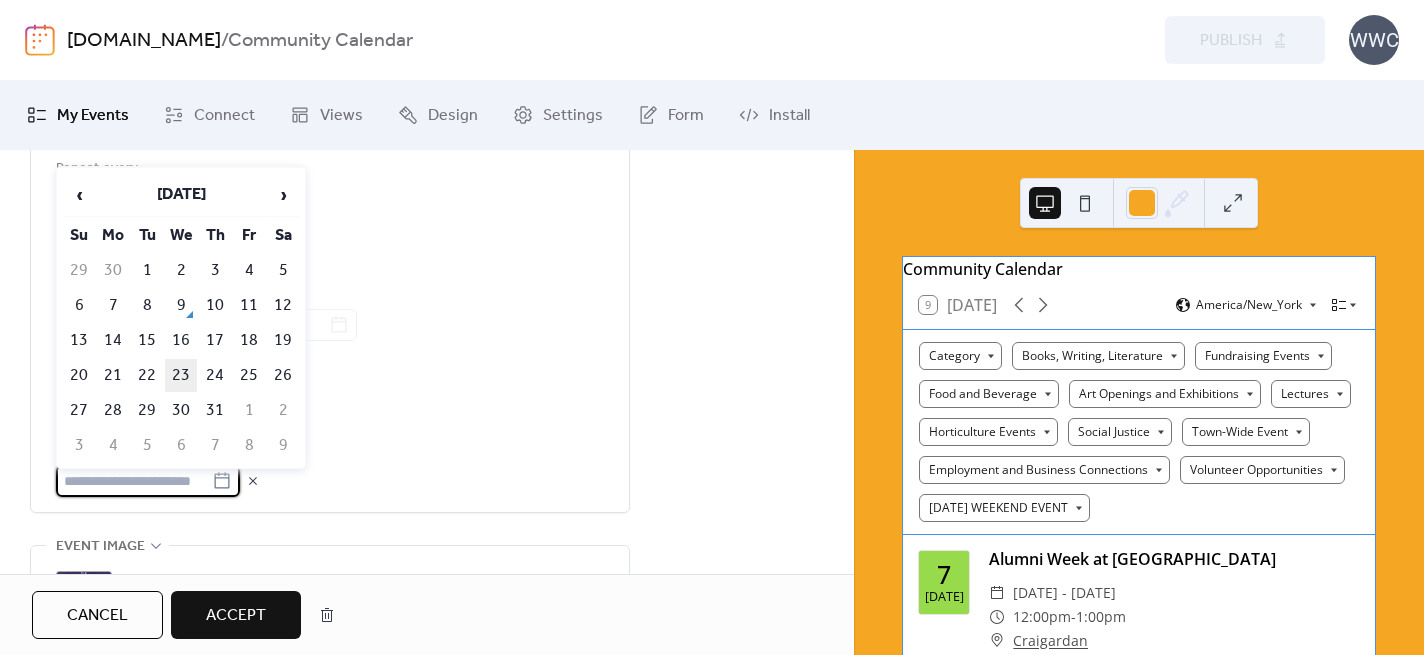 click on "23" at bounding box center (181, 375) 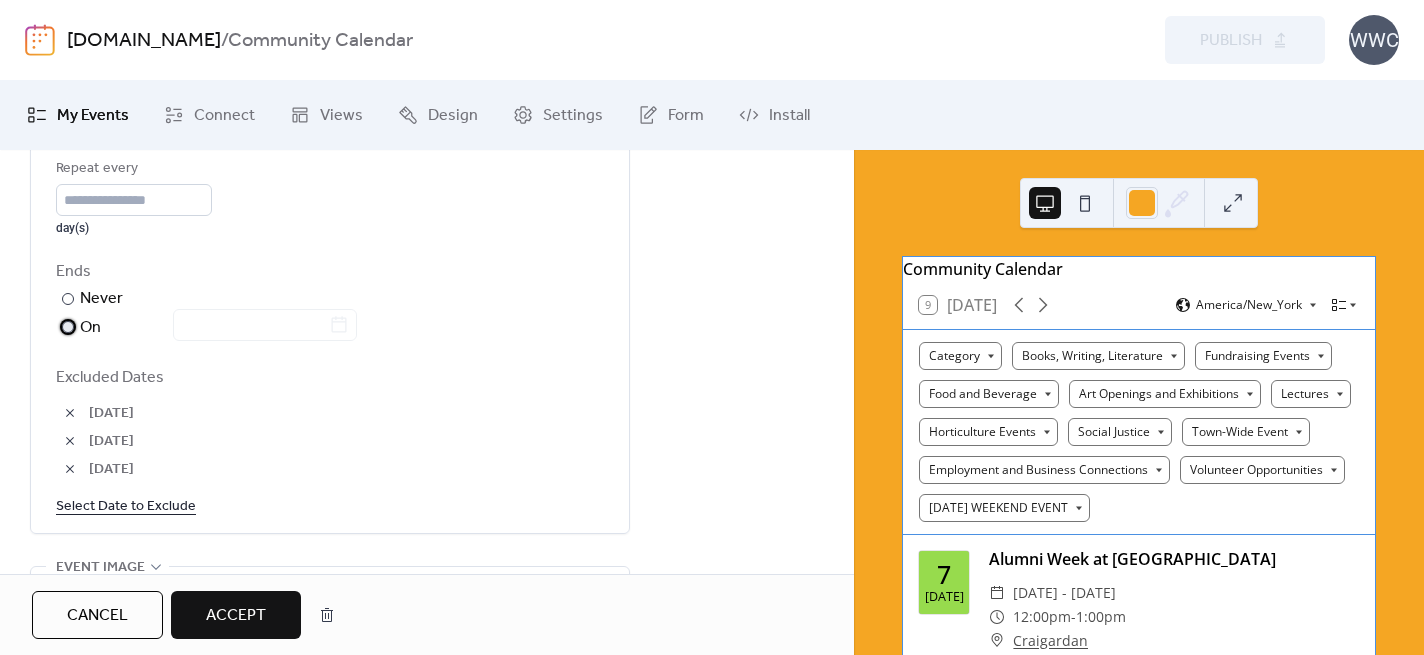 click at bounding box center (68, 327) 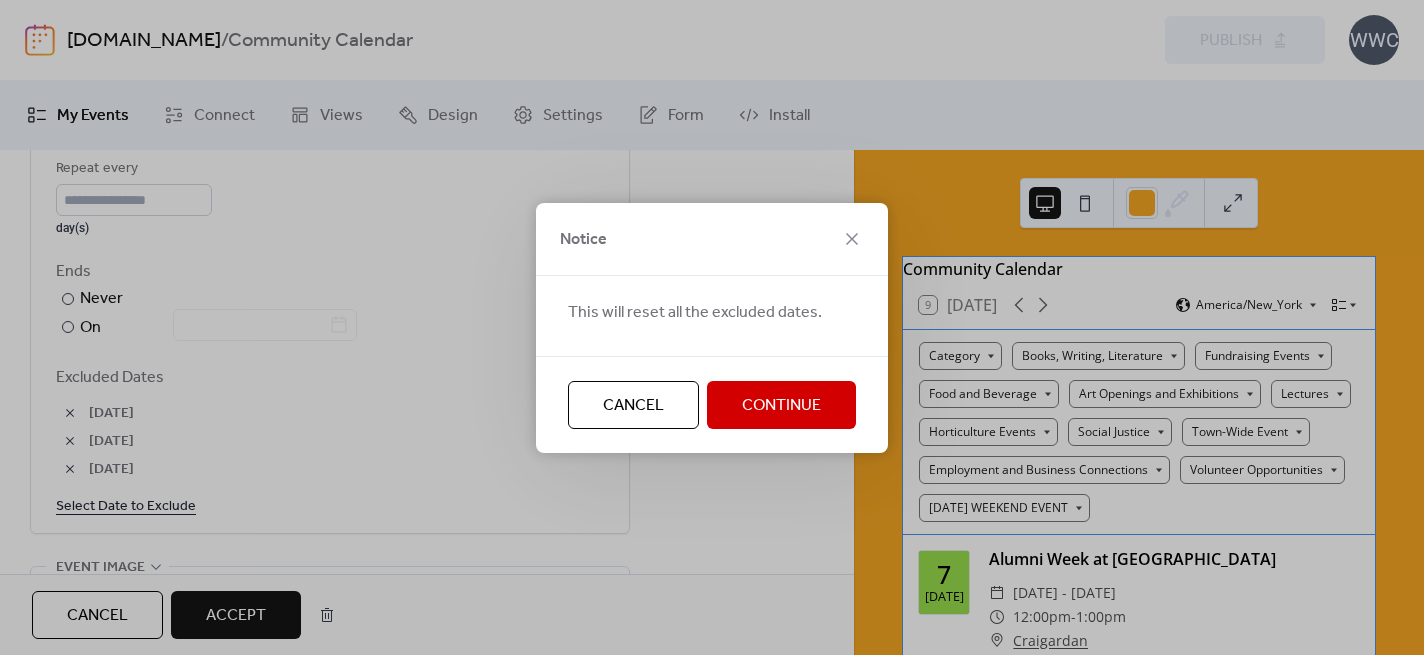 click on "Continue" at bounding box center (781, 406) 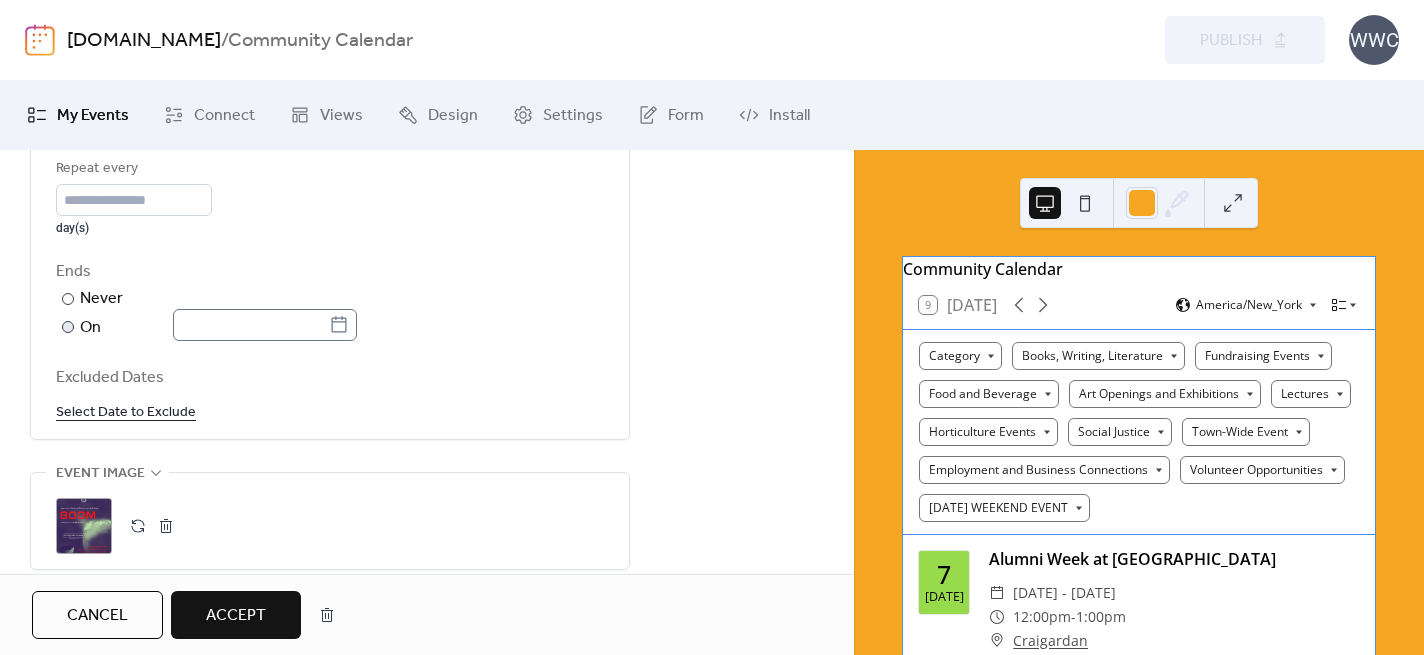 click 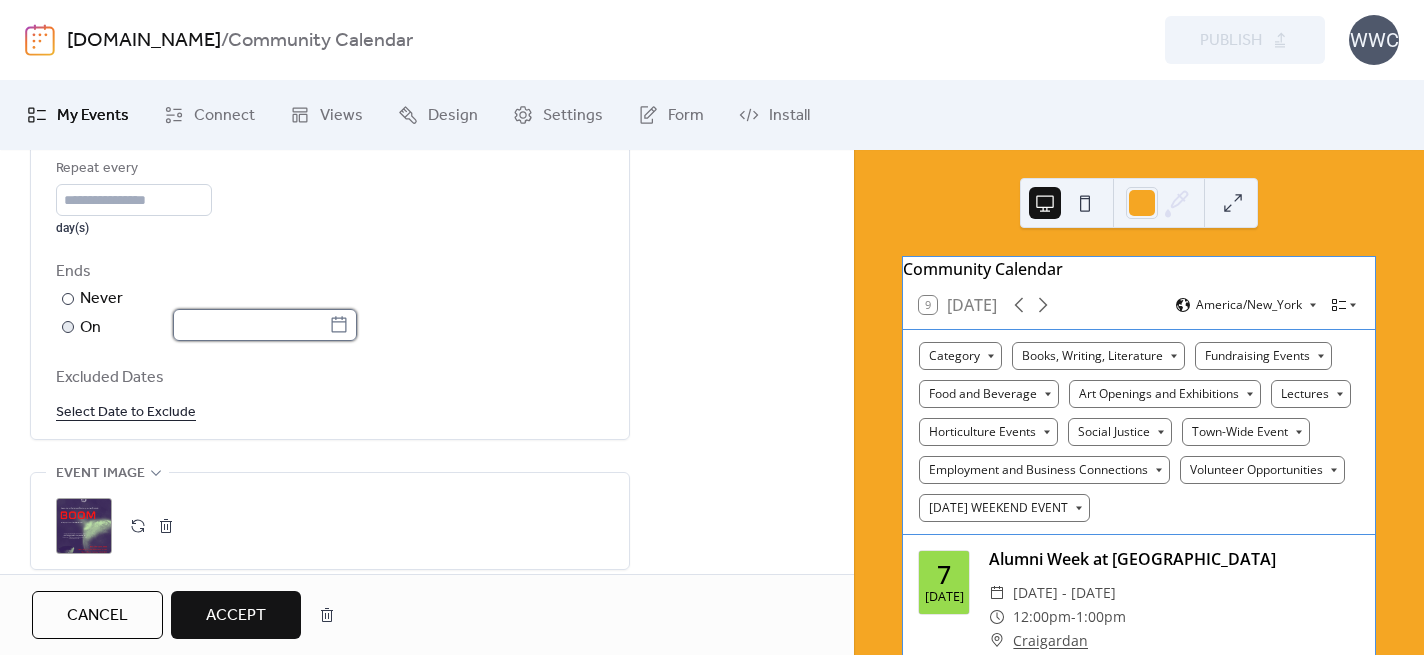 click at bounding box center [251, 325] 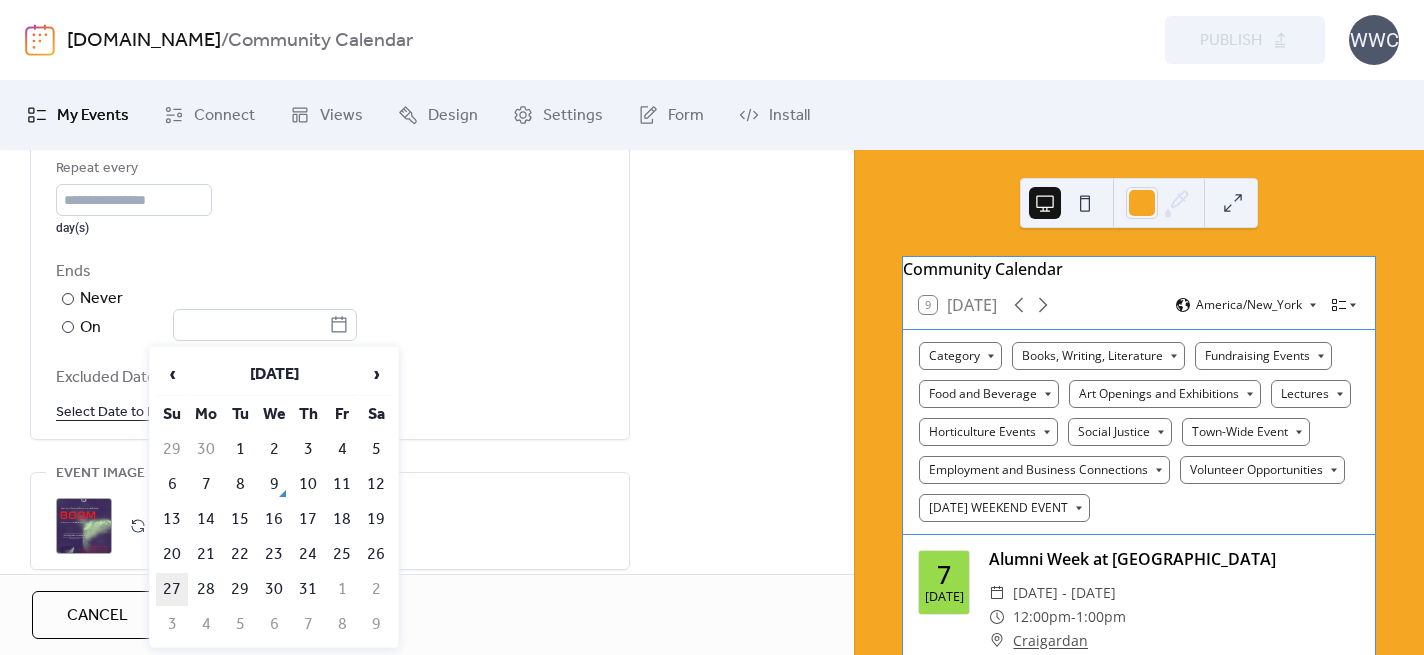 click on "27" at bounding box center (172, 589) 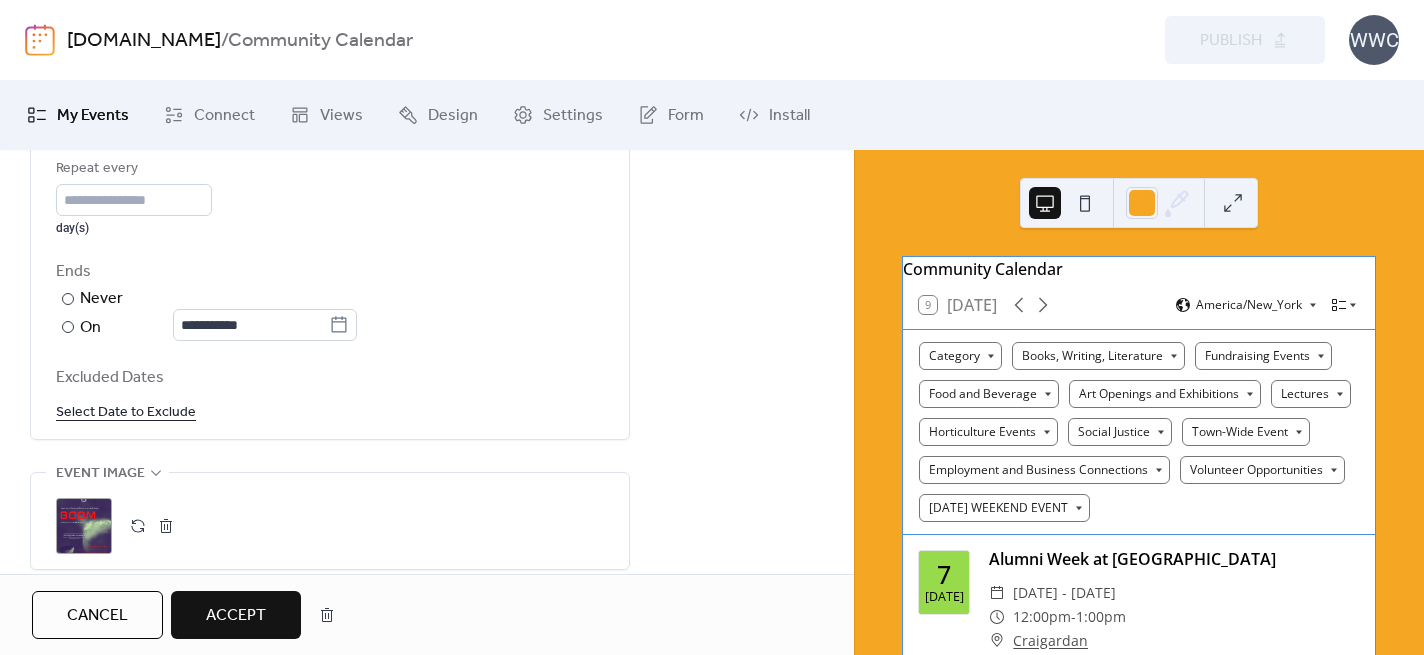 click on "Select Date to Exclude" at bounding box center (126, 411) 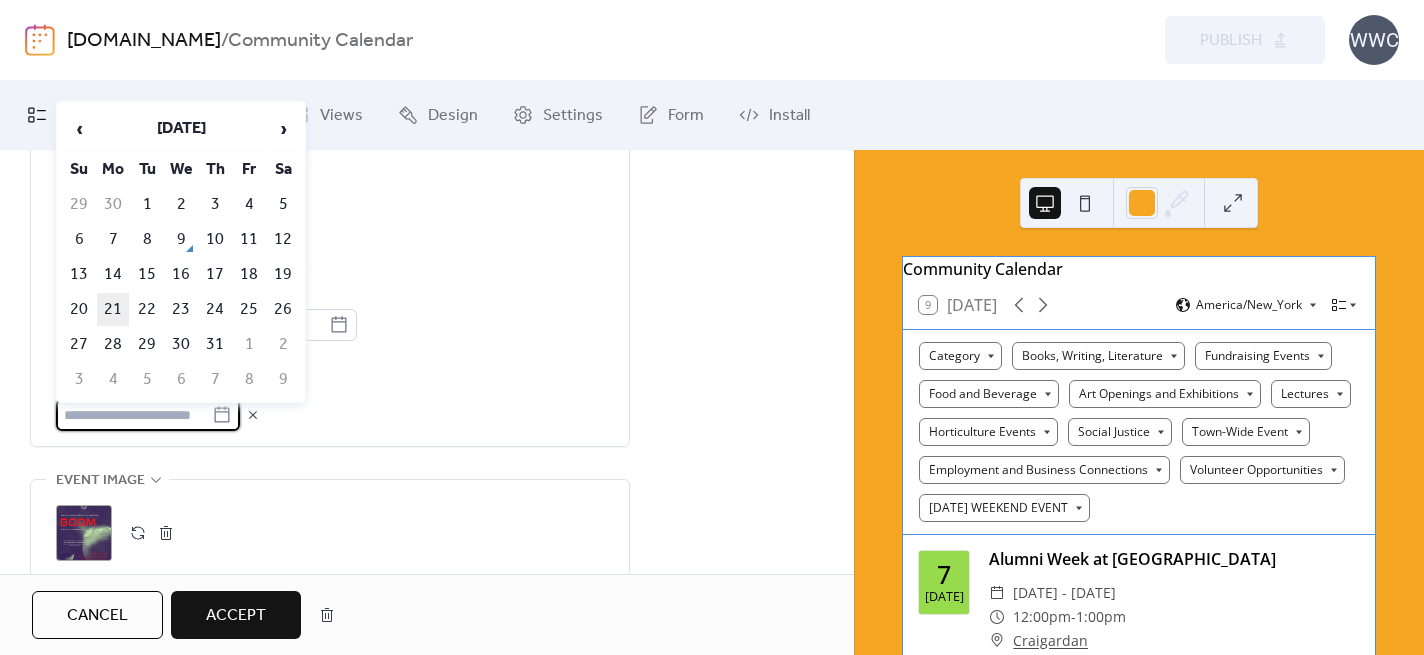 click on "21" at bounding box center [113, 309] 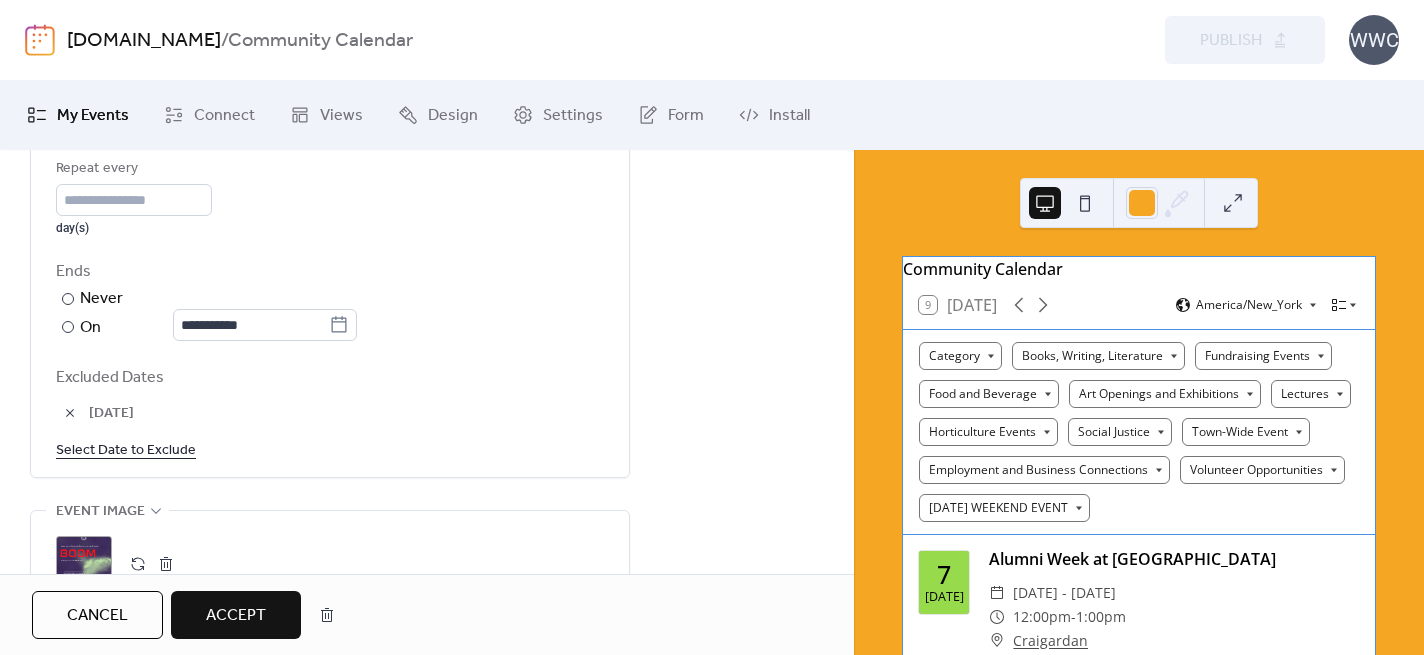 click on "Select Date to Exclude" at bounding box center (126, 449) 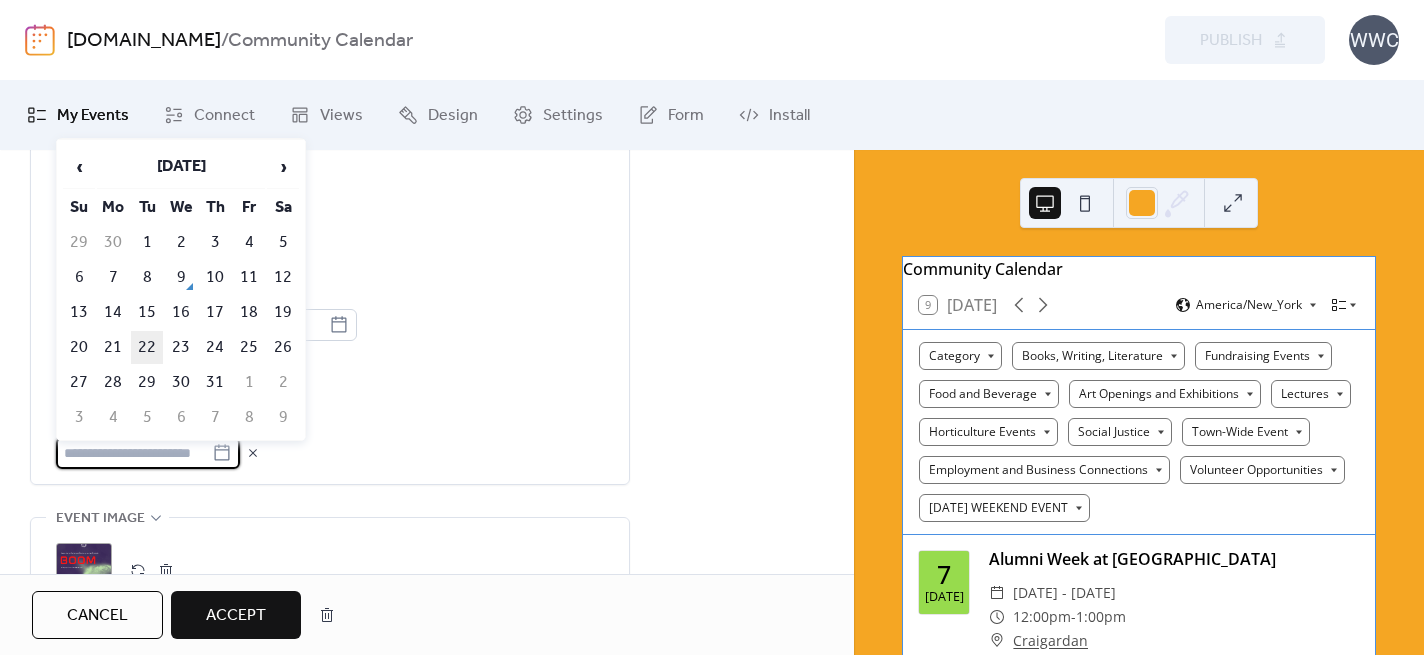 click on "22" at bounding box center [147, 347] 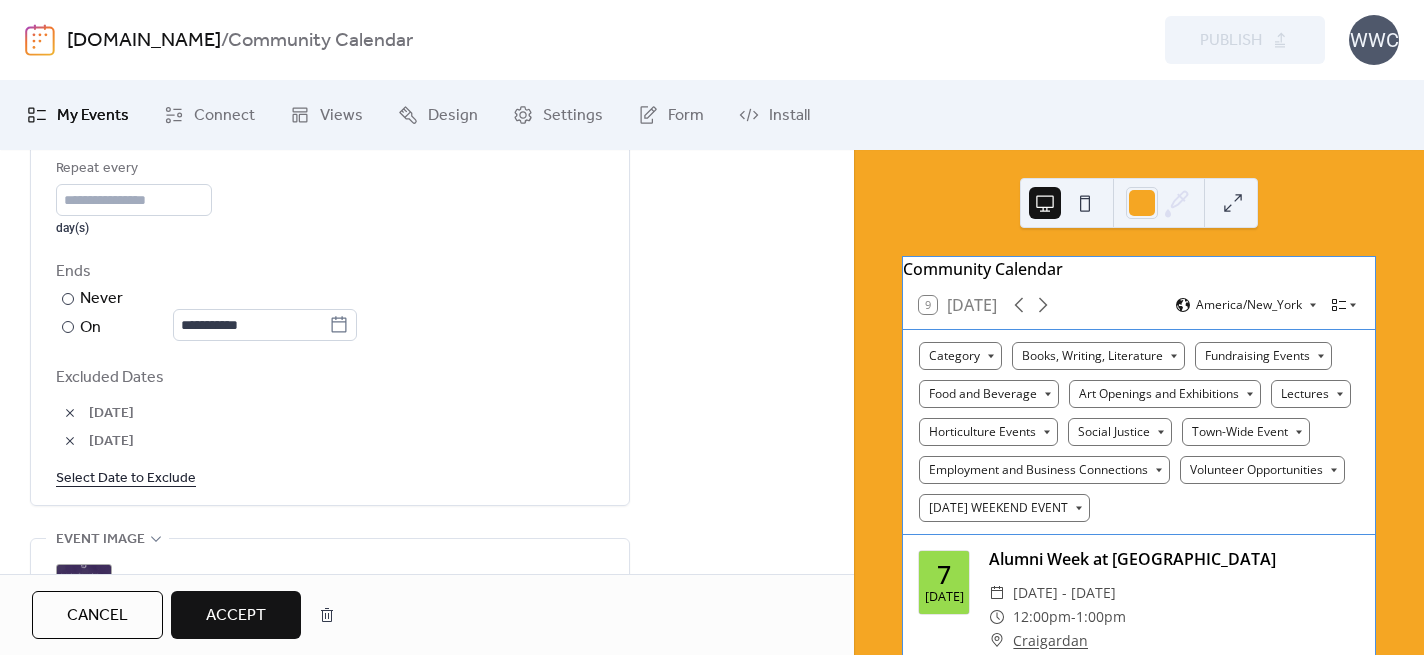 click on "Select Date to Exclude" at bounding box center [126, 477] 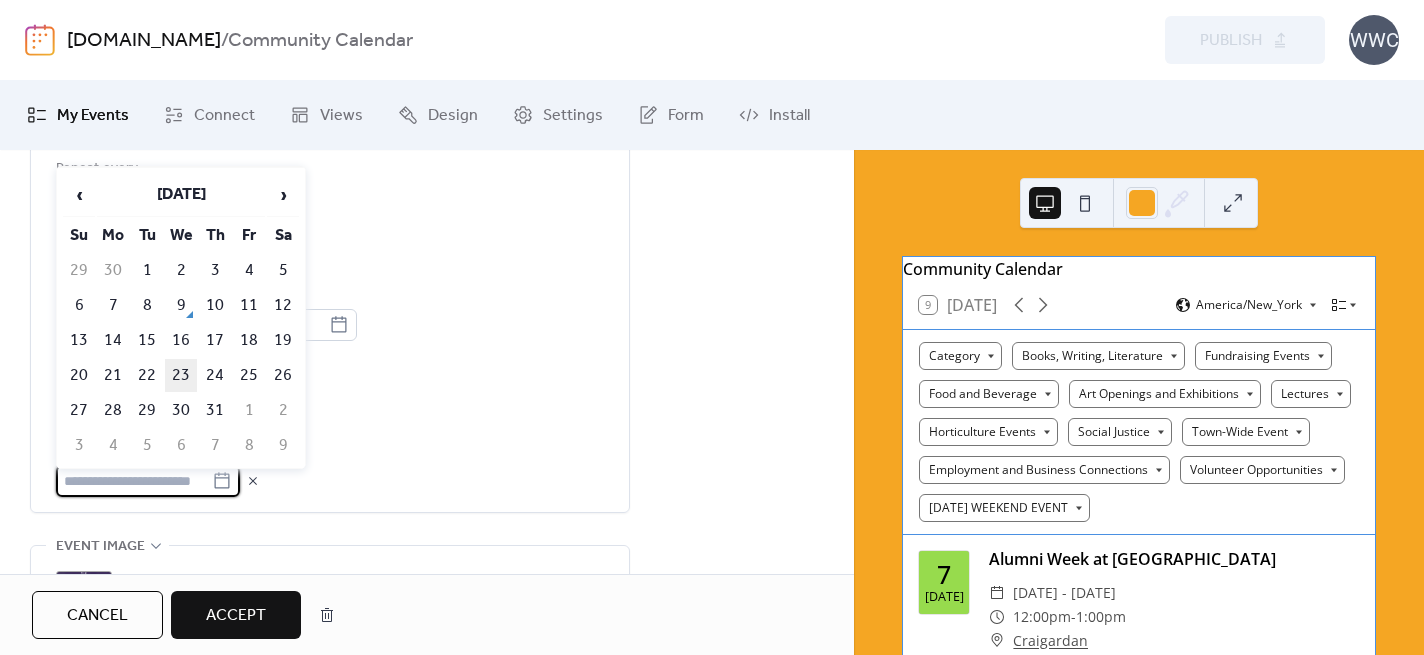 click on "23" at bounding box center (181, 375) 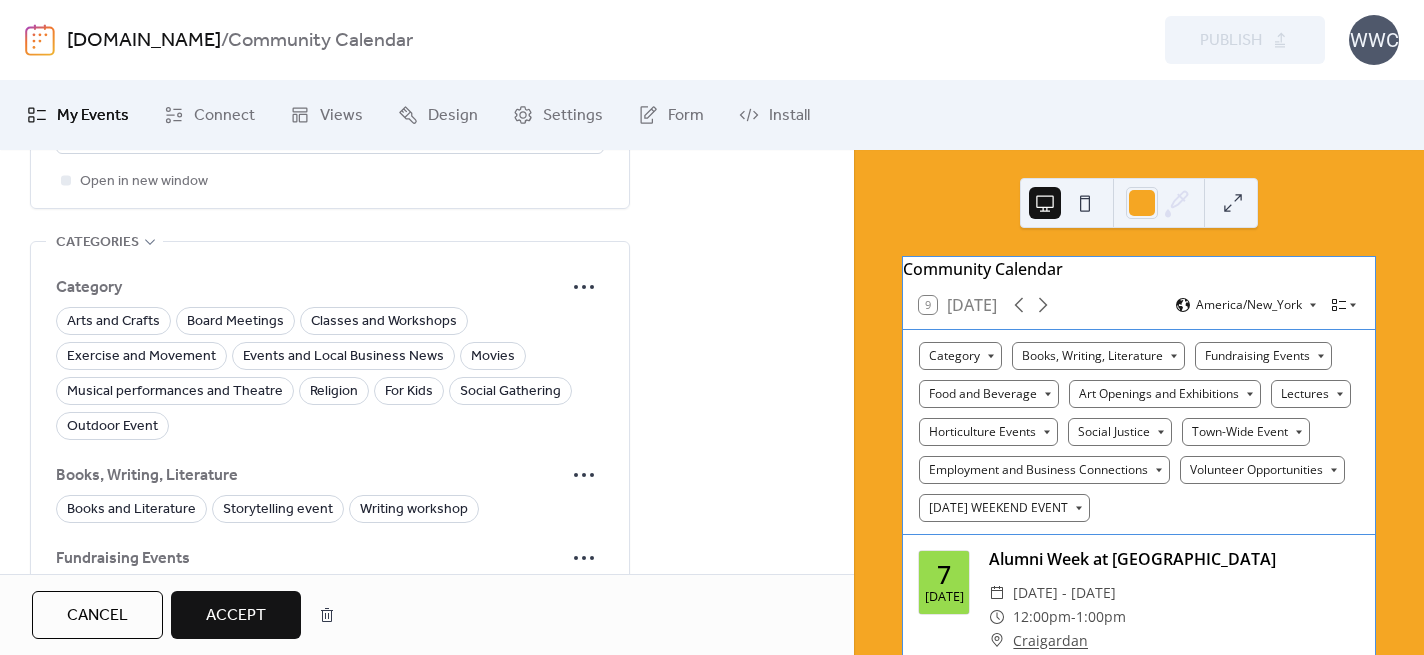 scroll, scrollTop: 1838, scrollLeft: 0, axis: vertical 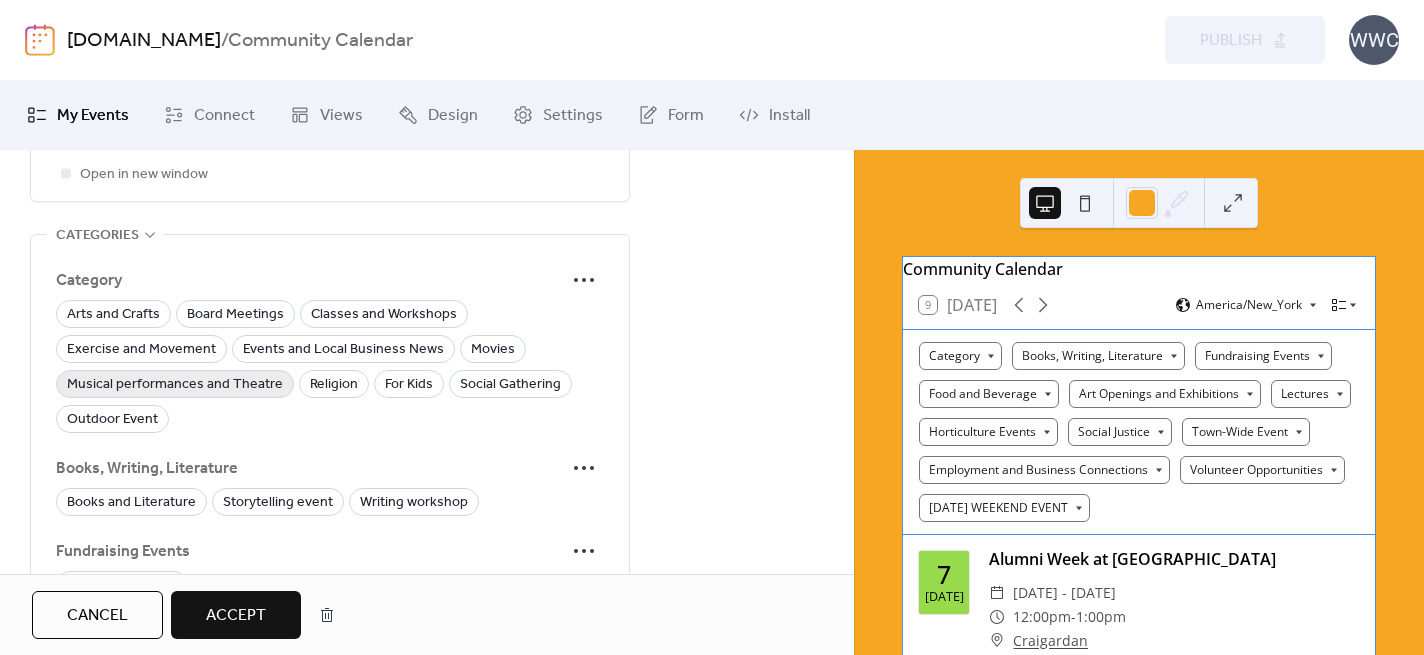 click on "Musical performances and Theatre" at bounding box center [175, 385] 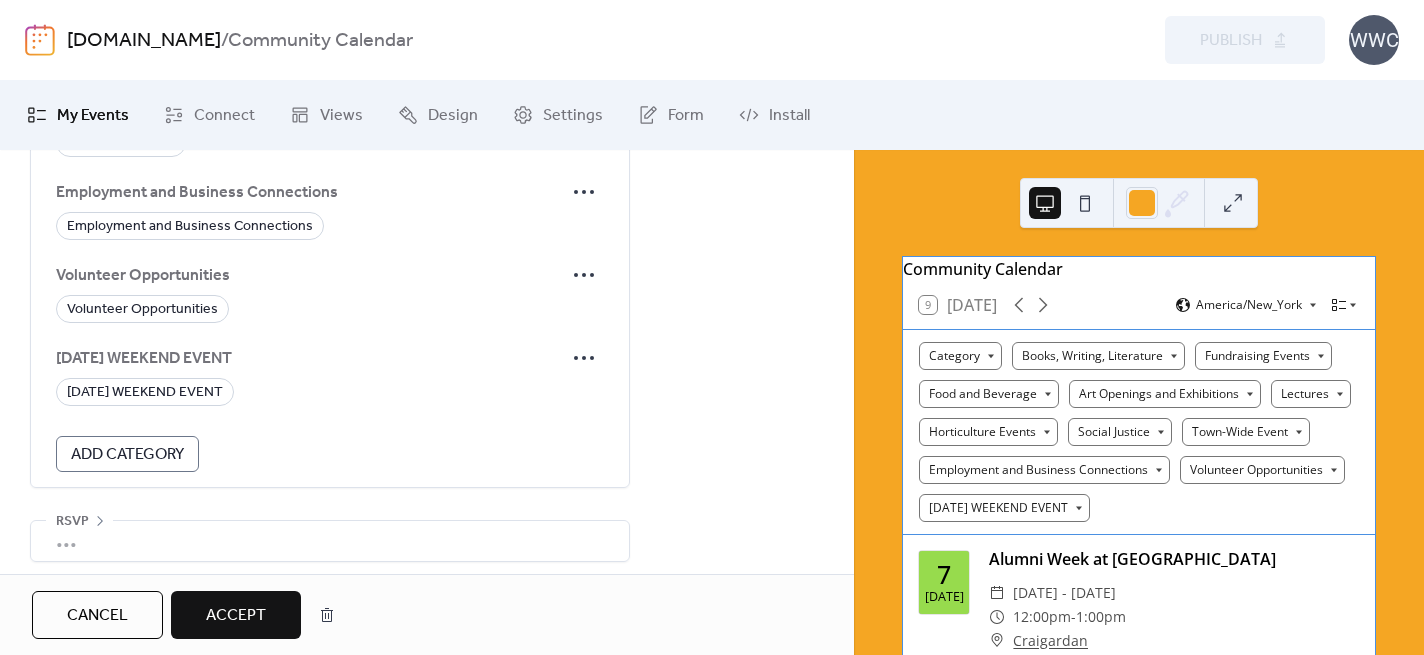scroll, scrollTop: 2789, scrollLeft: 0, axis: vertical 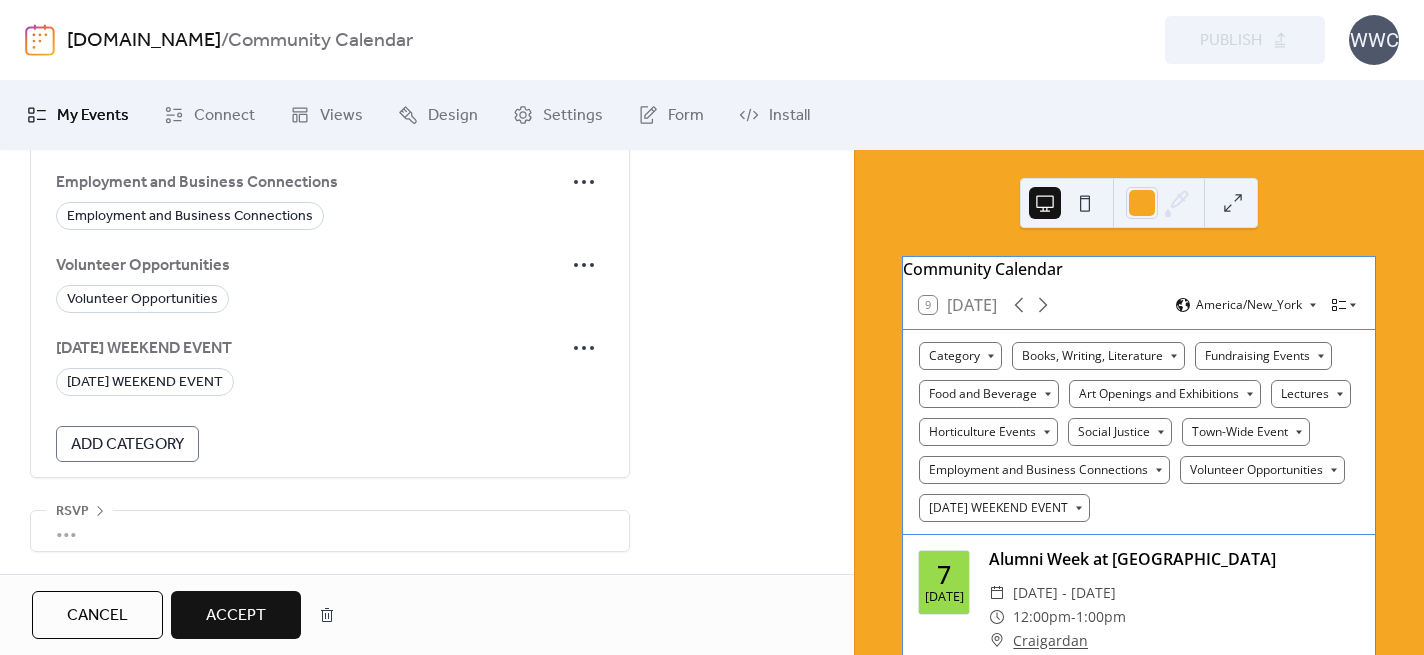 click on "Accept" at bounding box center (236, 616) 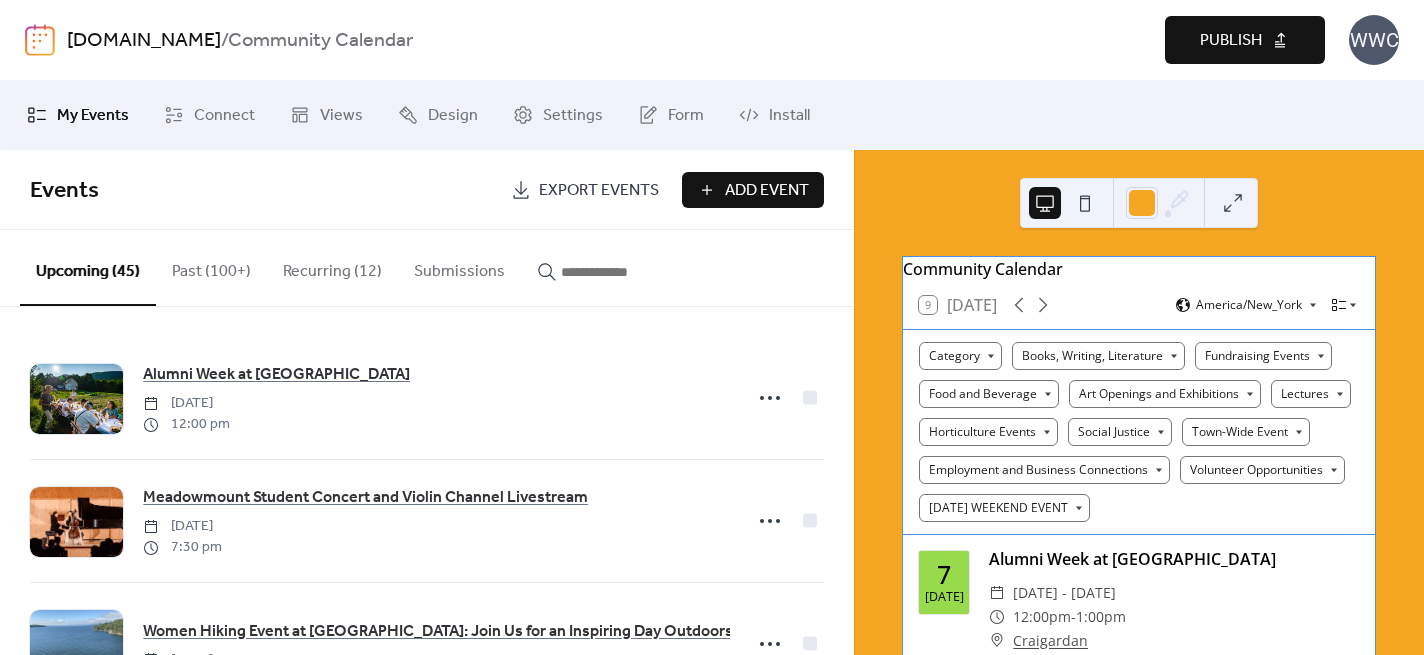 click on "Publish" at bounding box center (1231, 41) 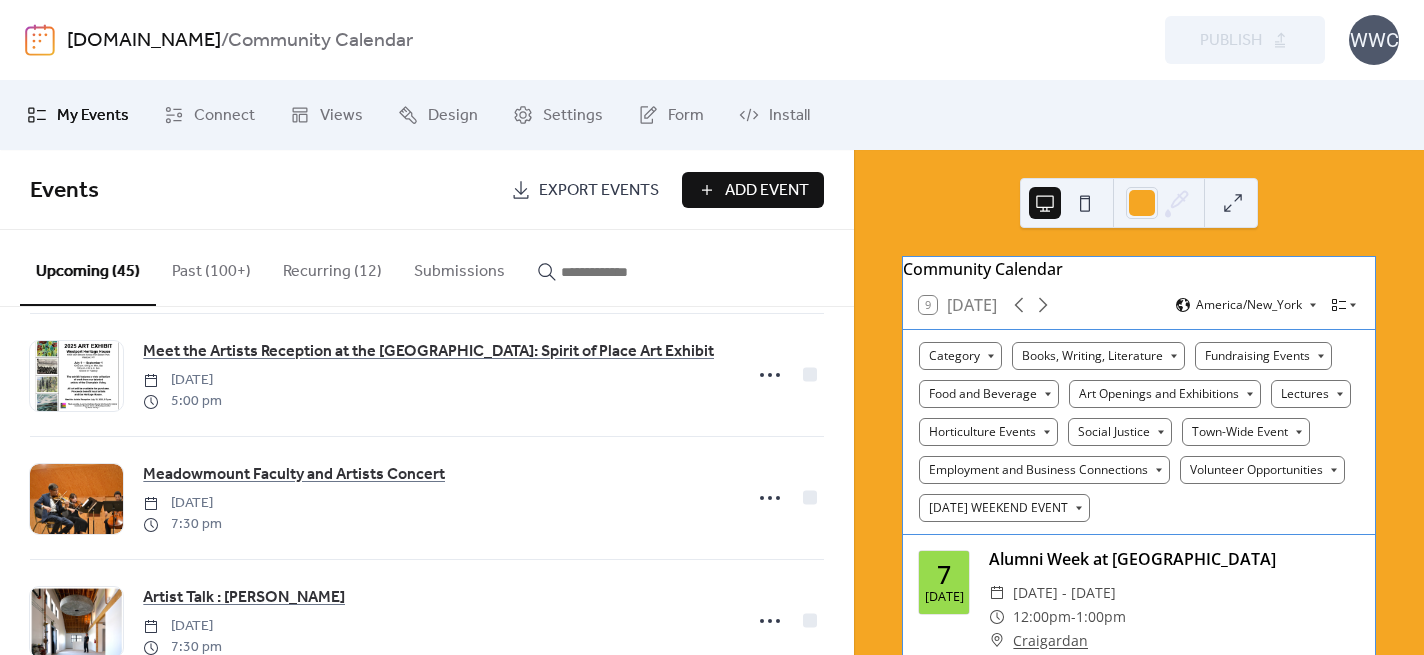 scroll, scrollTop: 514, scrollLeft: 0, axis: vertical 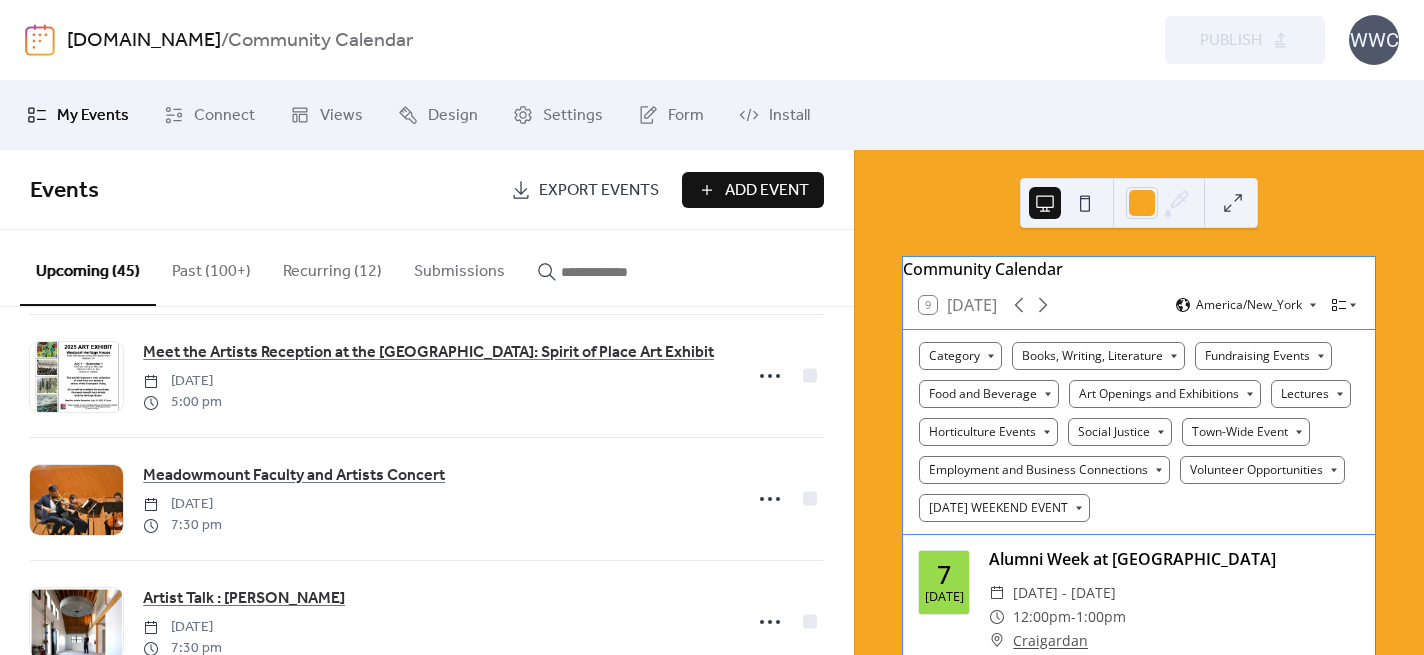 click on "Add Event" at bounding box center [767, 191] 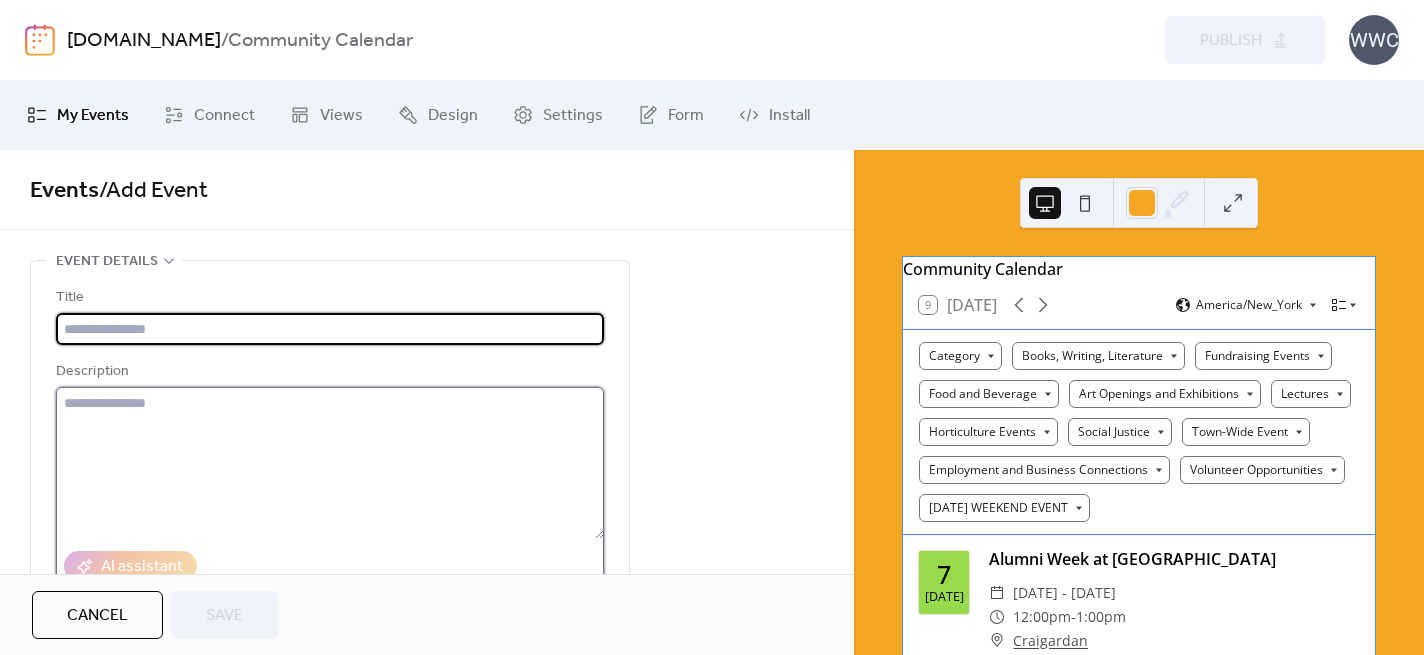 click at bounding box center [330, 463] 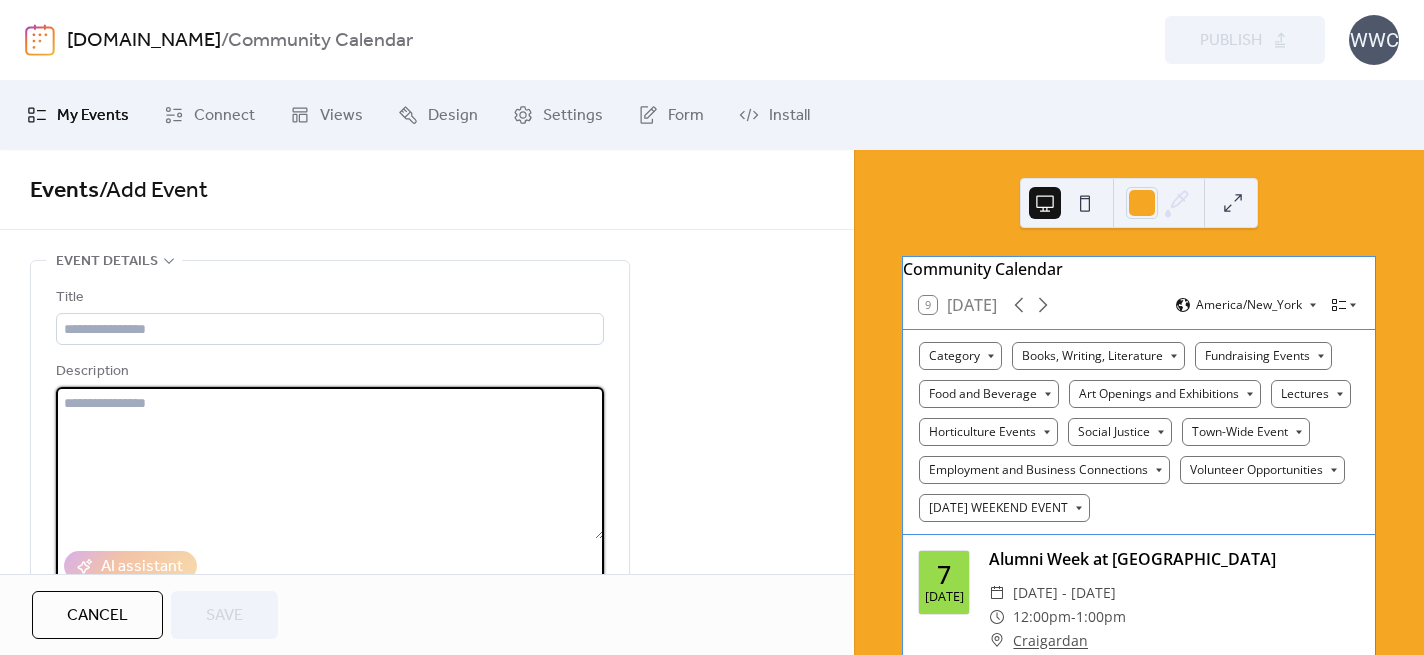 paste on "**********" 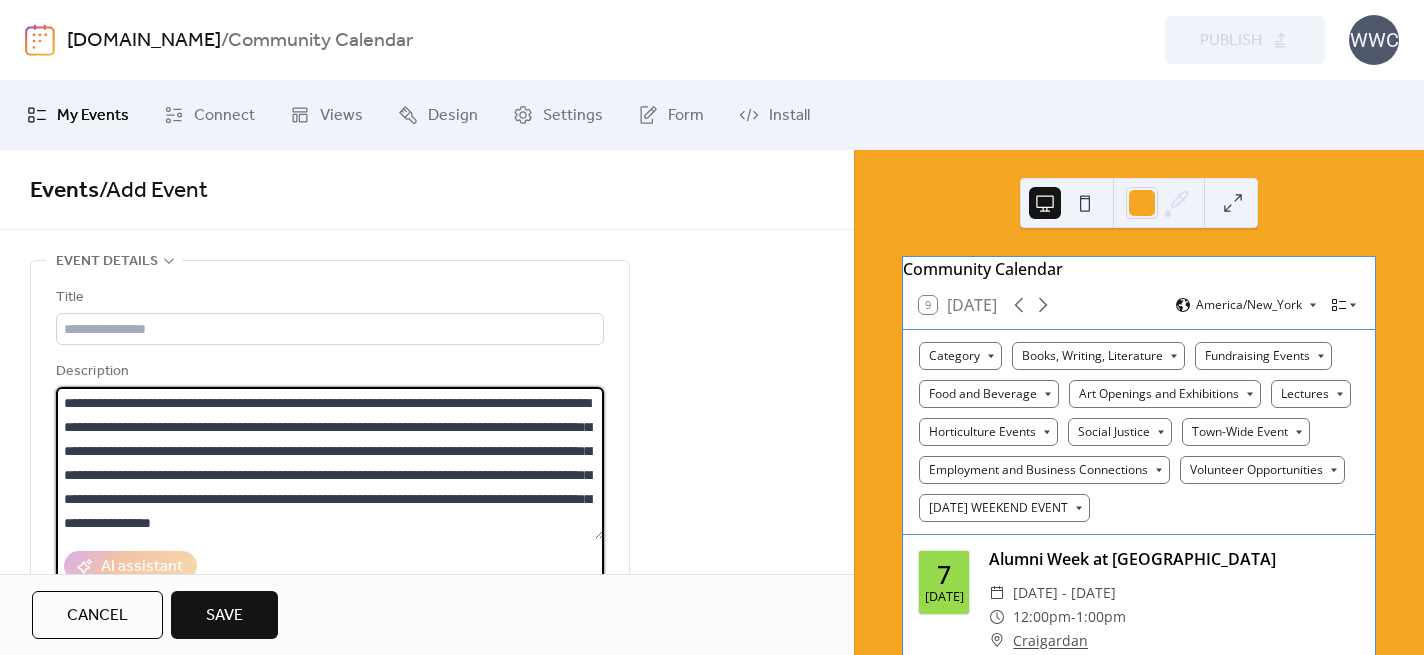 scroll, scrollTop: 357, scrollLeft: 0, axis: vertical 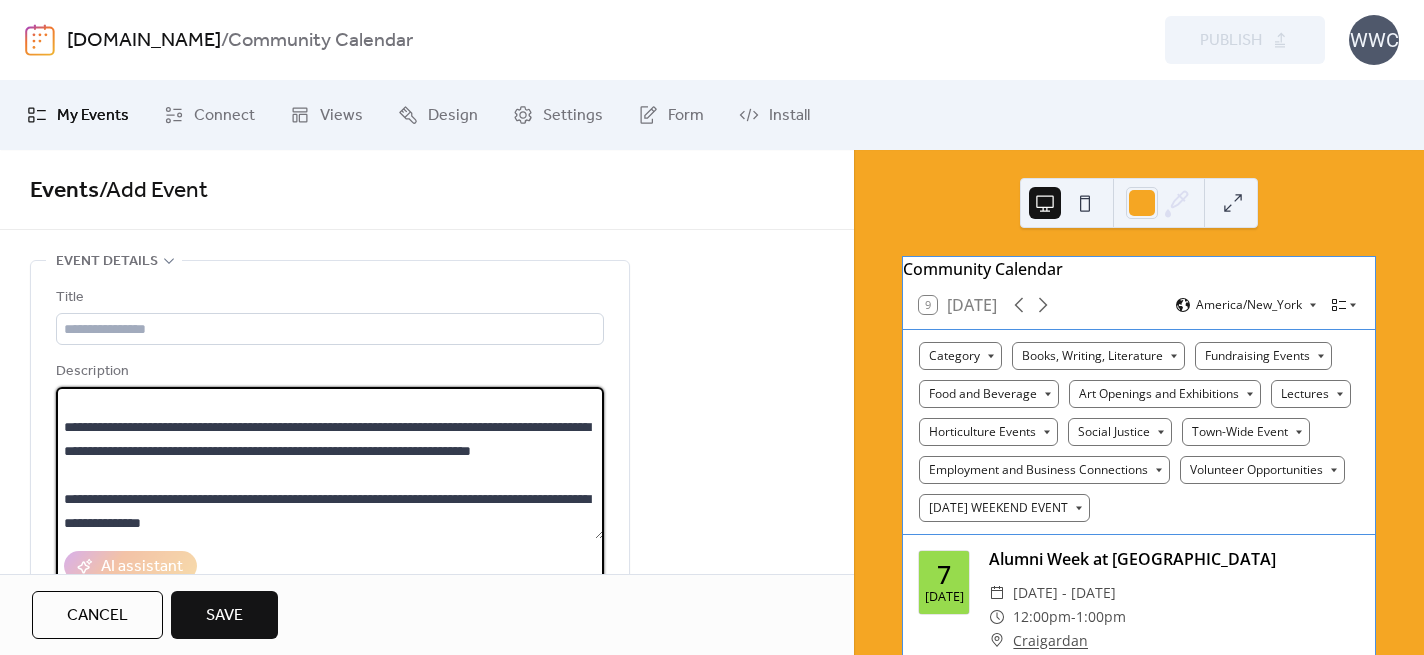 type on "**********" 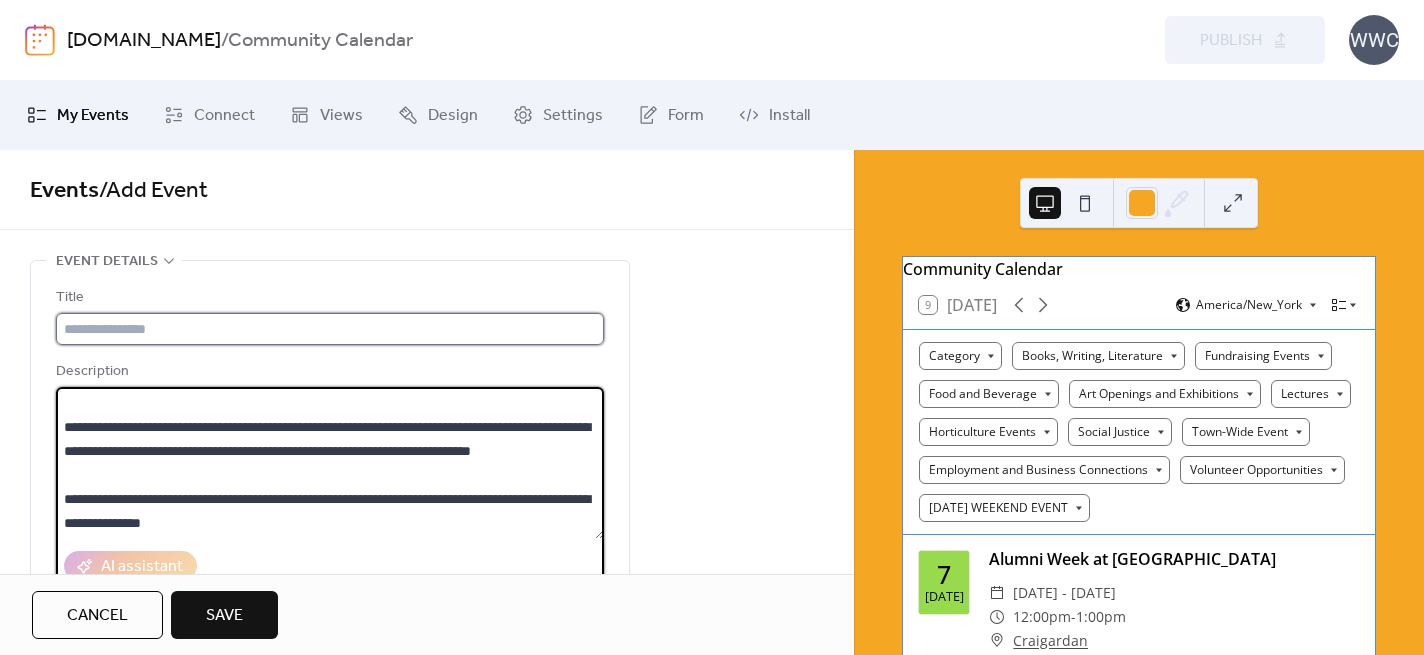 click at bounding box center (330, 329) 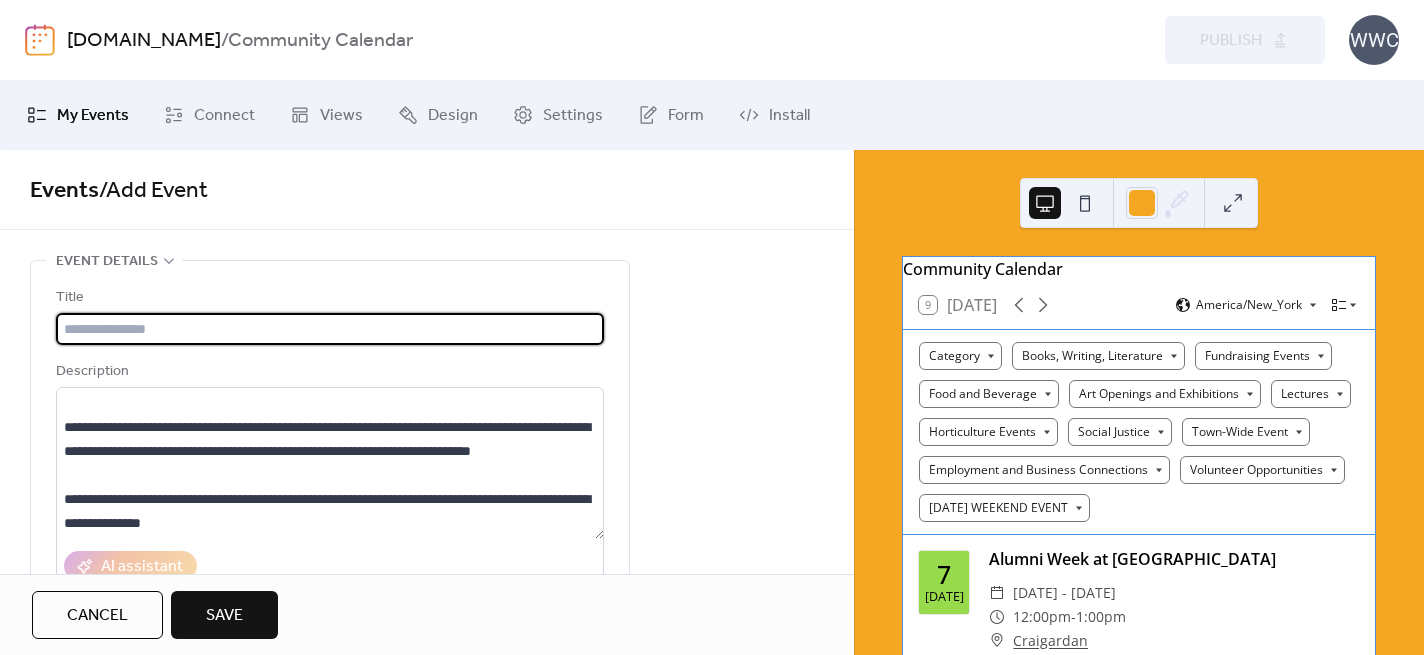 paste on "**********" 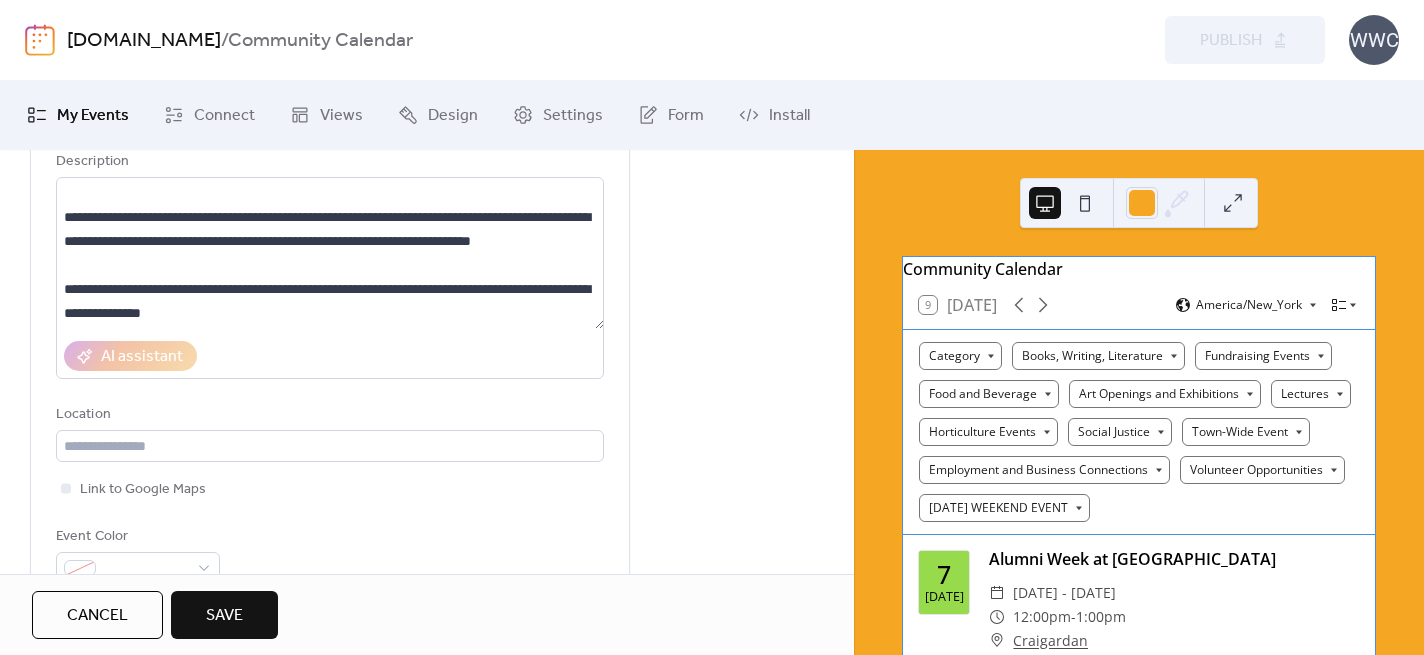 scroll, scrollTop: 225, scrollLeft: 0, axis: vertical 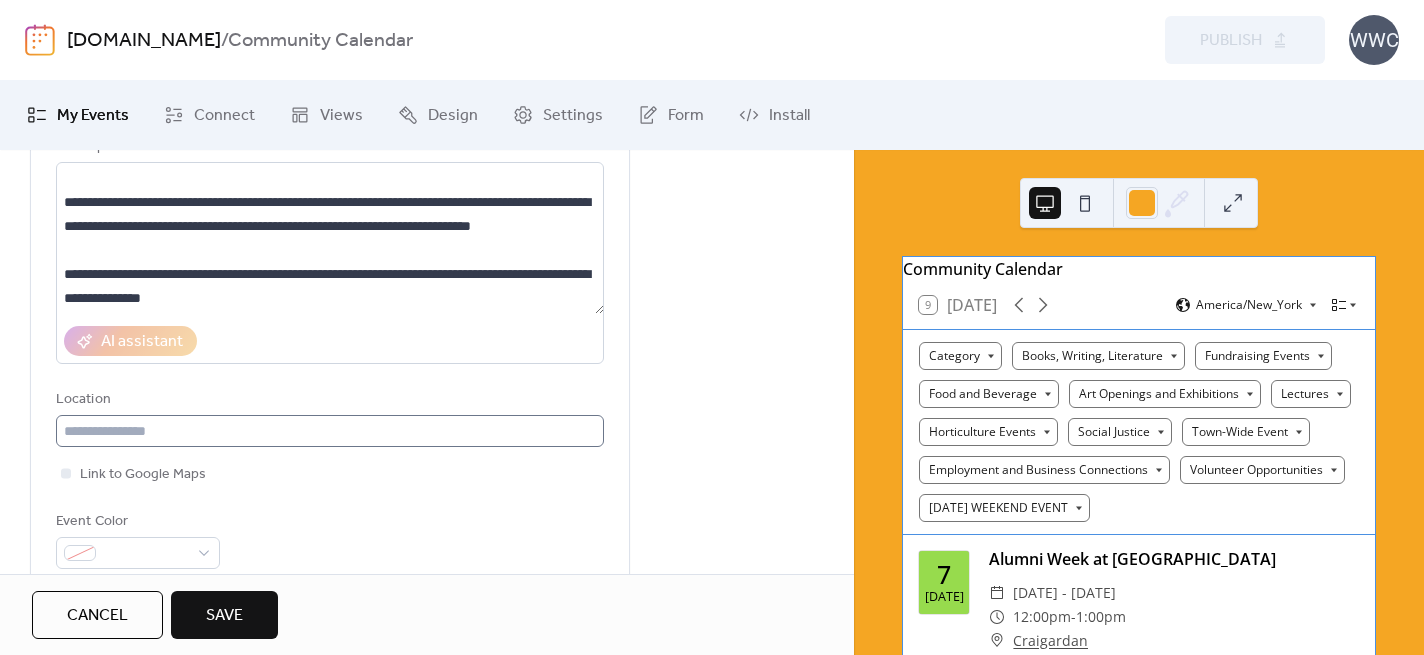 type on "**********" 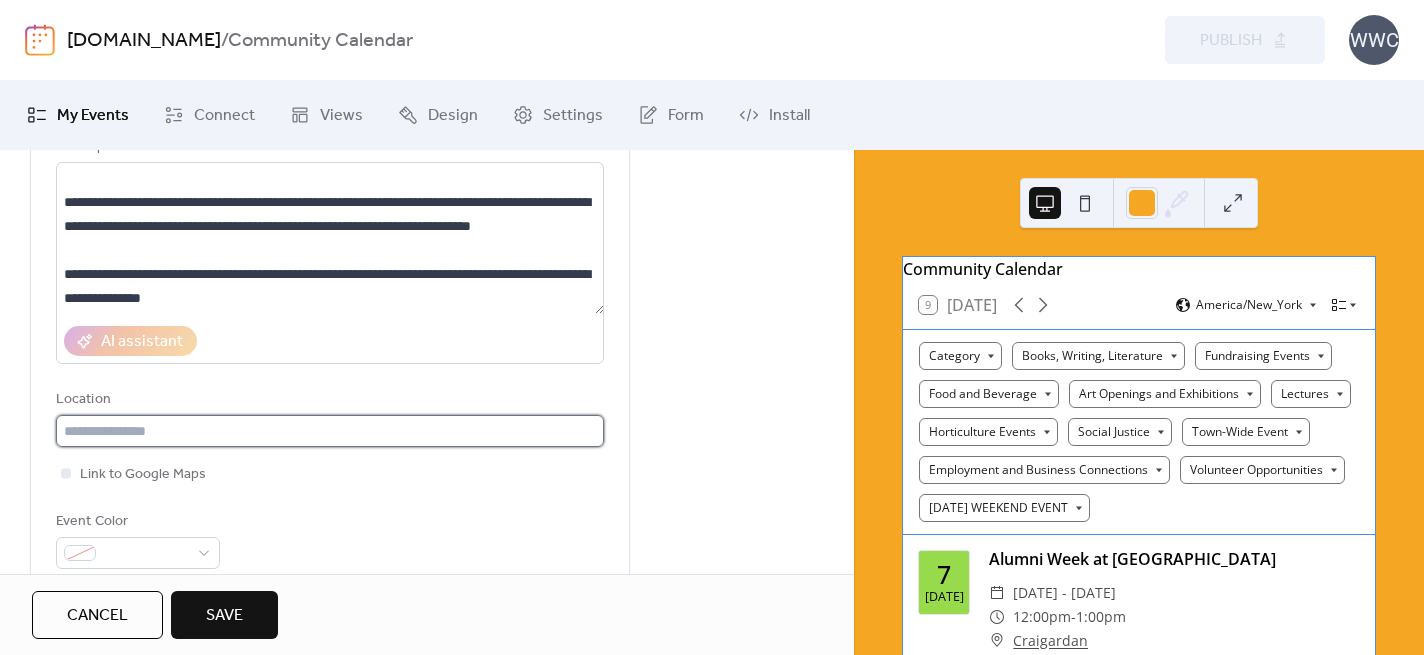 click at bounding box center (330, 431) 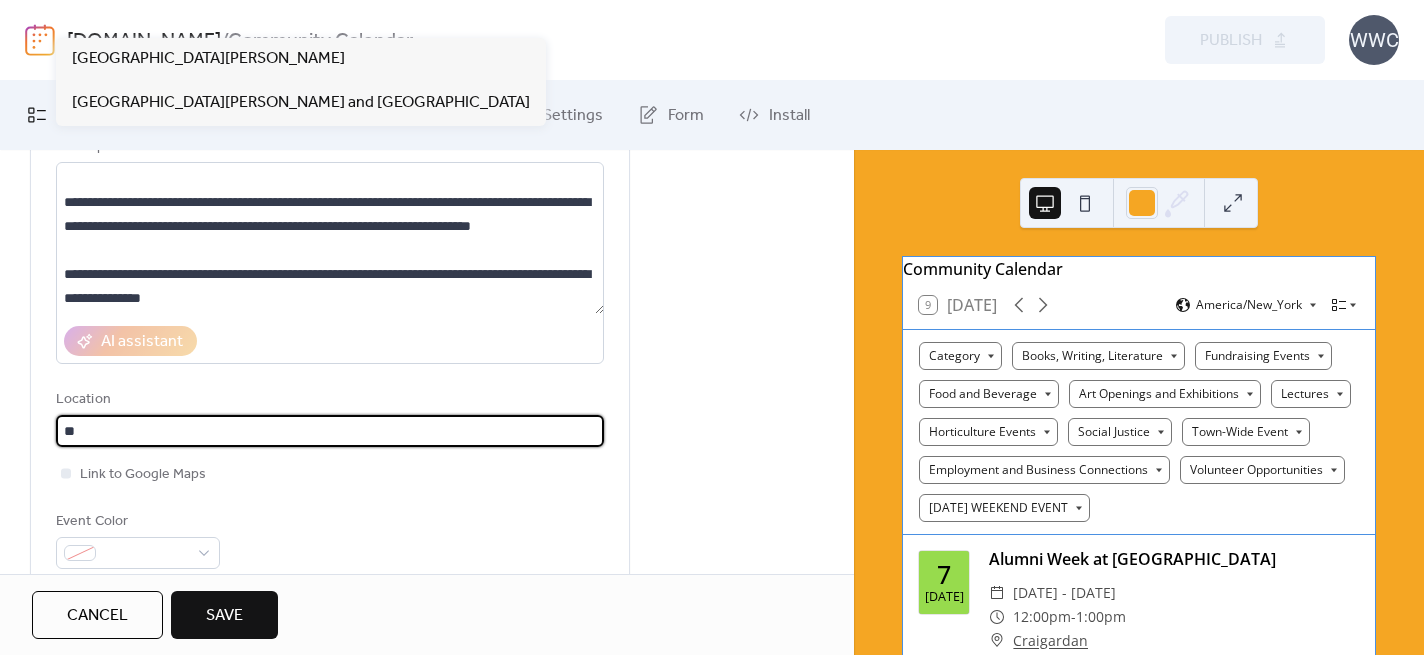 type on "*" 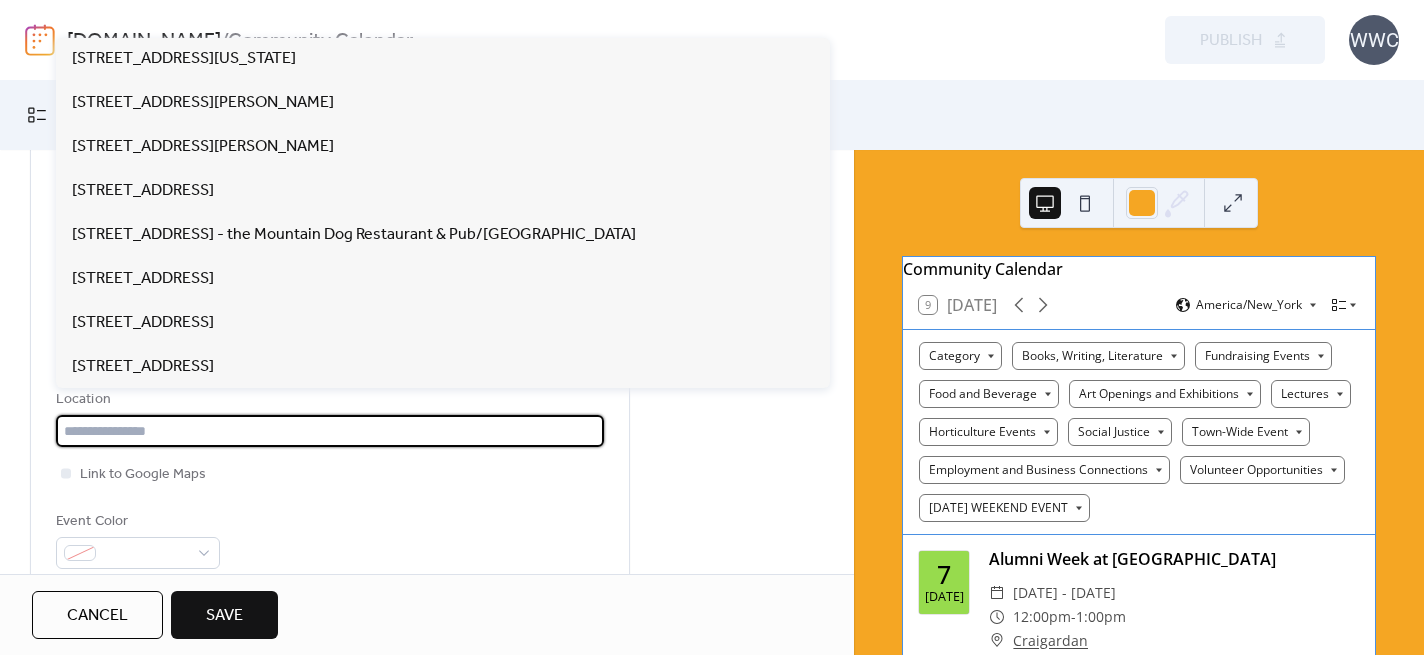 paste on "**********" 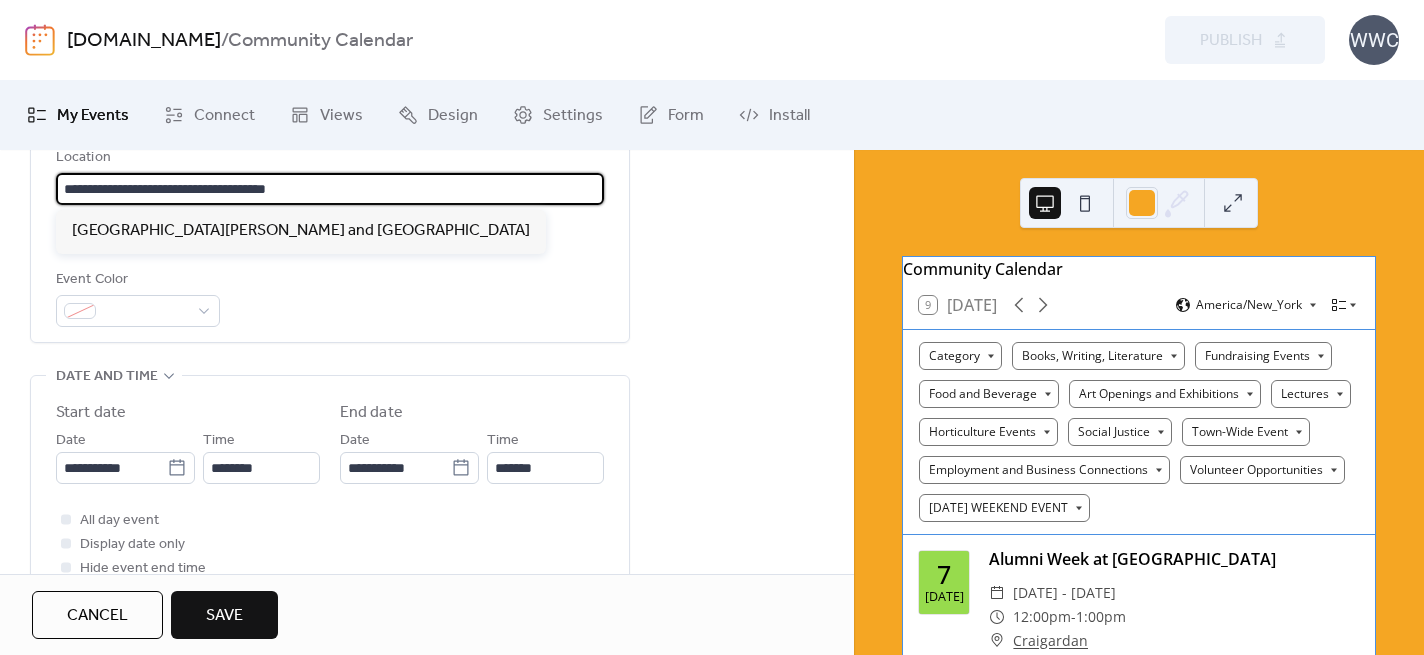 scroll, scrollTop: 473, scrollLeft: 0, axis: vertical 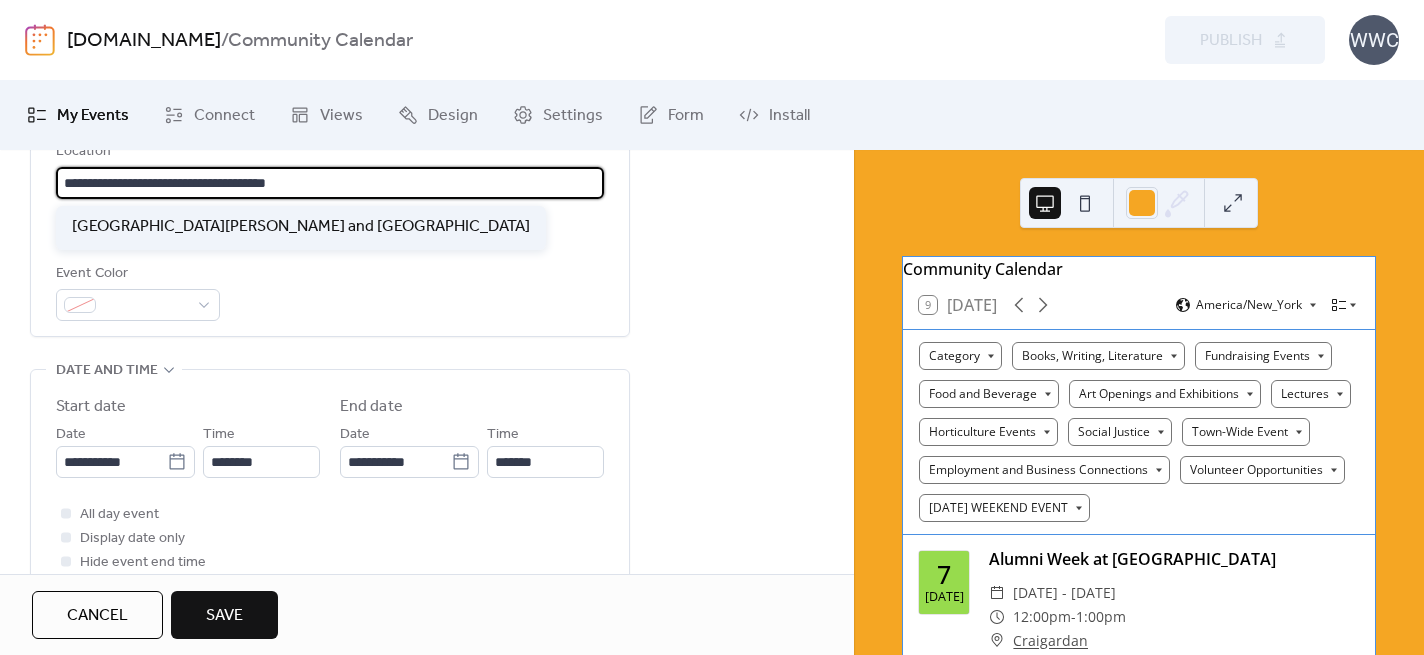 type on "**********" 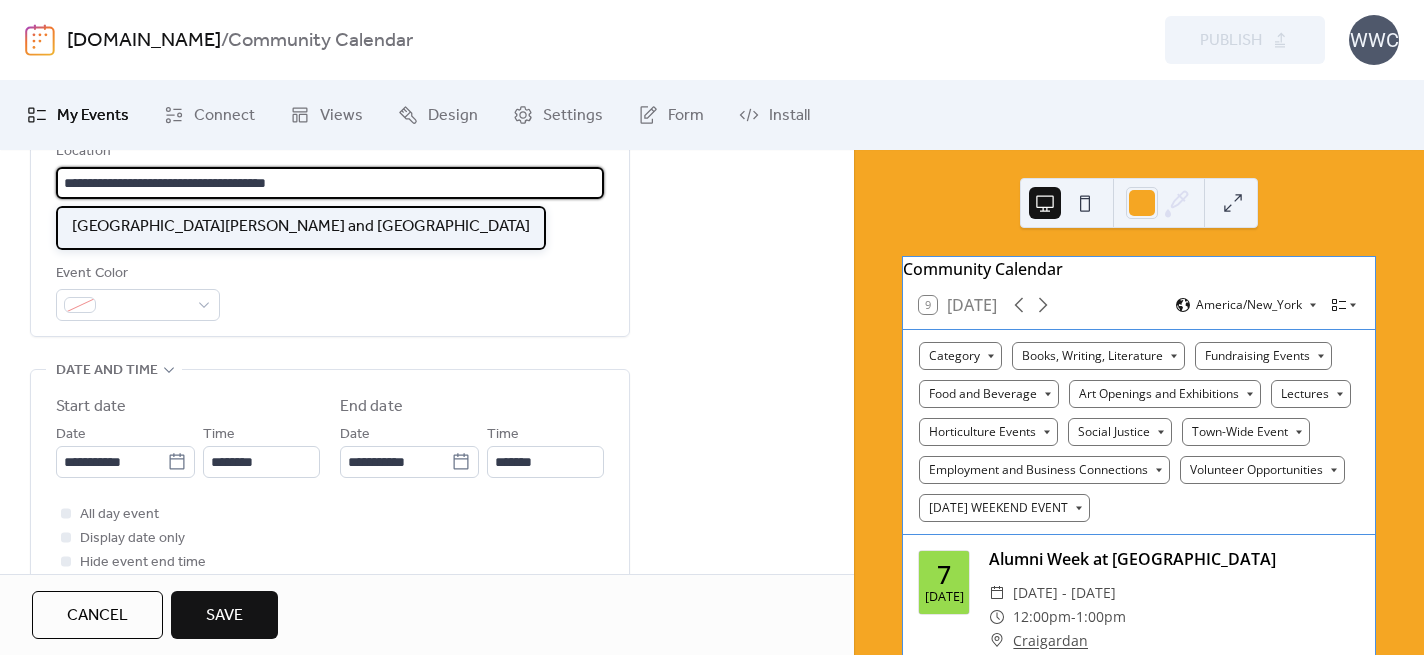 click on "[GEOGRAPHIC_DATA][PERSON_NAME] and [GEOGRAPHIC_DATA]" at bounding box center [301, 227] 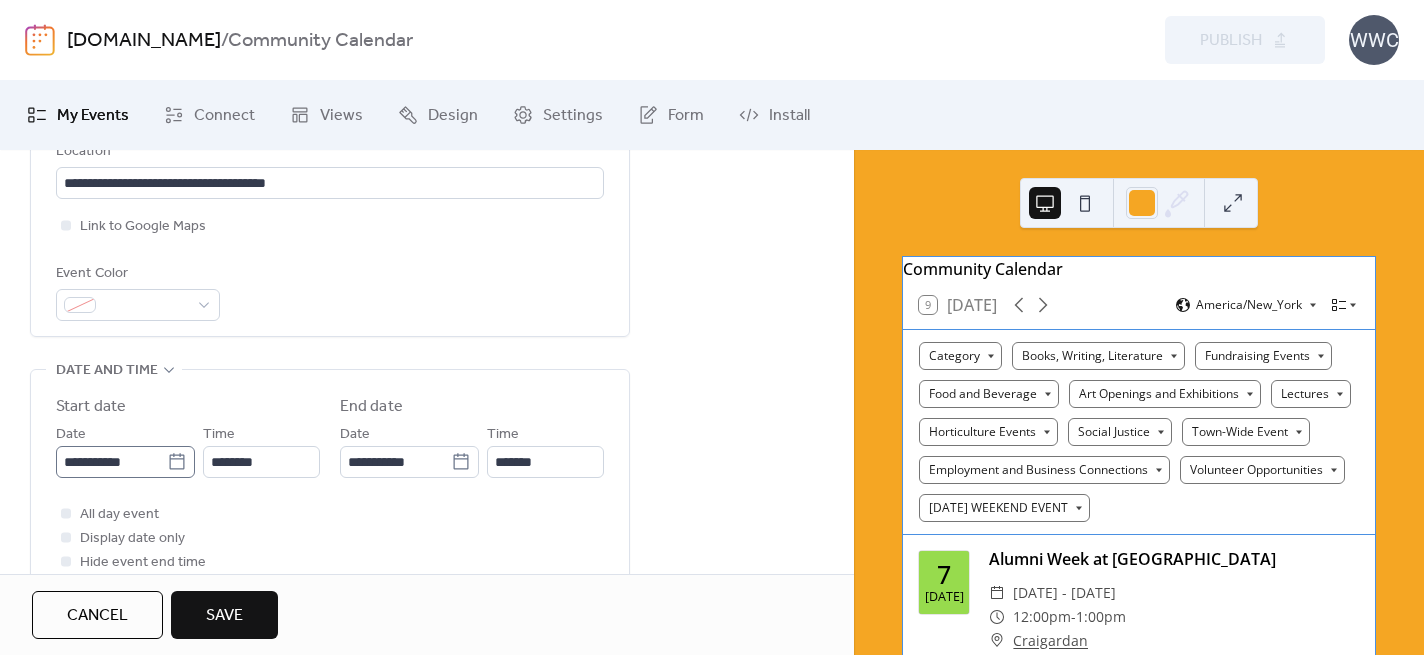 click 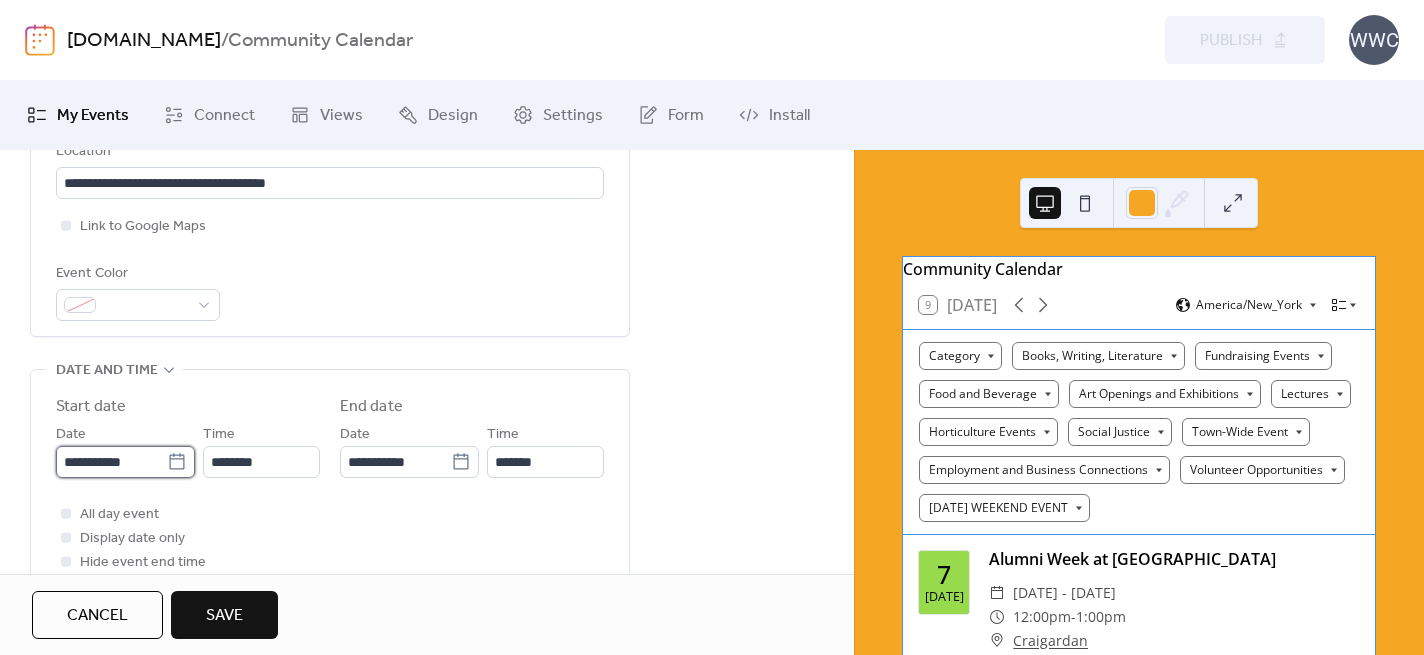 click on "**********" at bounding box center (111, 462) 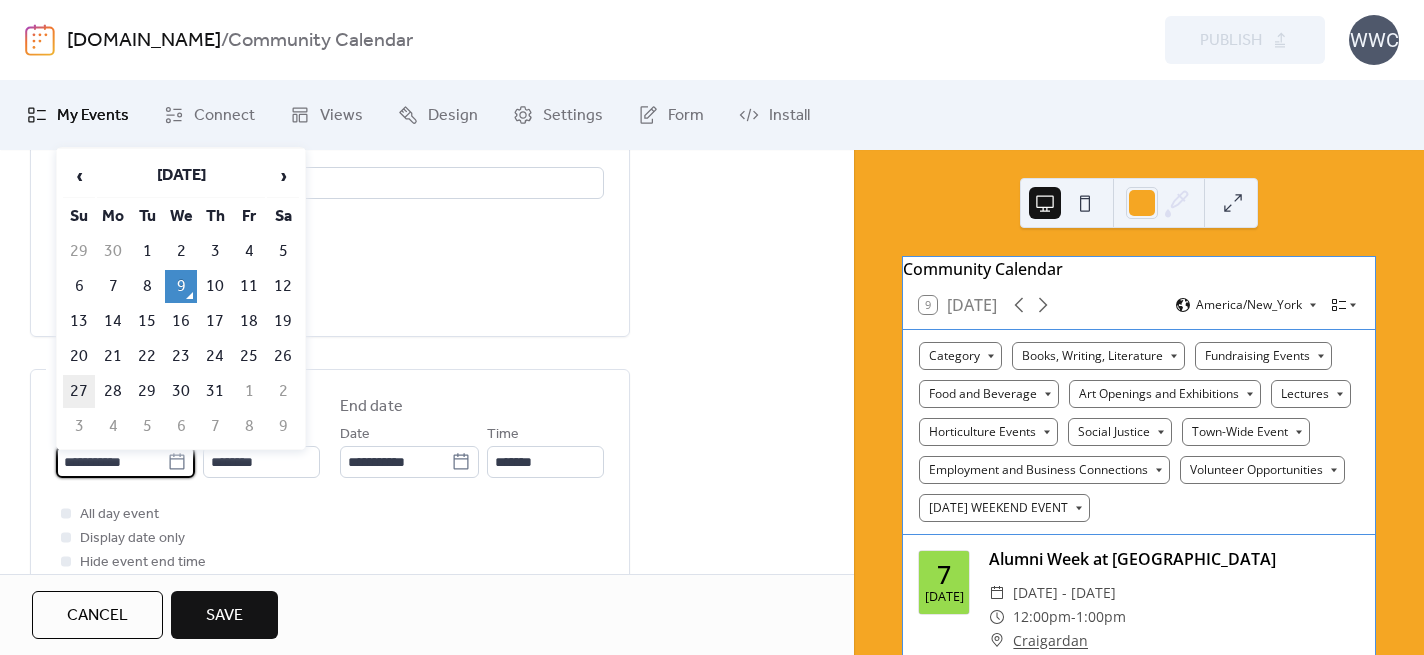 click on "27" at bounding box center [79, 391] 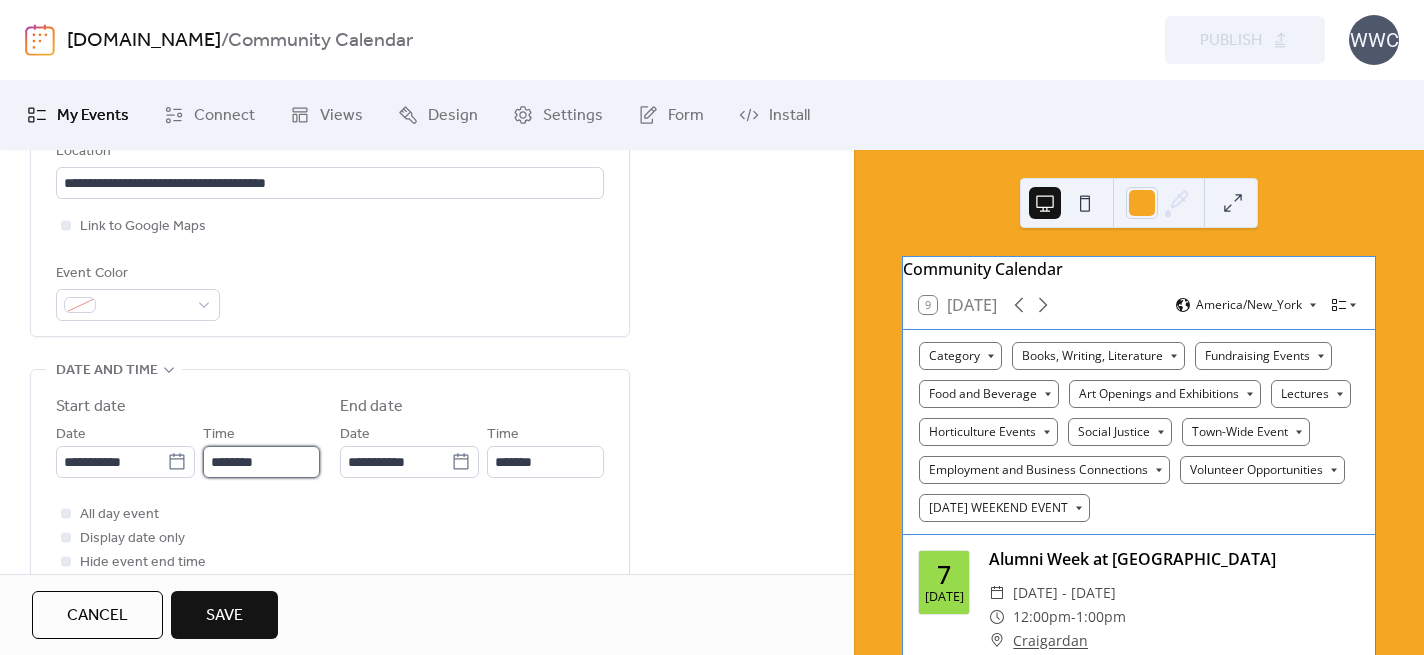 click on "********" at bounding box center (261, 462) 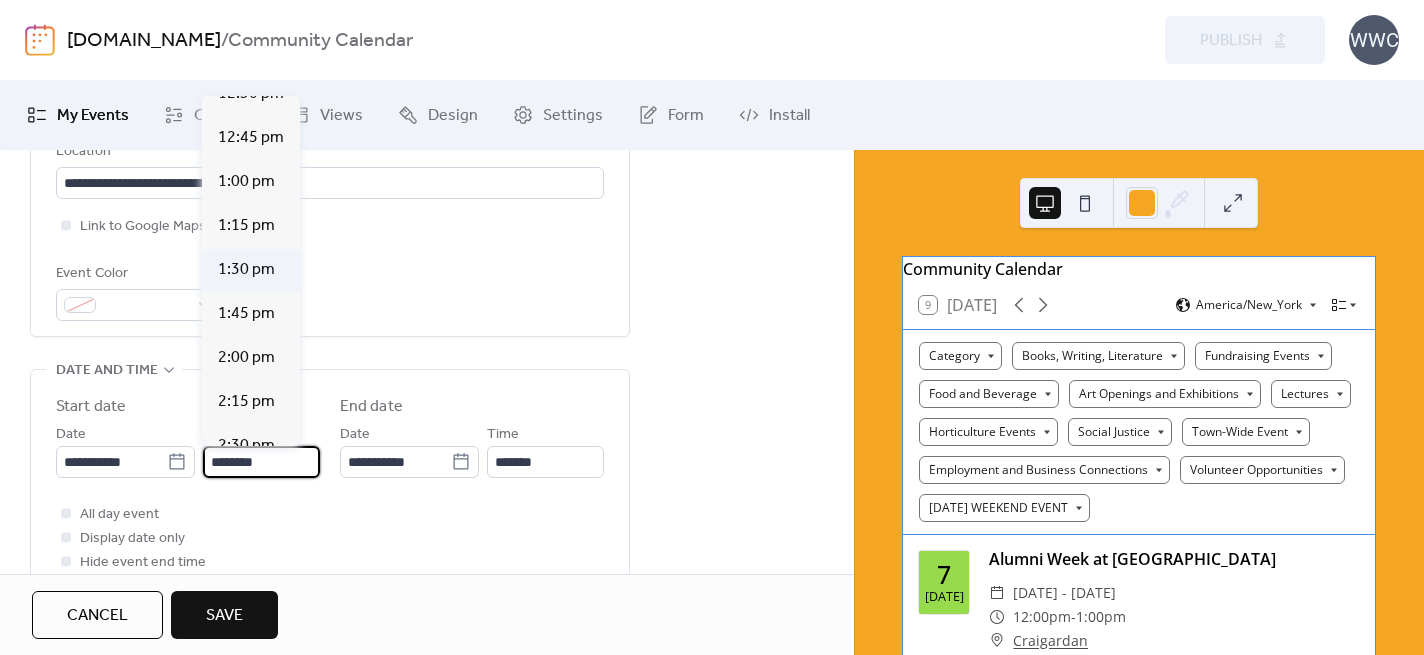 scroll, scrollTop: 2264, scrollLeft: 0, axis: vertical 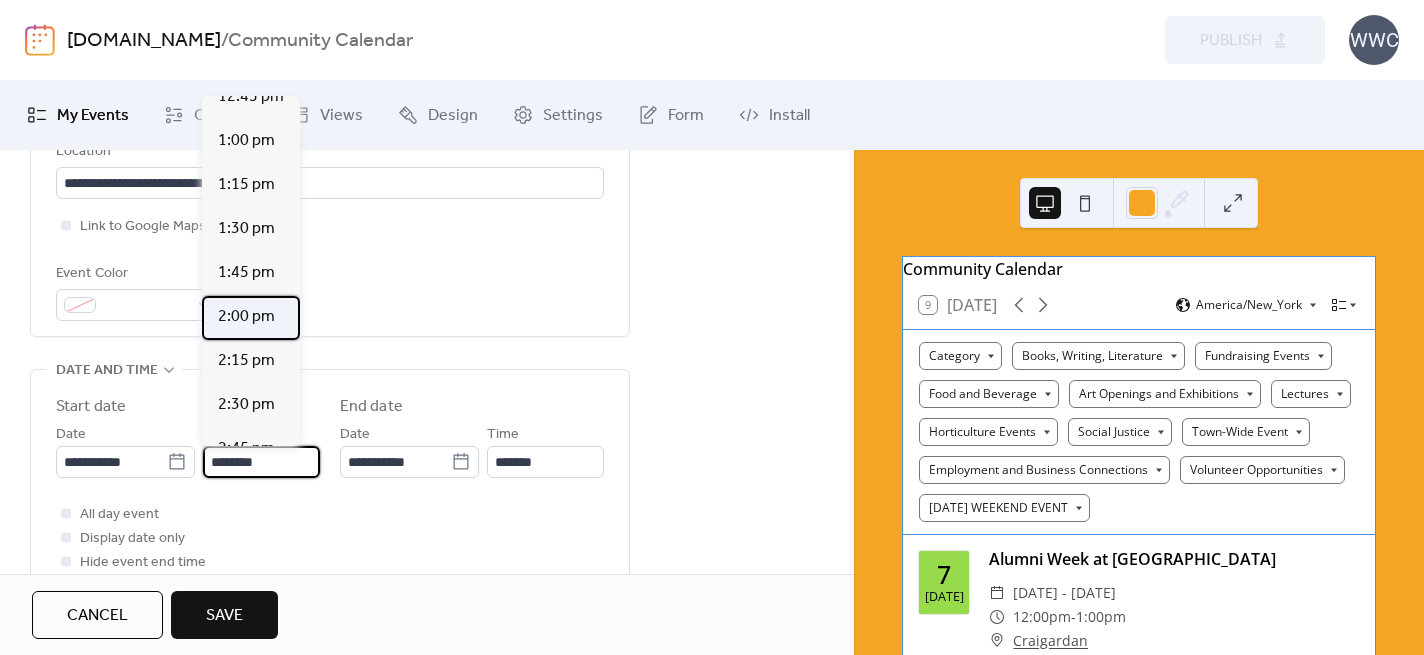 click on "2:00 pm" at bounding box center [246, 317] 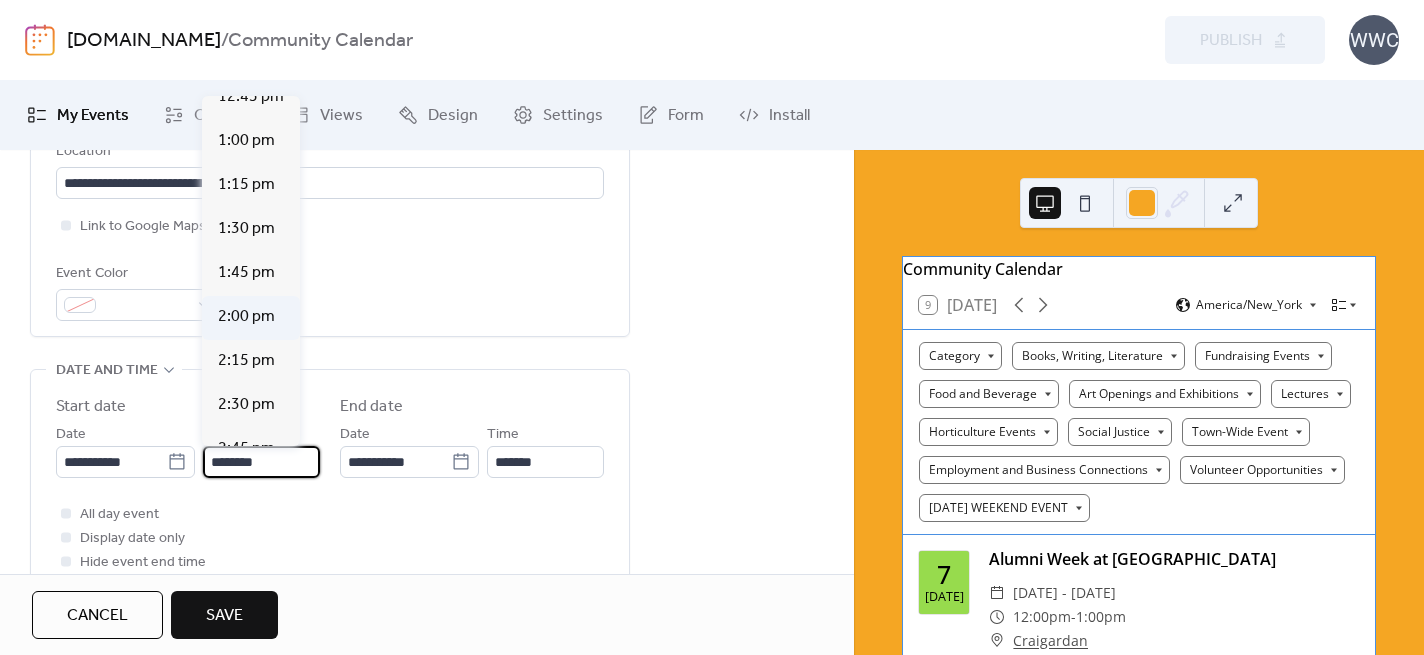type on "*******" 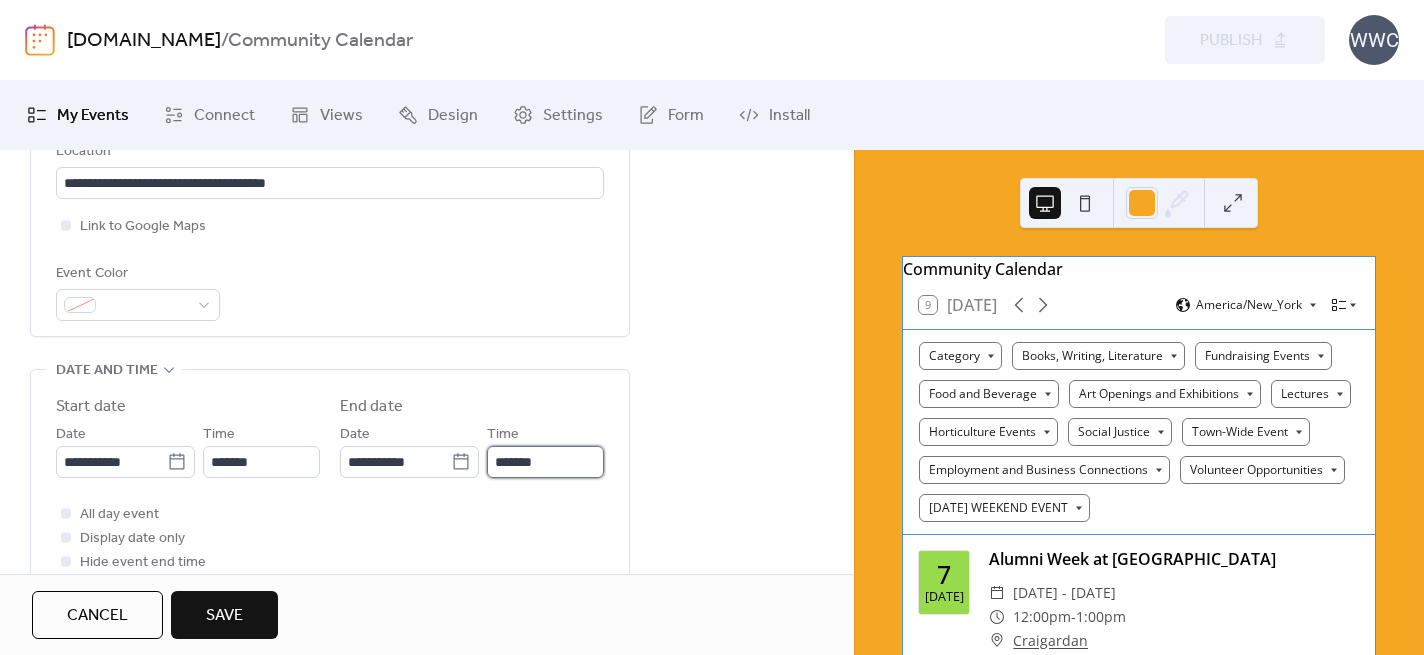 click on "*******" at bounding box center [545, 462] 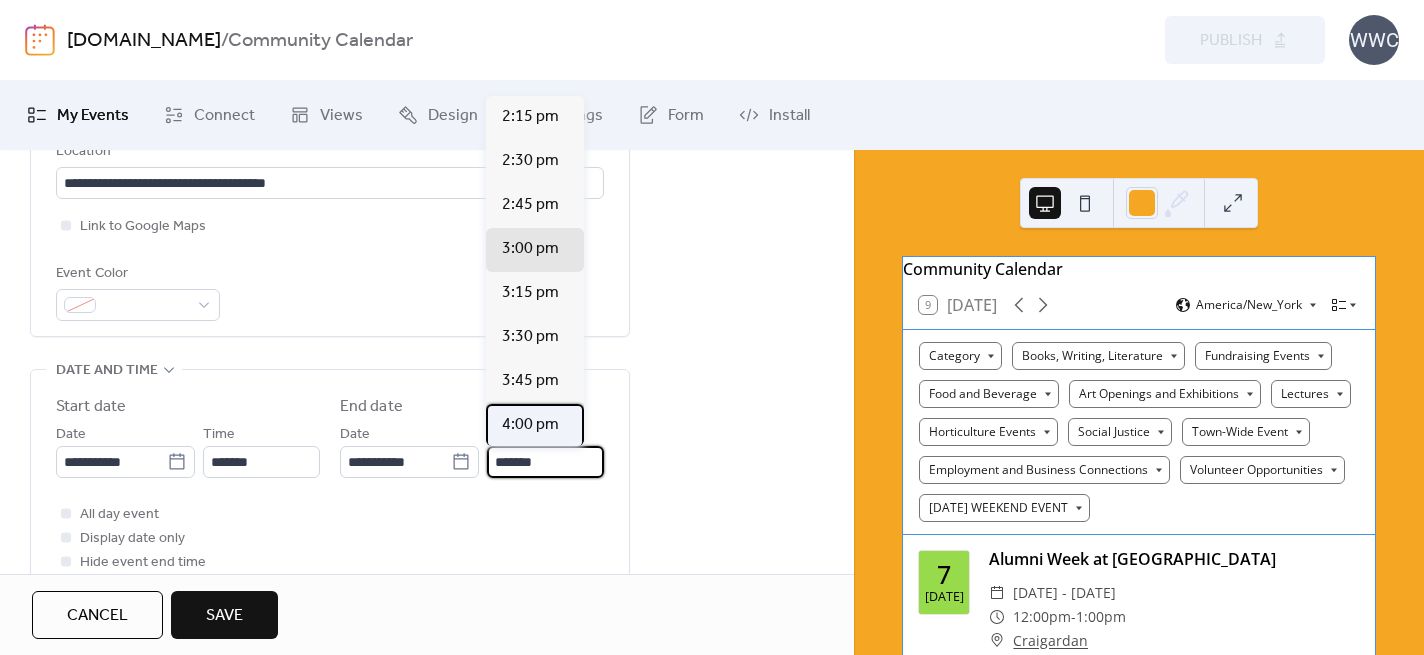 click on "4:00 pm" at bounding box center (530, 425) 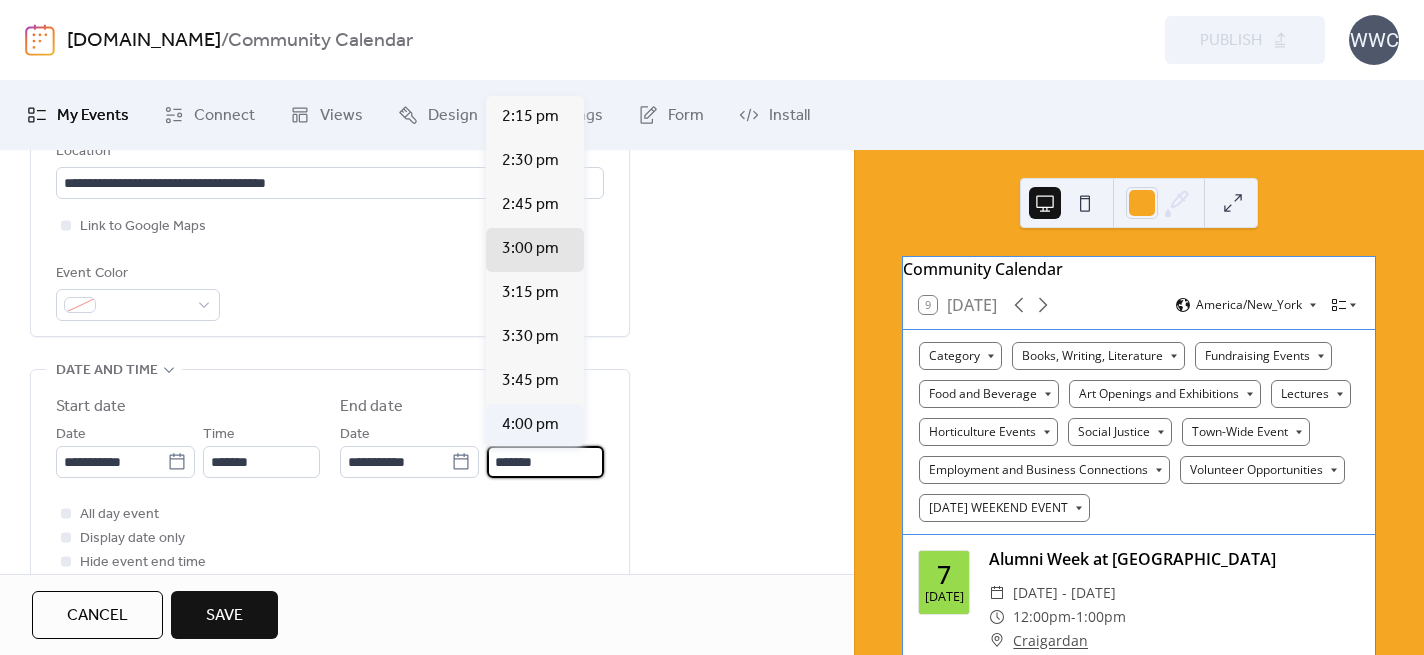 type on "*******" 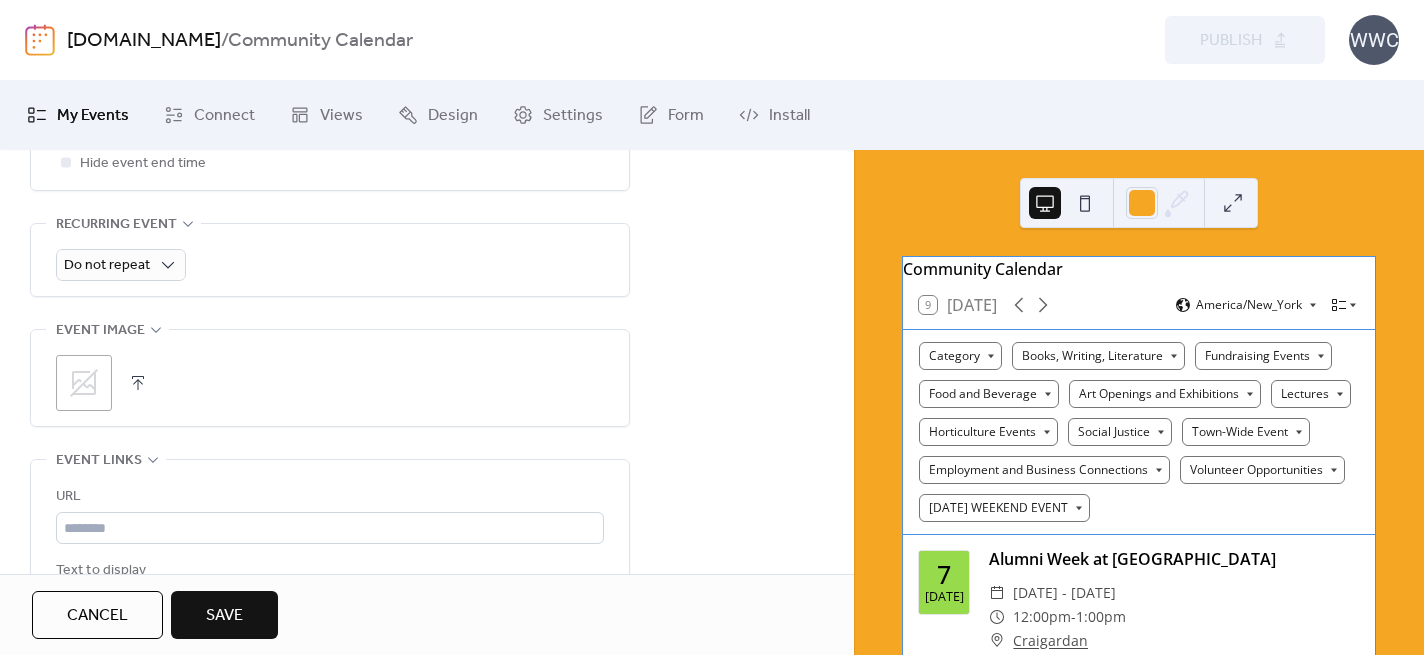 scroll, scrollTop: 874, scrollLeft: 0, axis: vertical 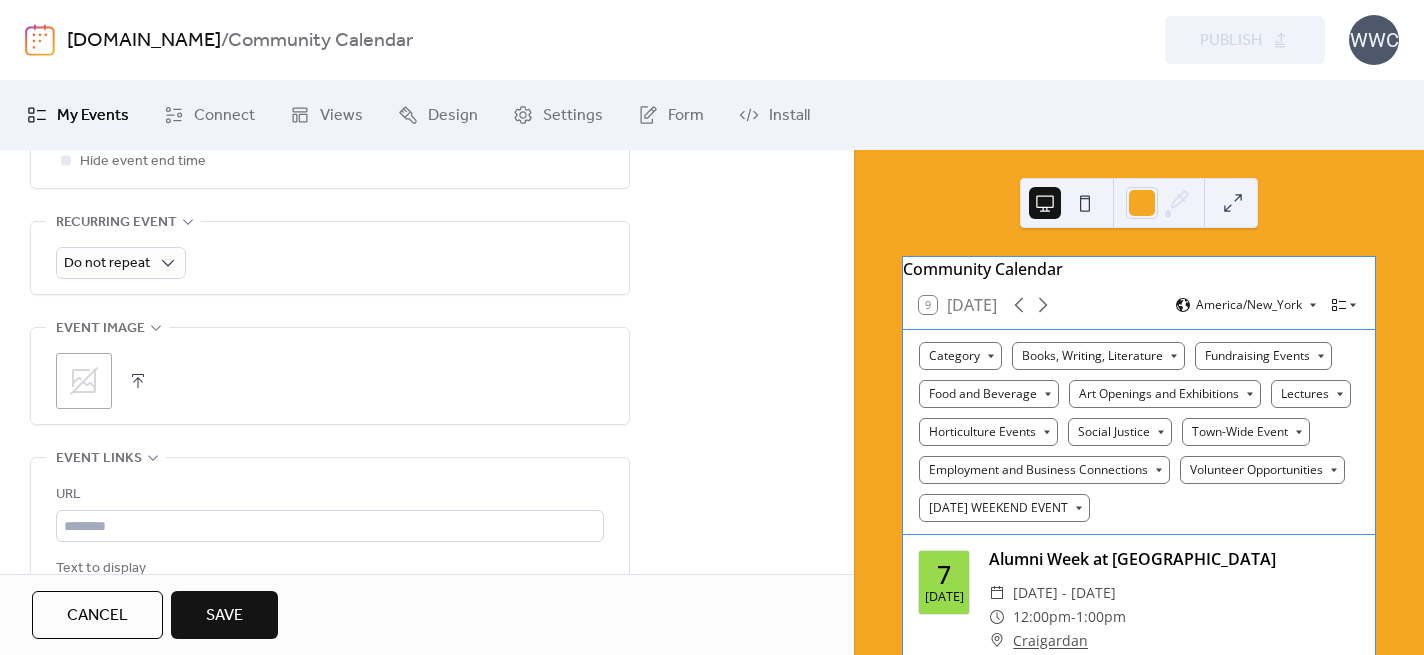 click at bounding box center (138, 381) 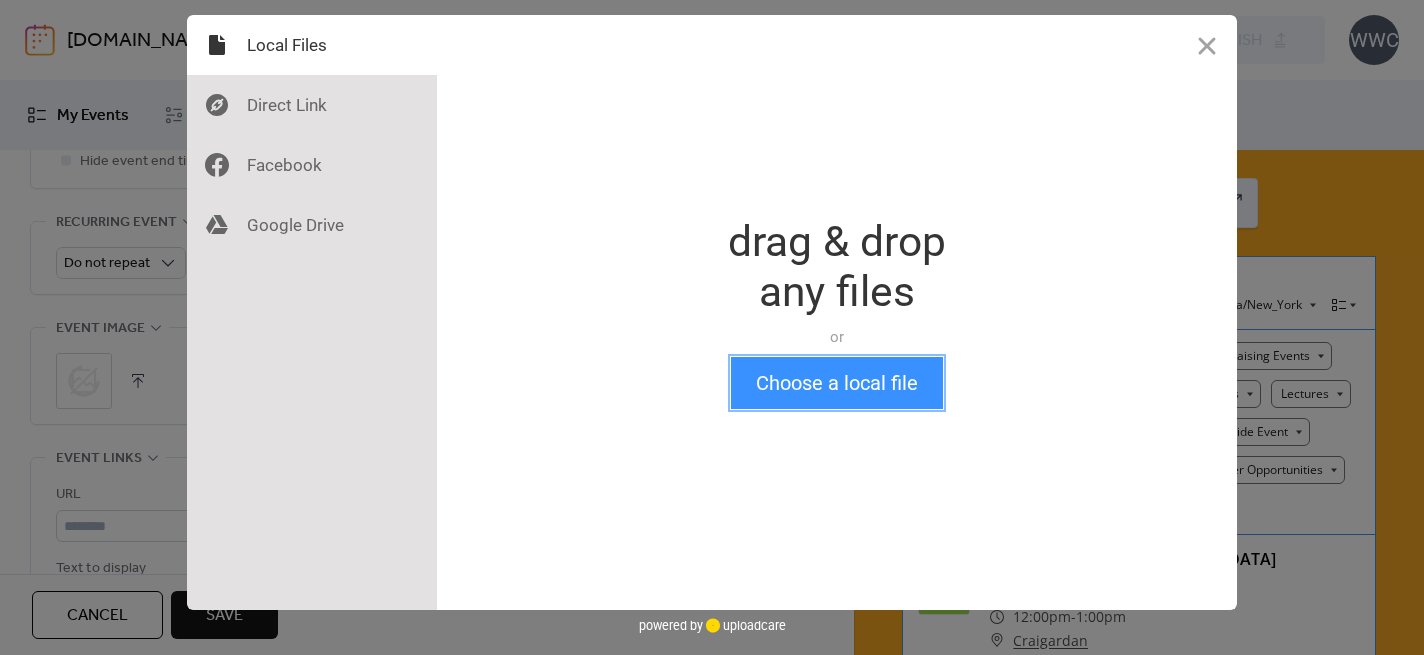 click on "Choose a local file" at bounding box center [837, 383] 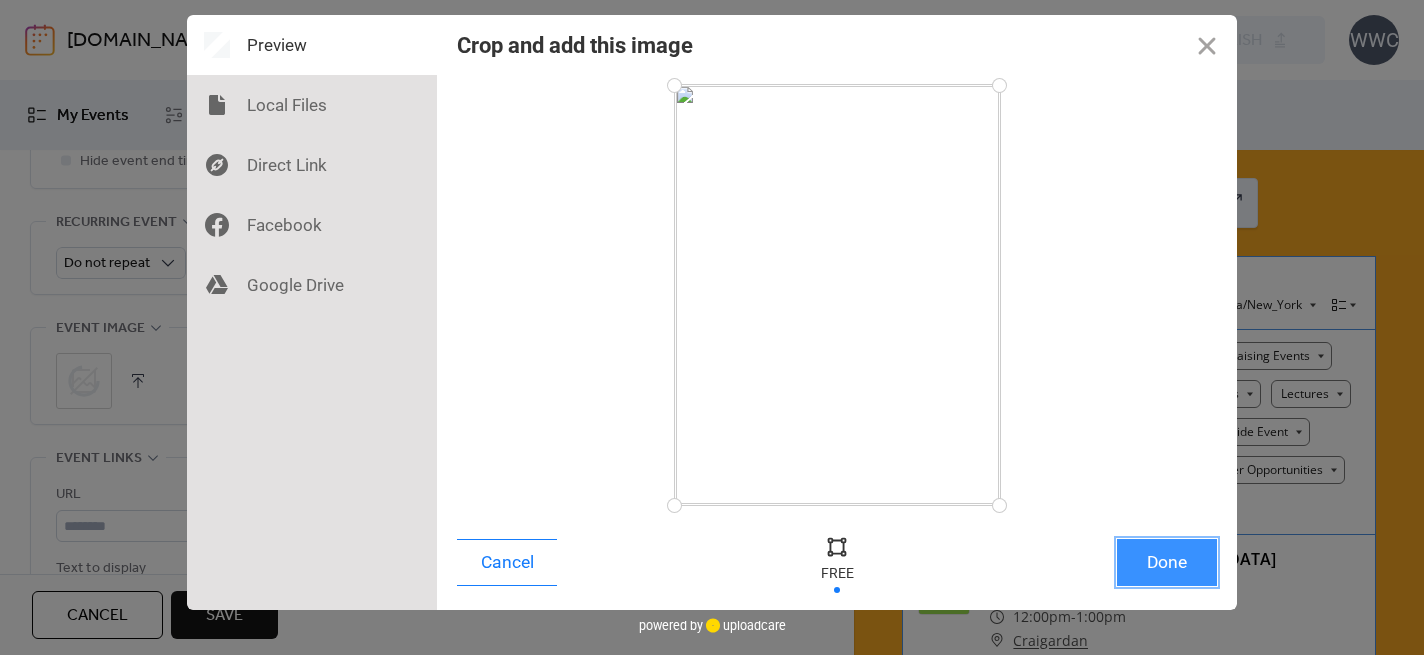 click on "Done" at bounding box center [1167, 562] 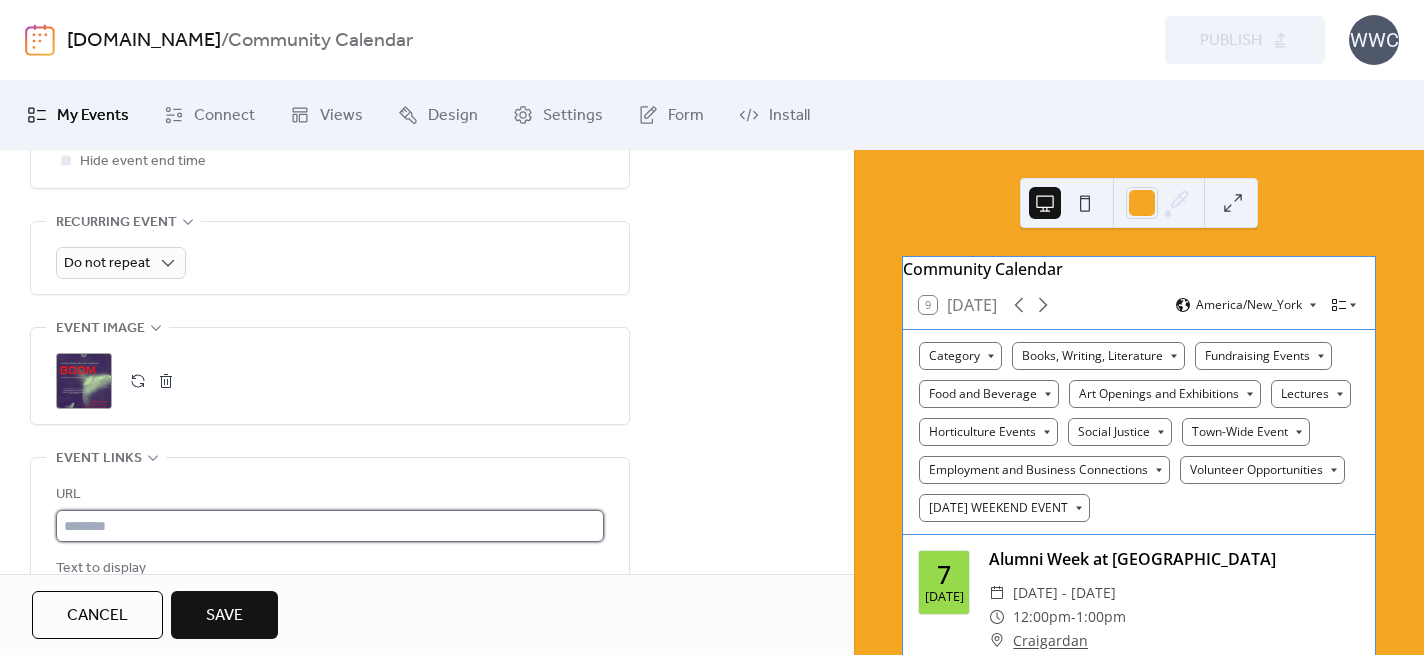 click at bounding box center [330, 526] 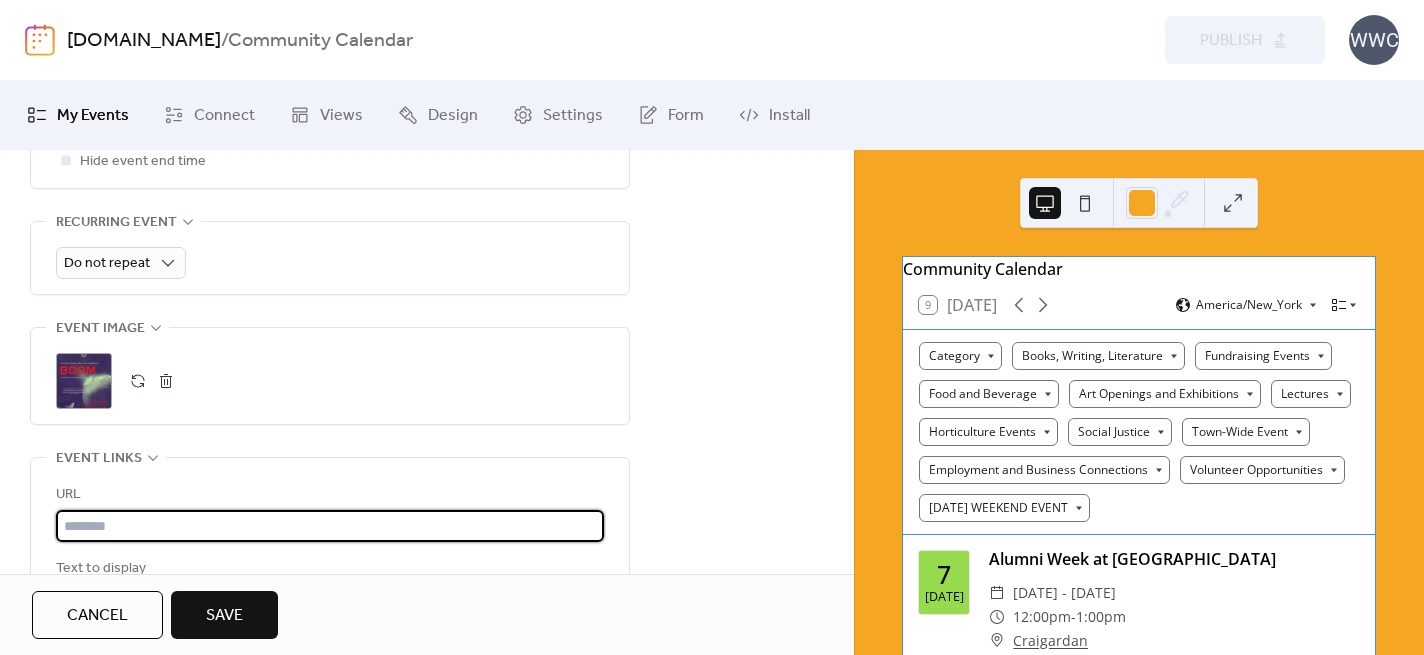 paste on "**********" 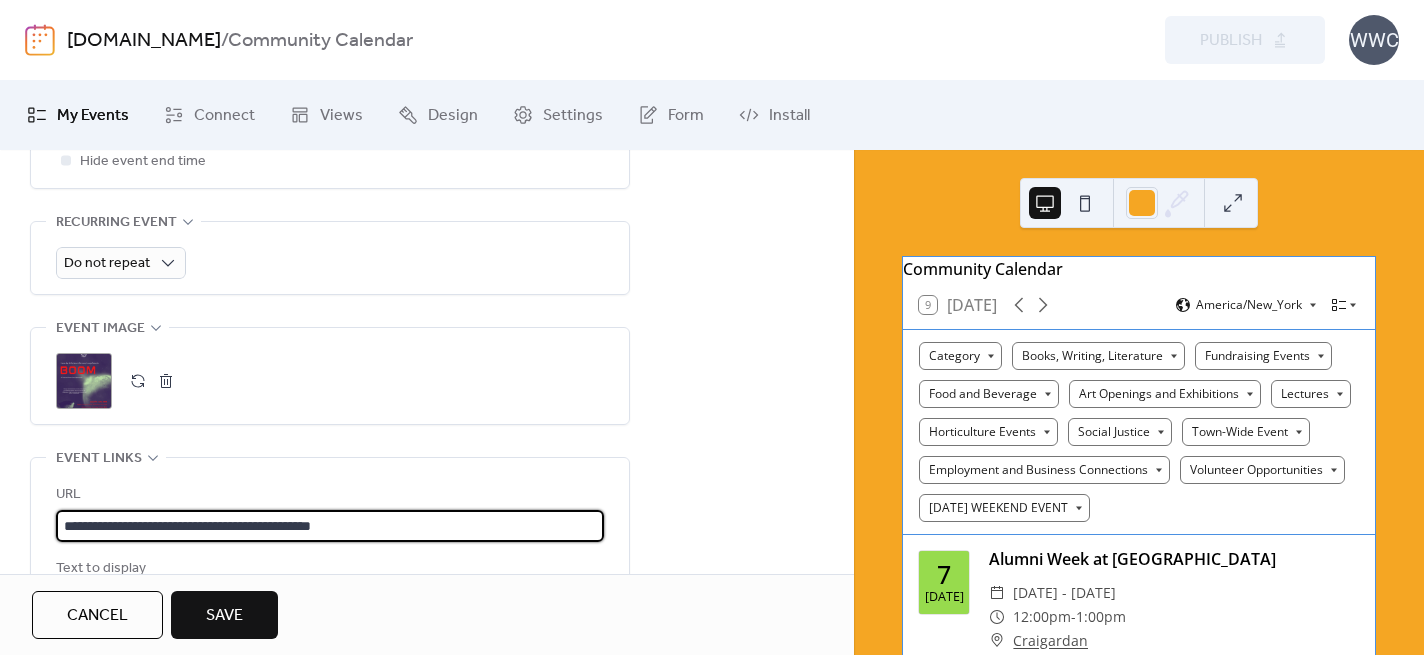 scroll, scrollTop: 1, scrollLeft: 0, axis: vertical 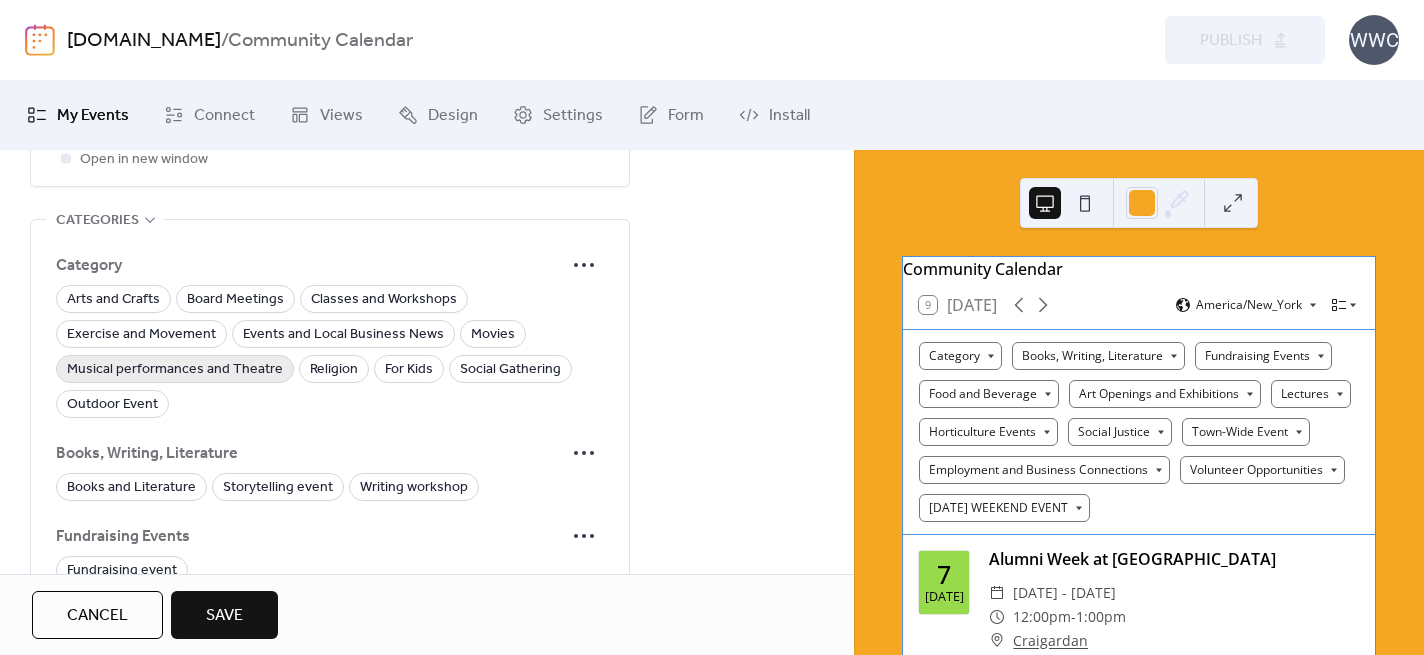 type on "**********" 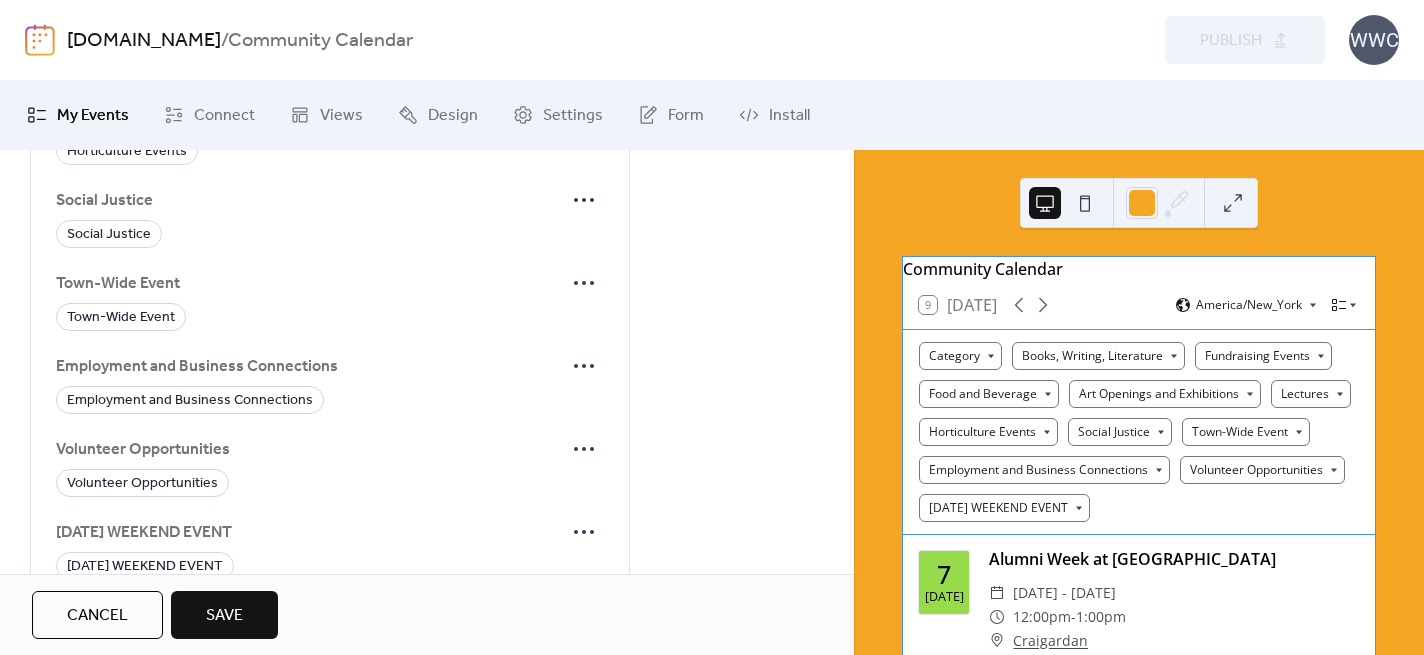 scroll, scrollTop: 2295, scrollLeft: 0, axis: vertical 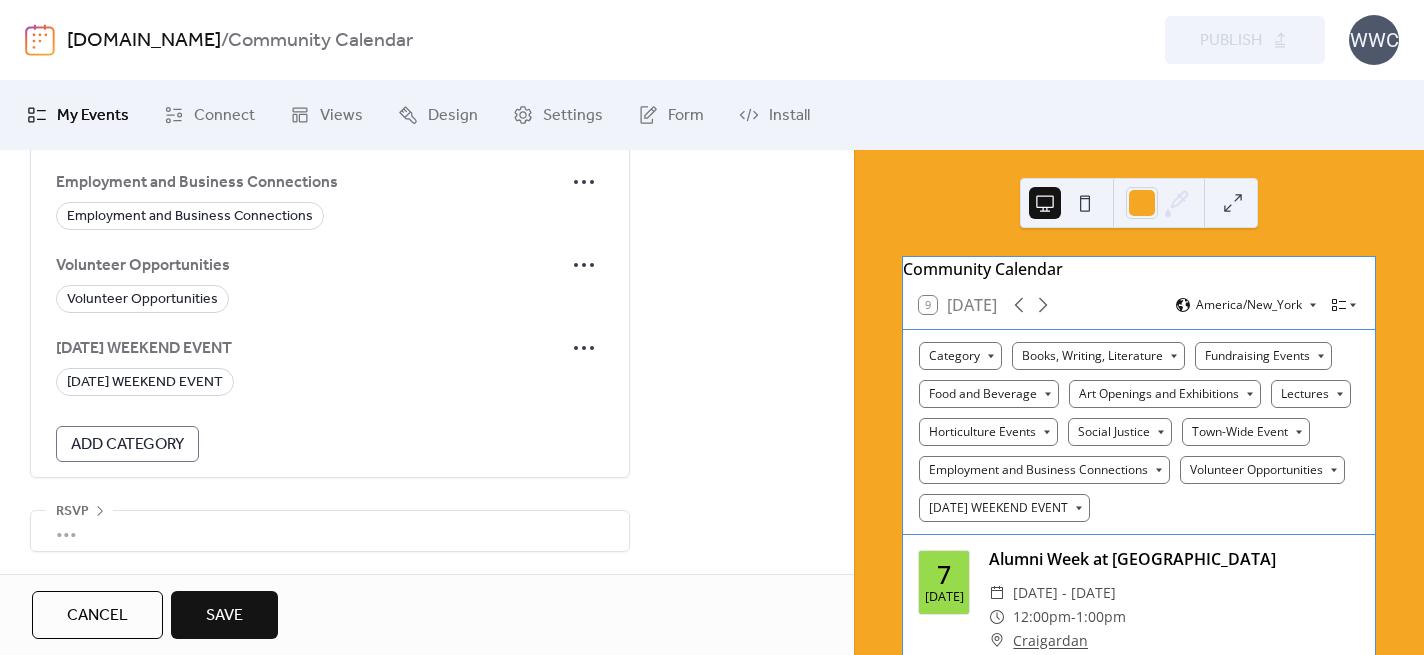 click on "Save" at bounding box center (224, 616) 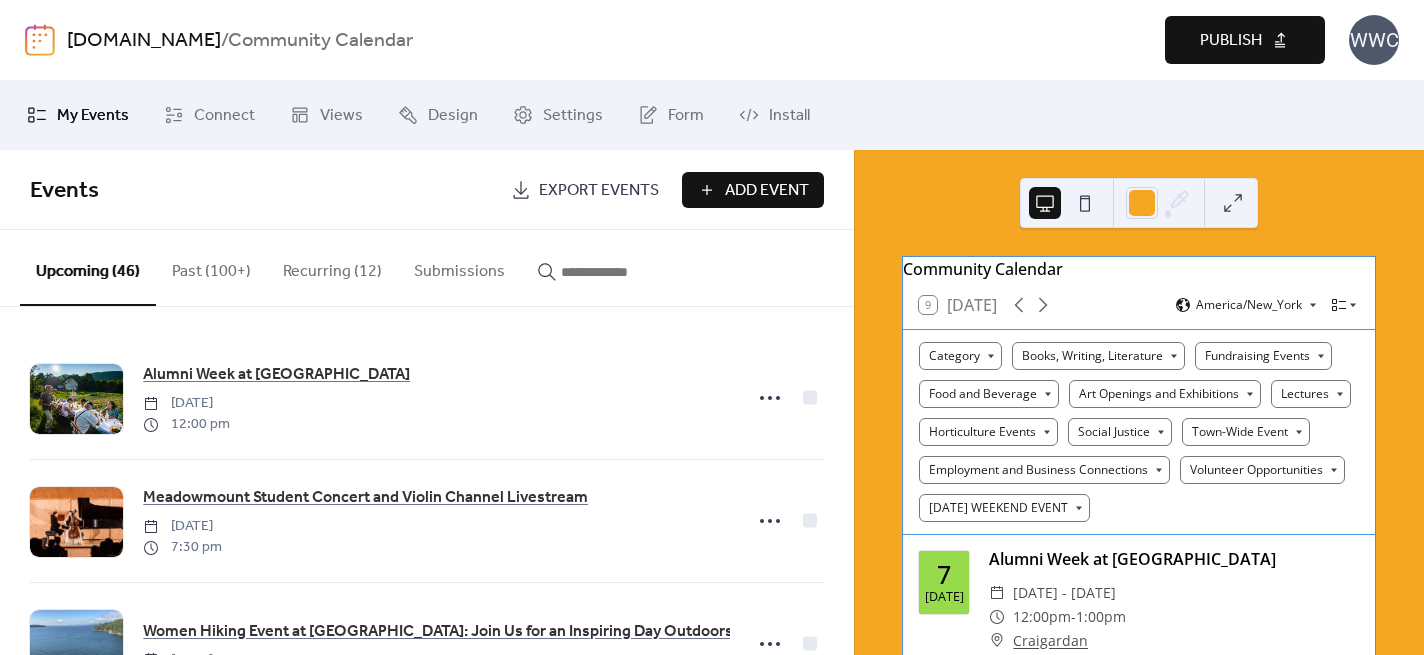 click on "Publish" at bounding box center [1231, 41] 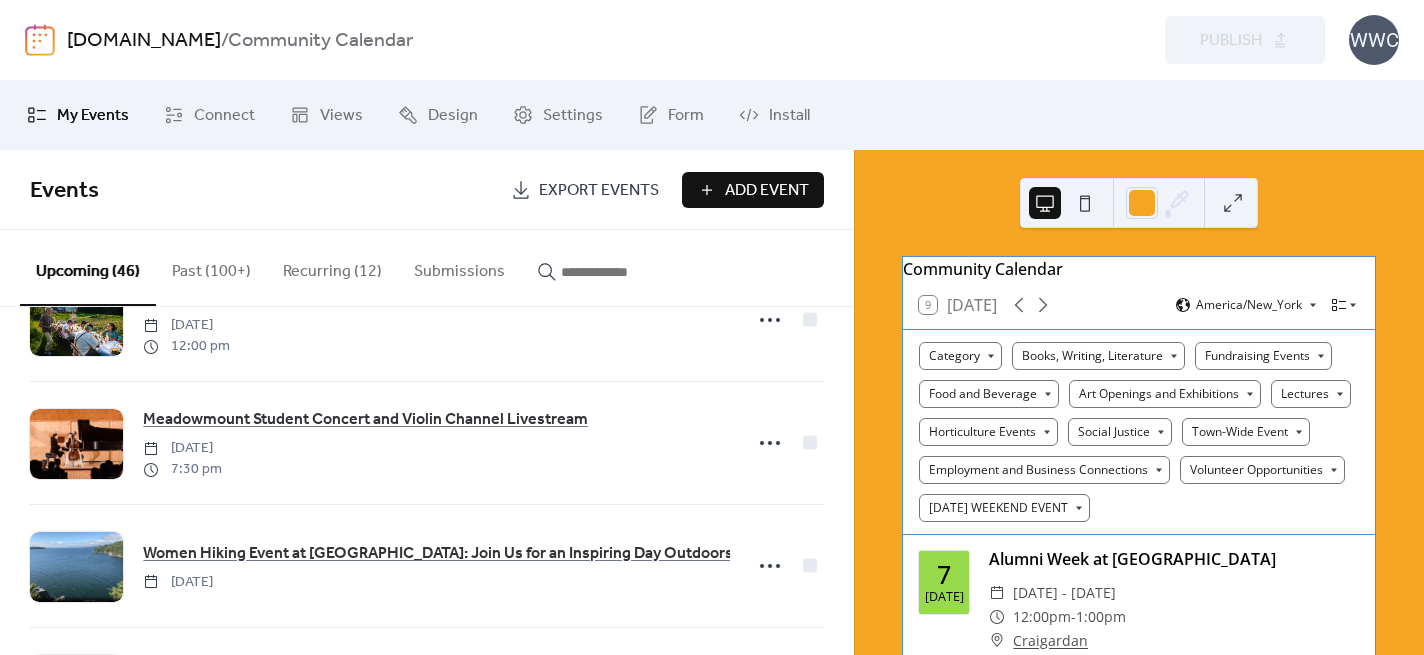 scroll, scrollTop: 0, scrollLeft: 0, axis: both 